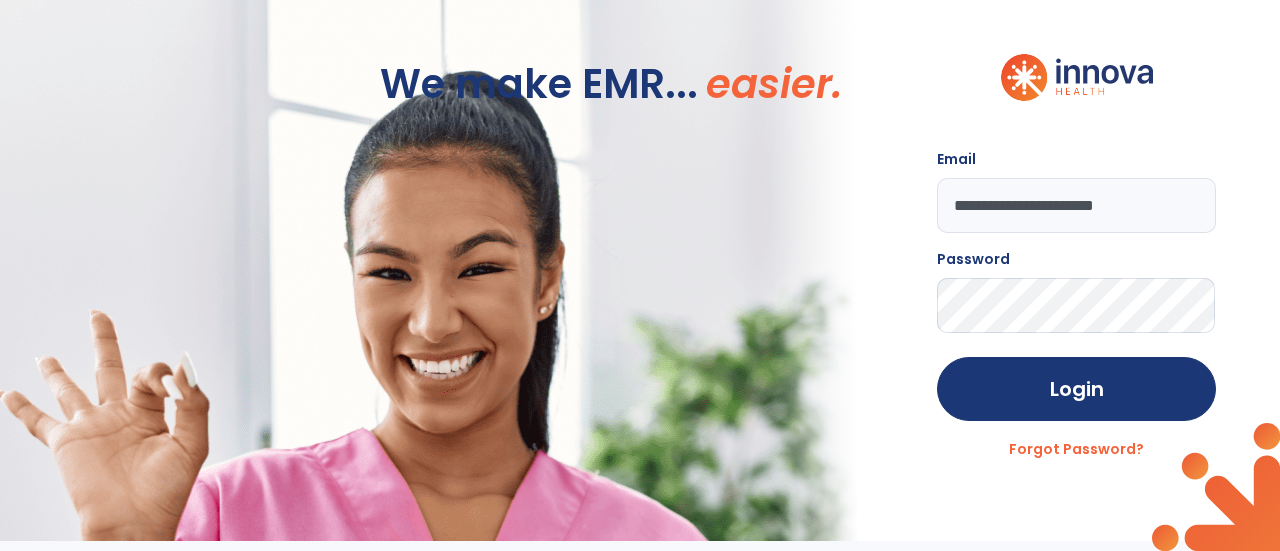scroll, scrollTop: 0, scrollLeft: 0, axis: both 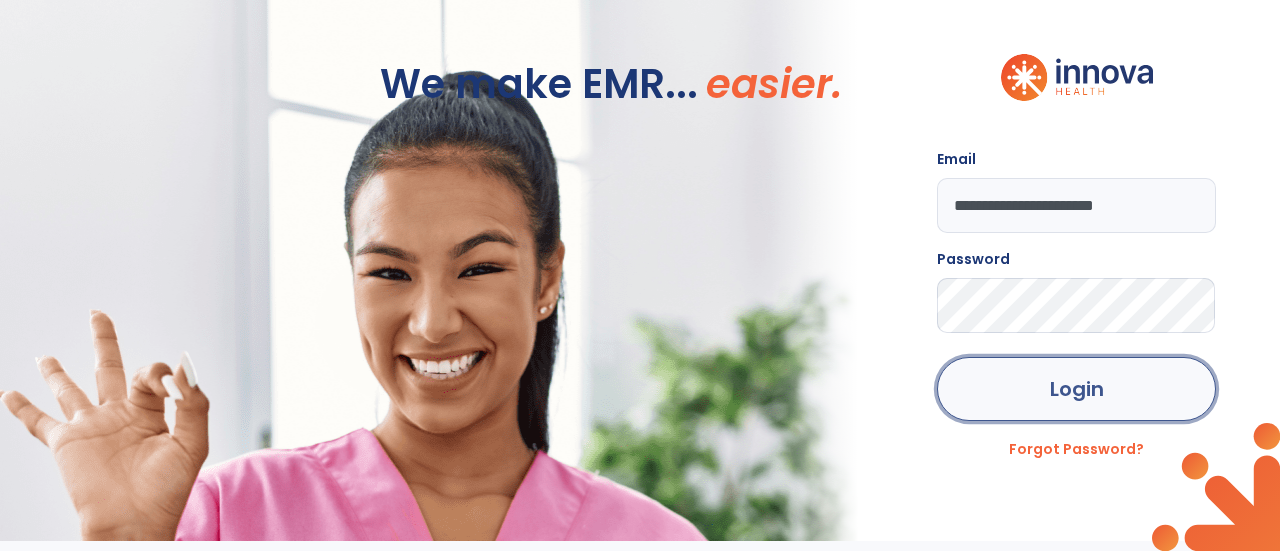 click on "Login" 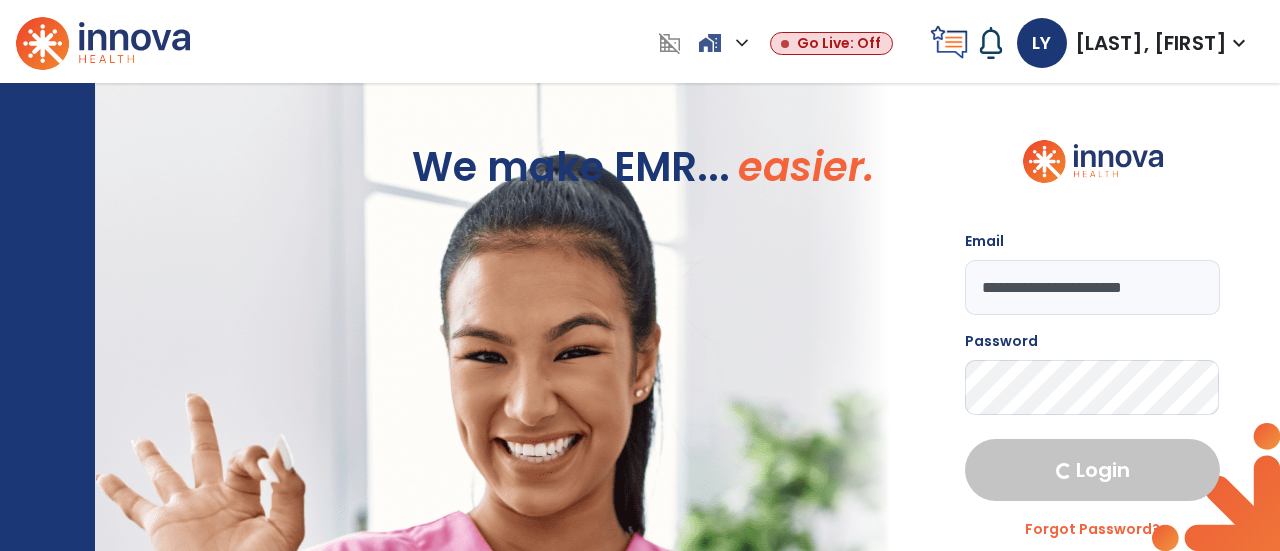 select on "****" 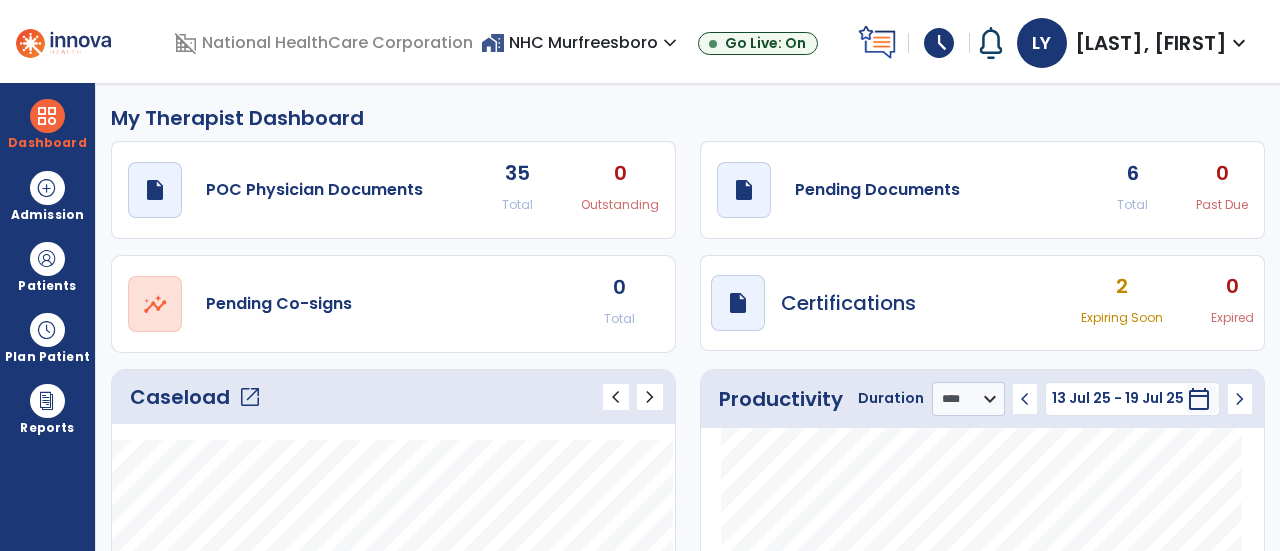 click on "schedule" at bounding box center [939, 43] 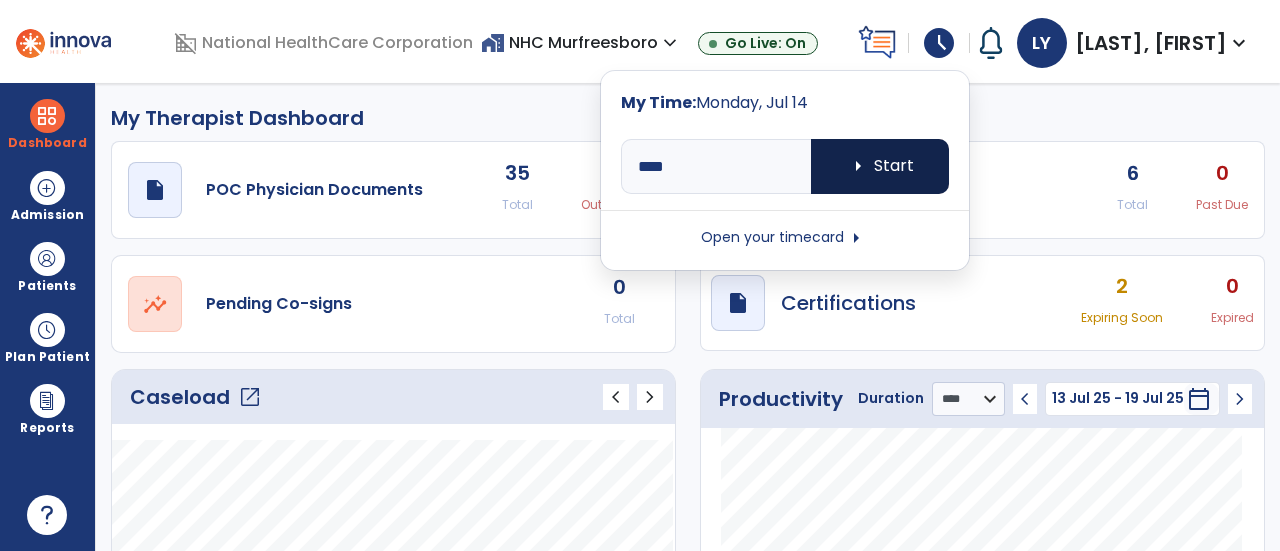click on "arrow_right  Start" at bounding box center [880, 166] 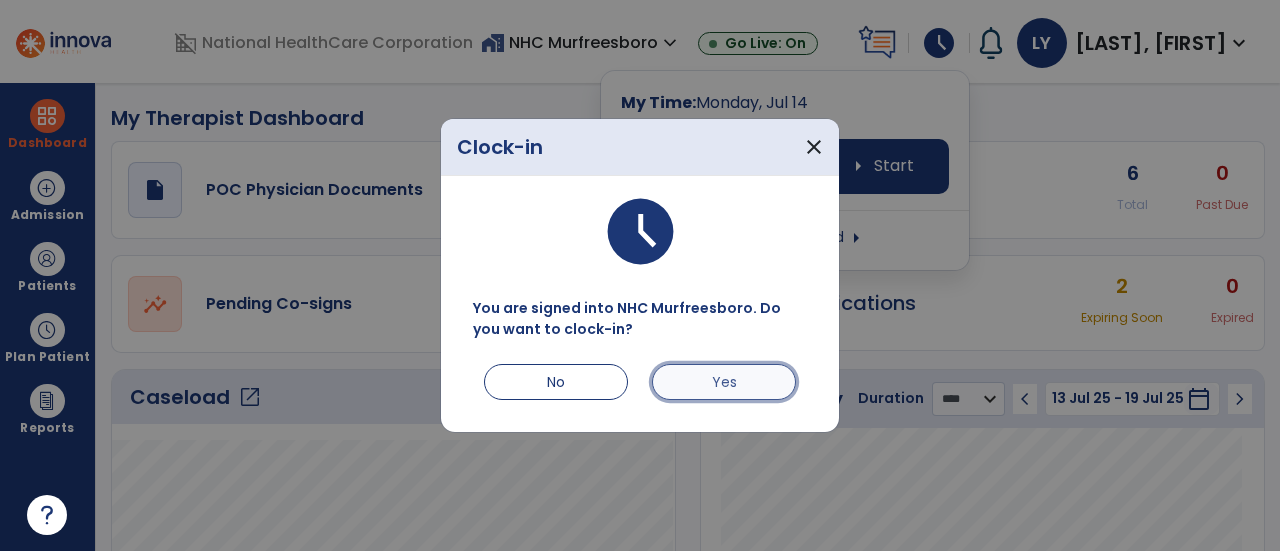 click on "Yes" at bounding box center (724, 382) 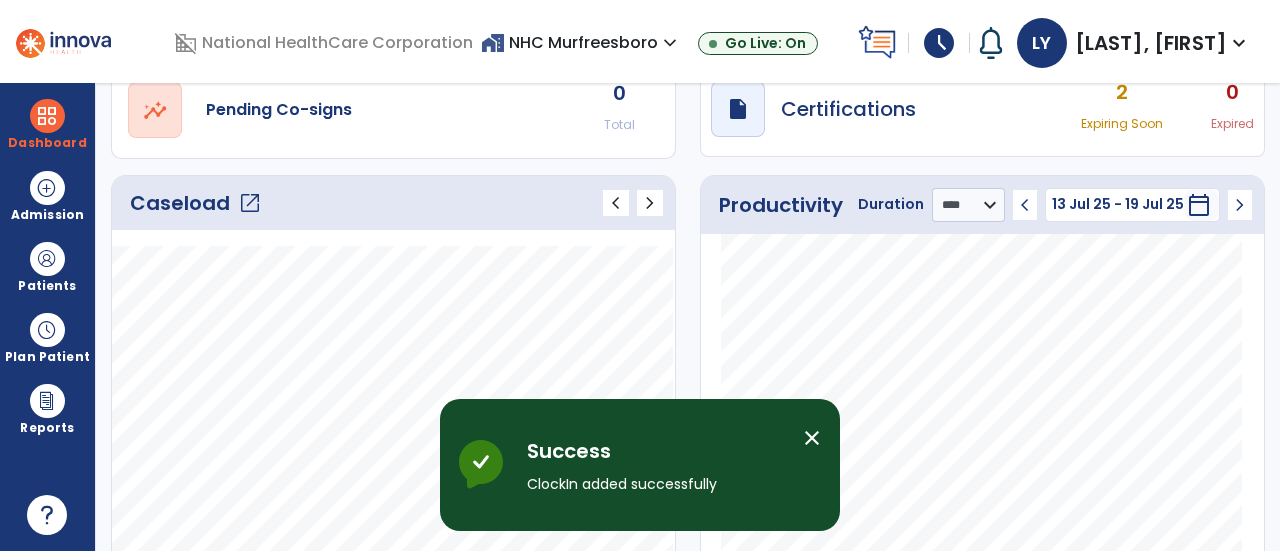 click on "open_in_new" 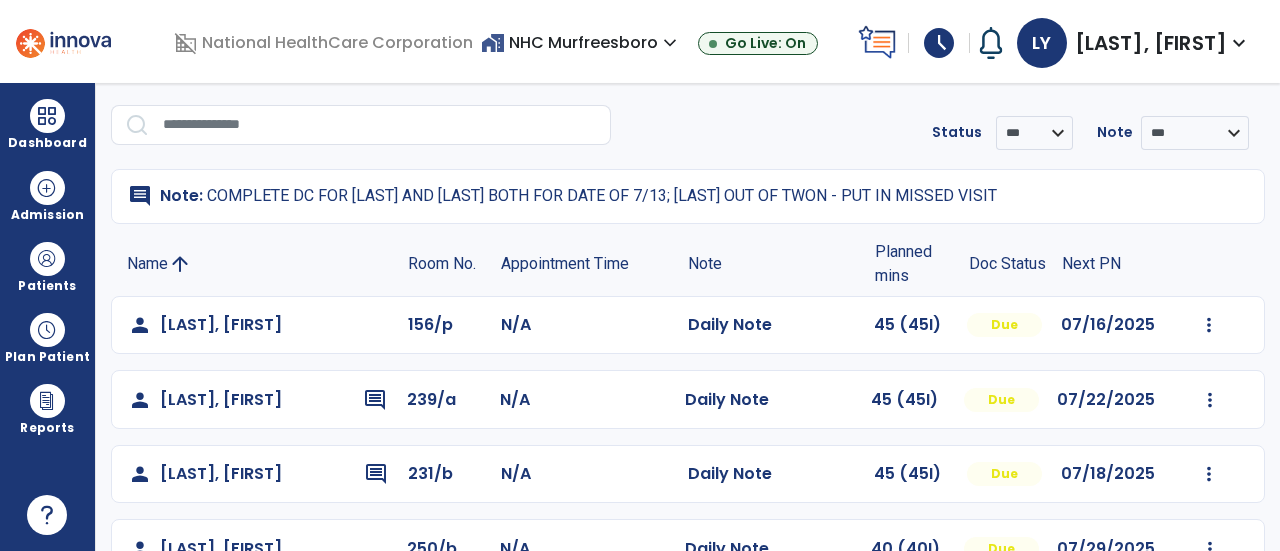 scroll, scrollTop: 0, scrollLeft: 0, axis: both 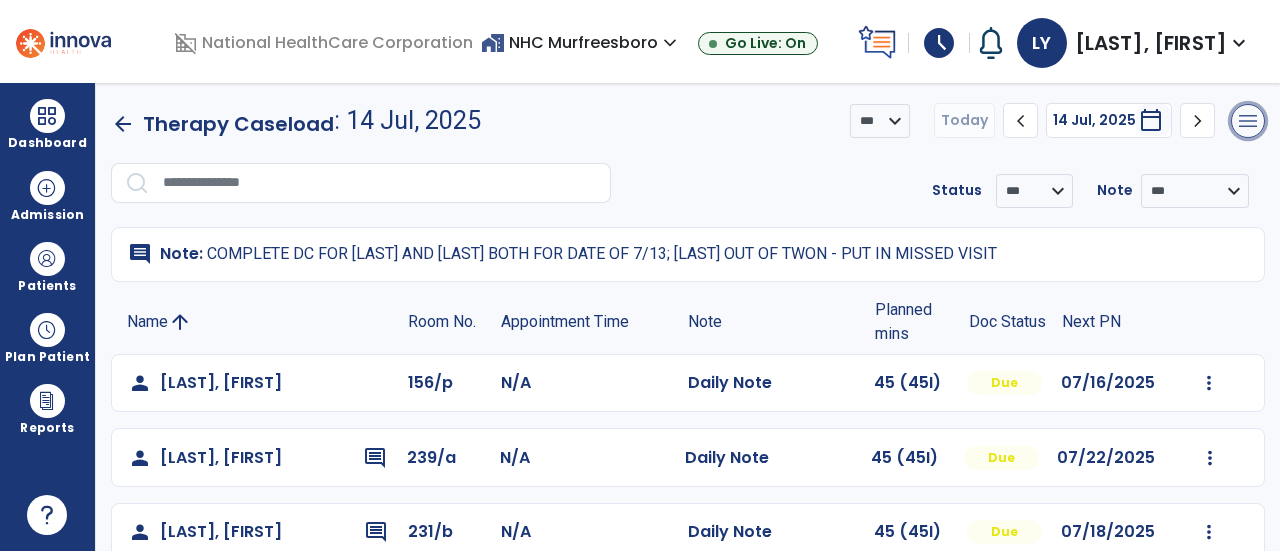 click on "menu" at bounding box center [1248, 121] 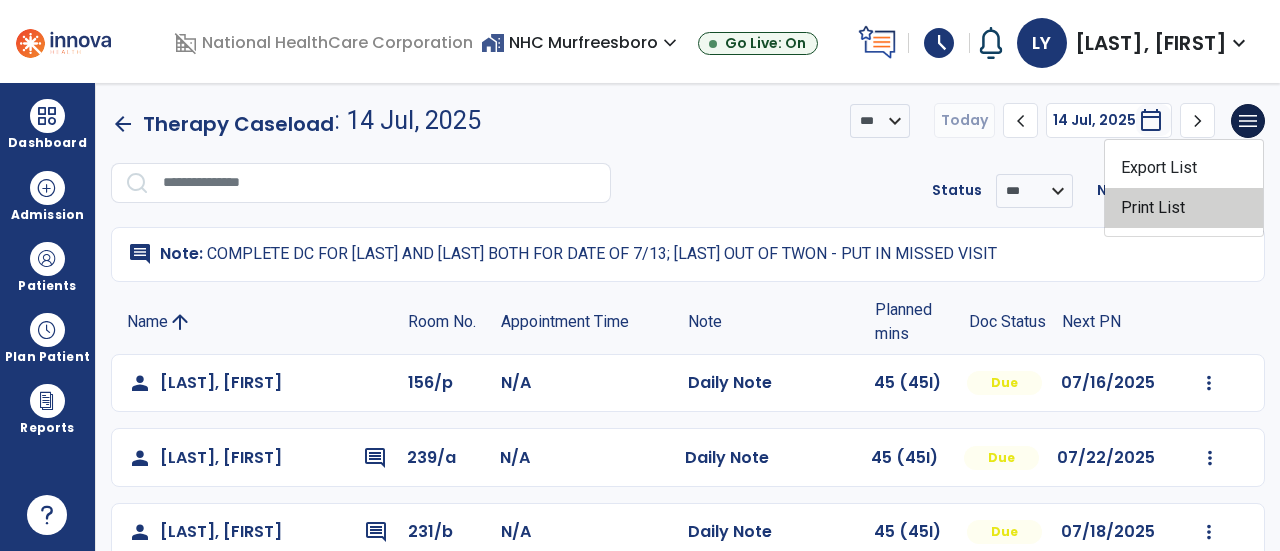click on "Print List" 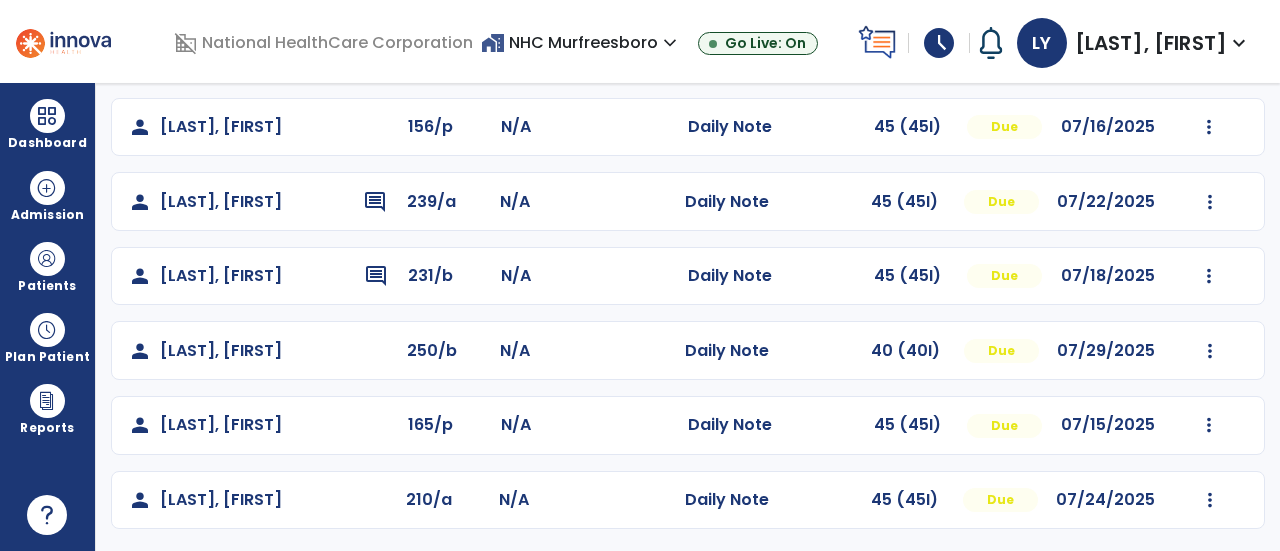 scroll, scrollTop: 0, scrollLeft: 0, axis: both 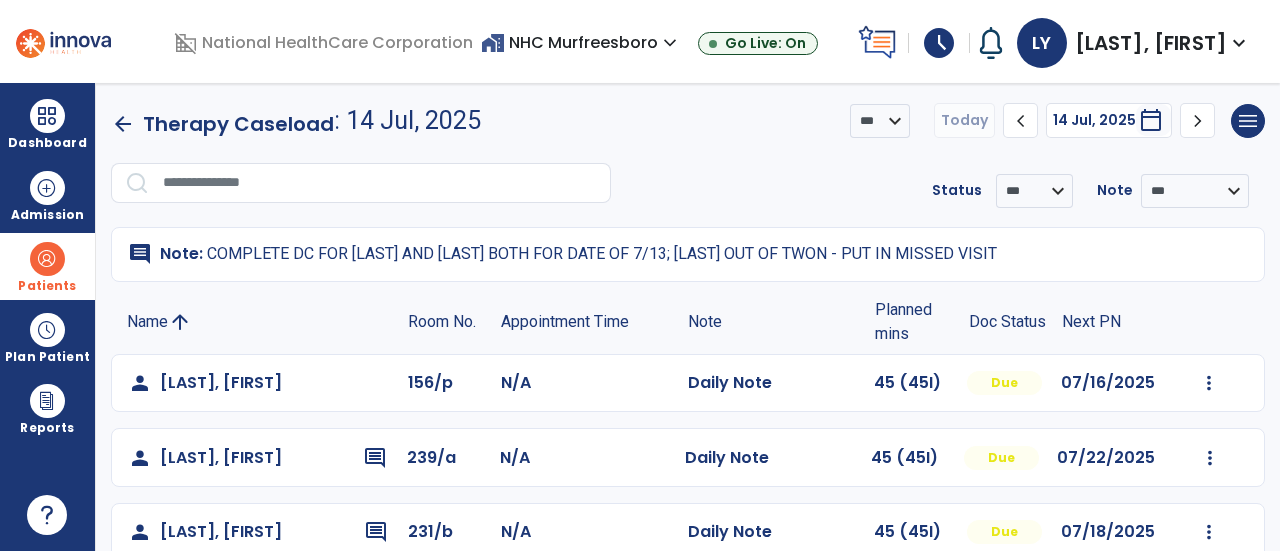 click on "Patients" at bounding box center [47, 266] 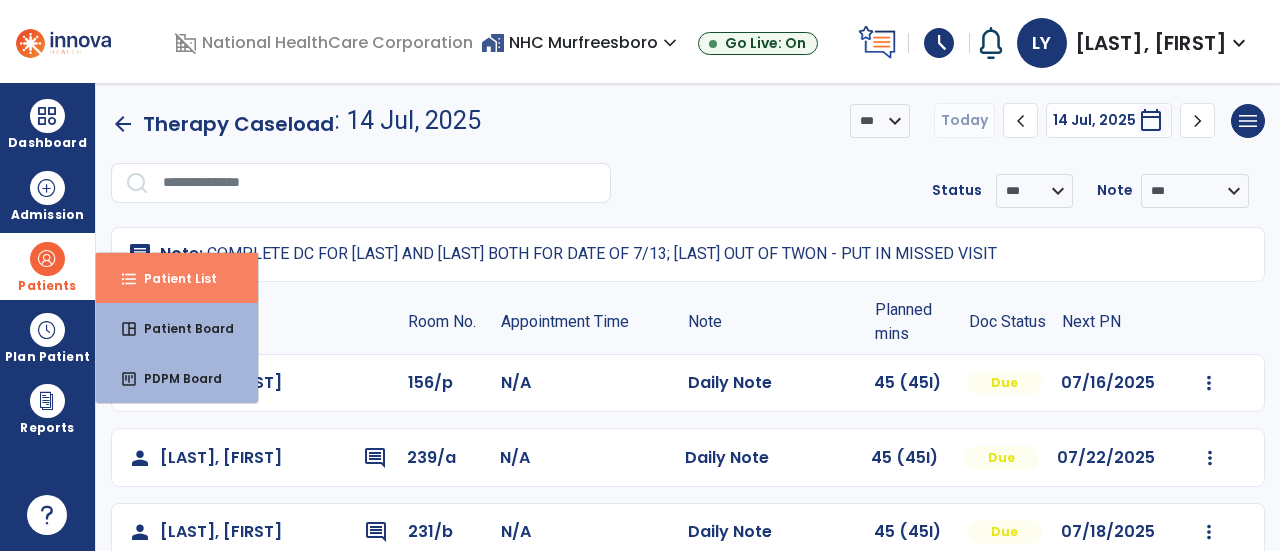 click on "Patient List" at bounding box center [172, 278] 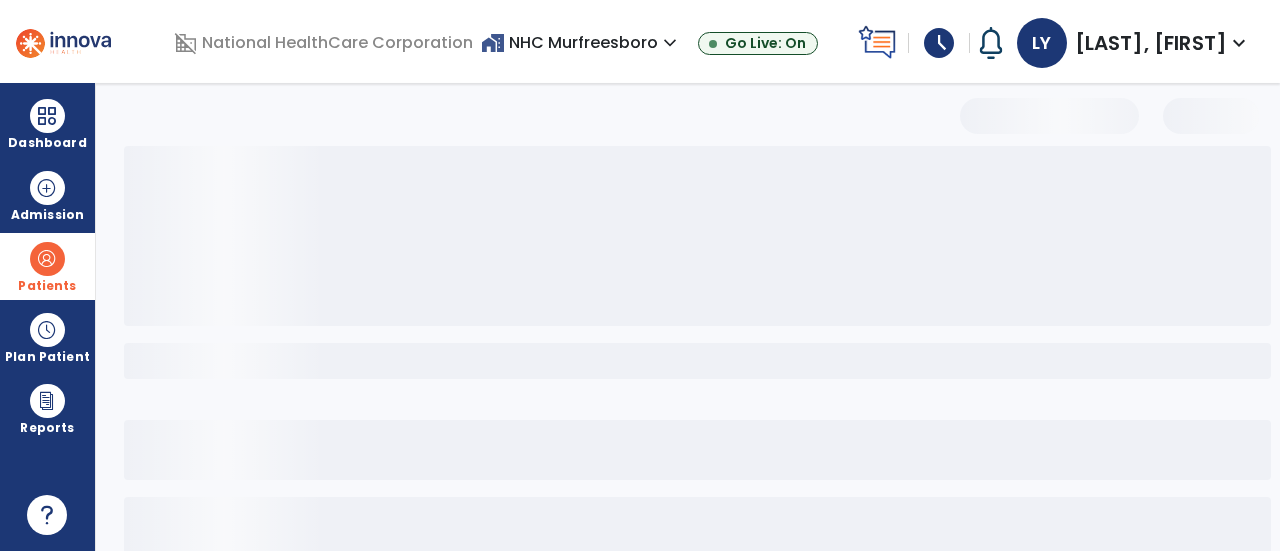 select on "***" 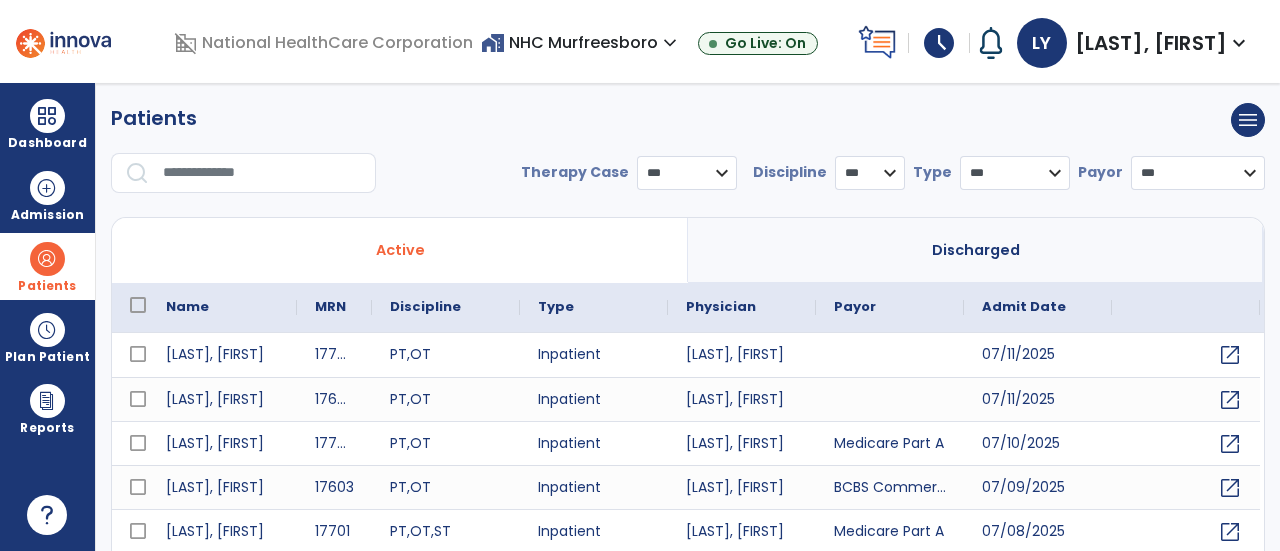 click at bounding box center (262, 173) 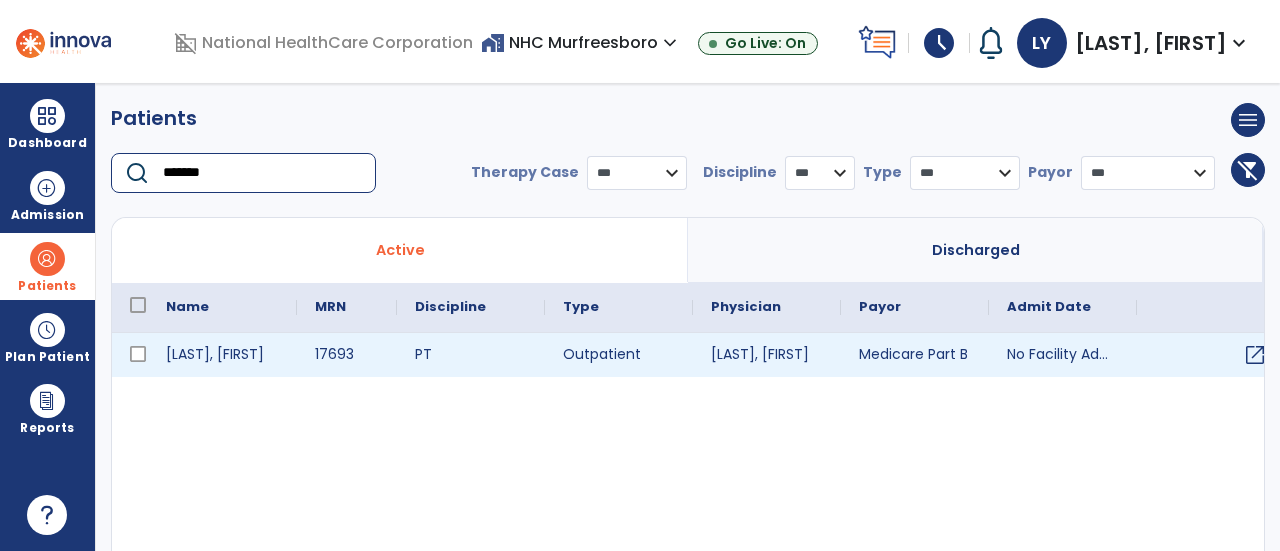 type on "*******" 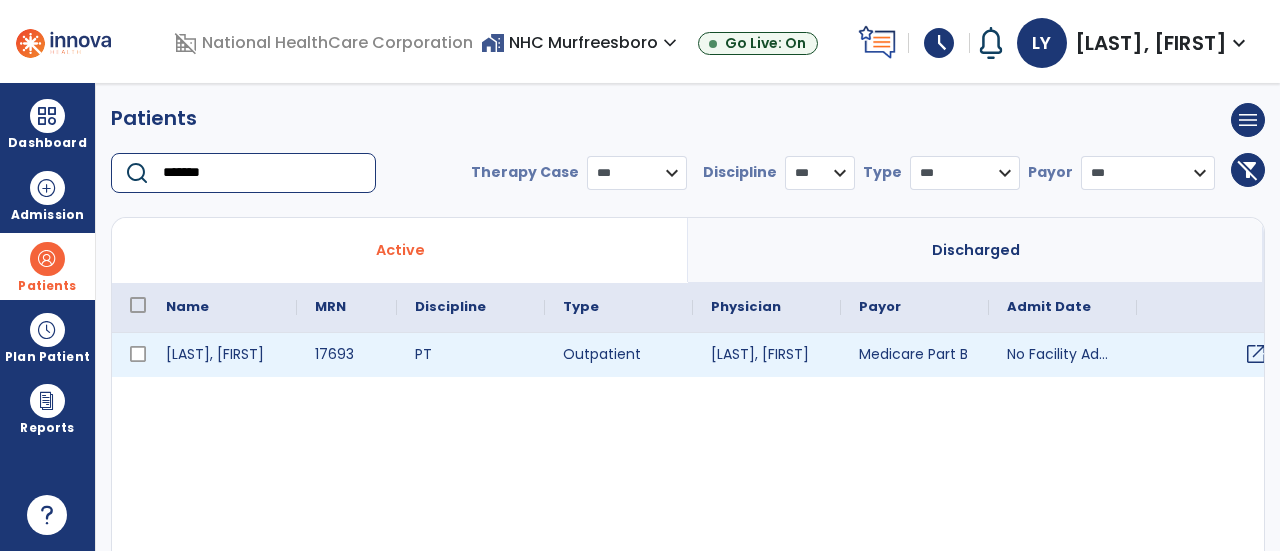 click on "open_in_new" at bounding box center (1256, 354) 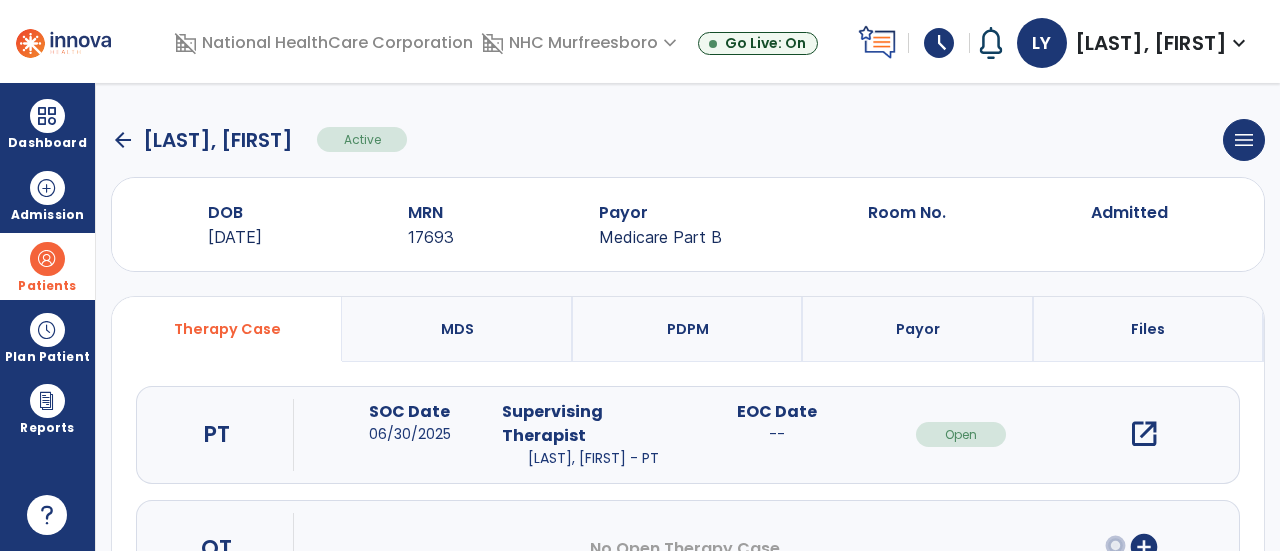 scroll, scrollTop: 100, scrollLeft: 0, axis: vertical 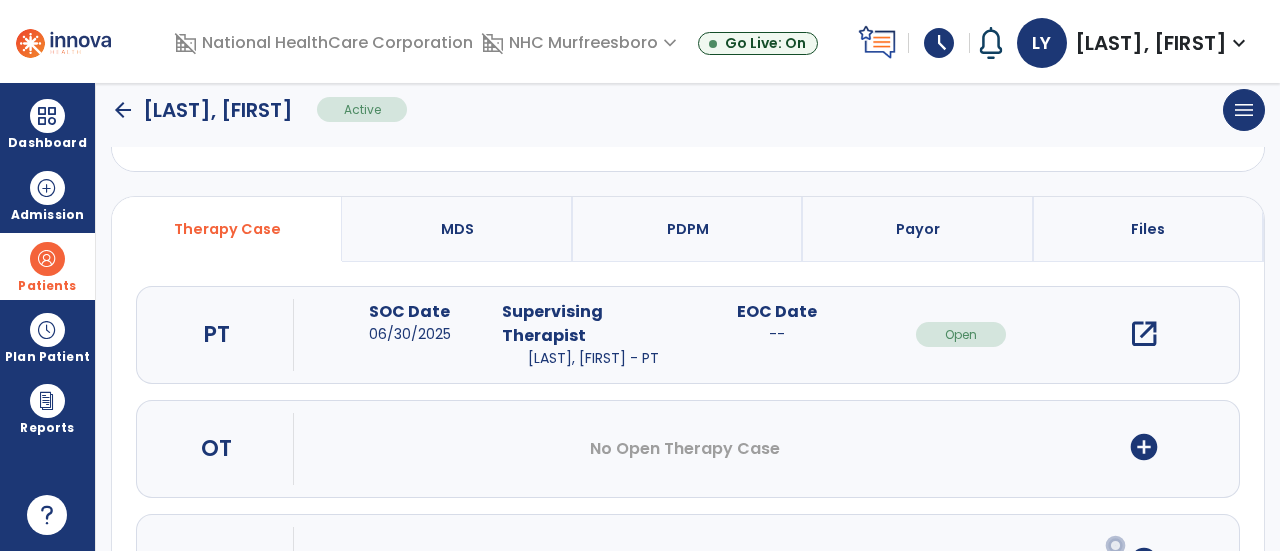 click on "open_in_new" at bounding box center (1144, 334) 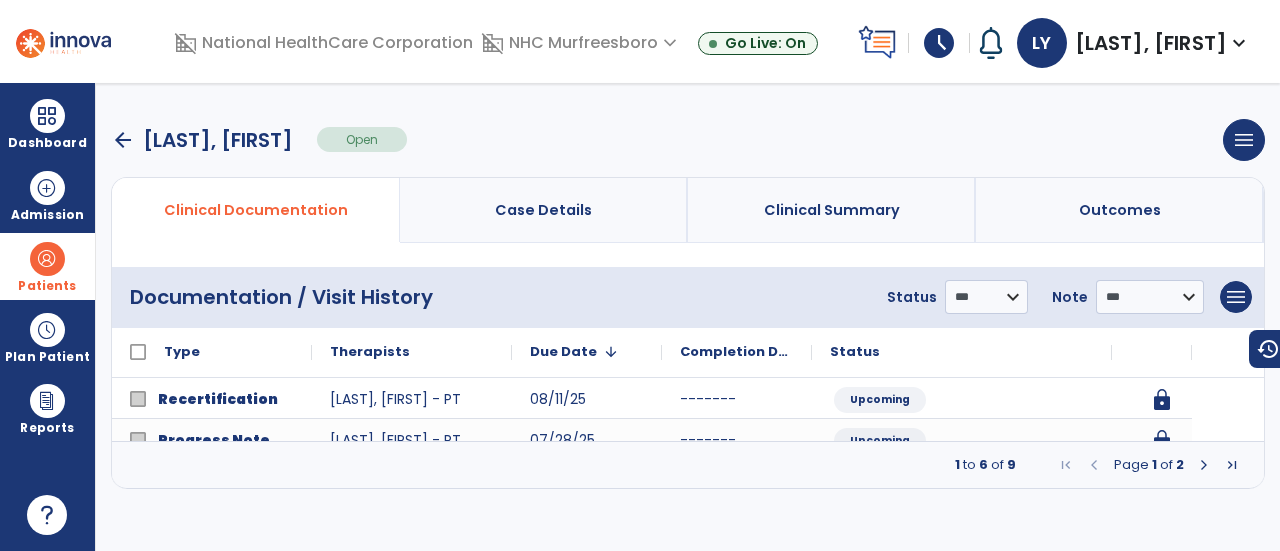 scroll, scrollTop: 0, scrollLeft: 0, axis: both 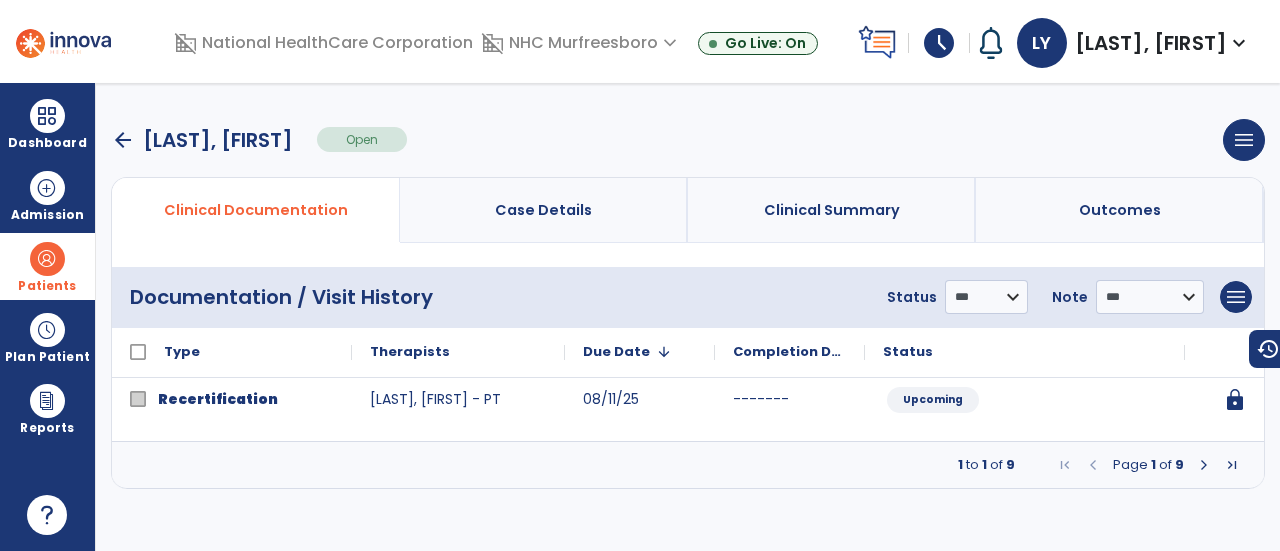 click at bounding box center [1204, 465] 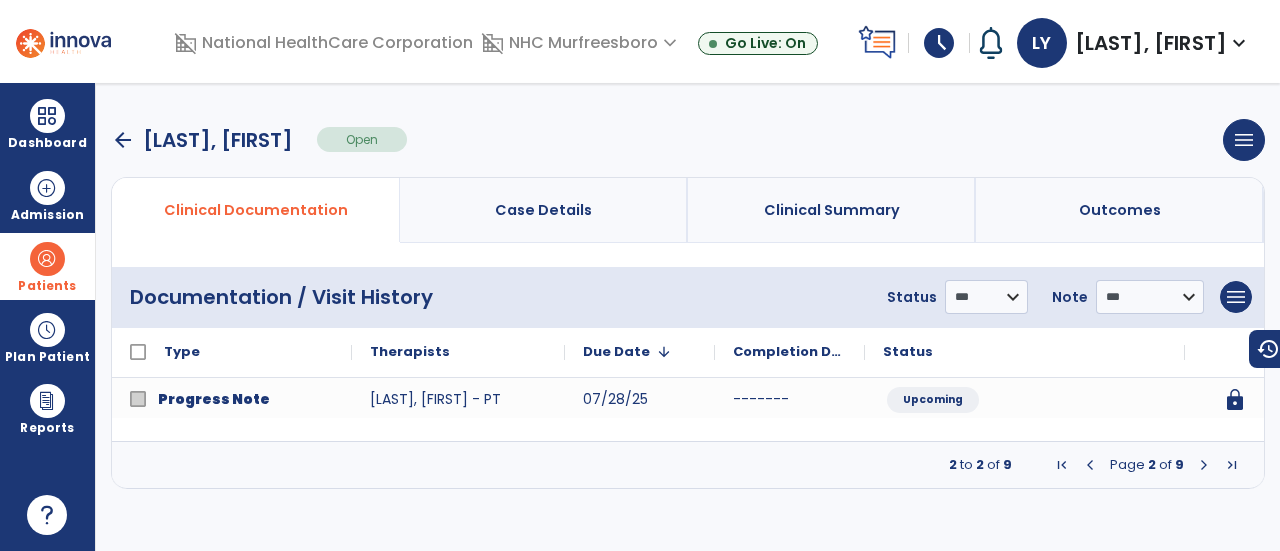 click at bounding box center [1204, 465] 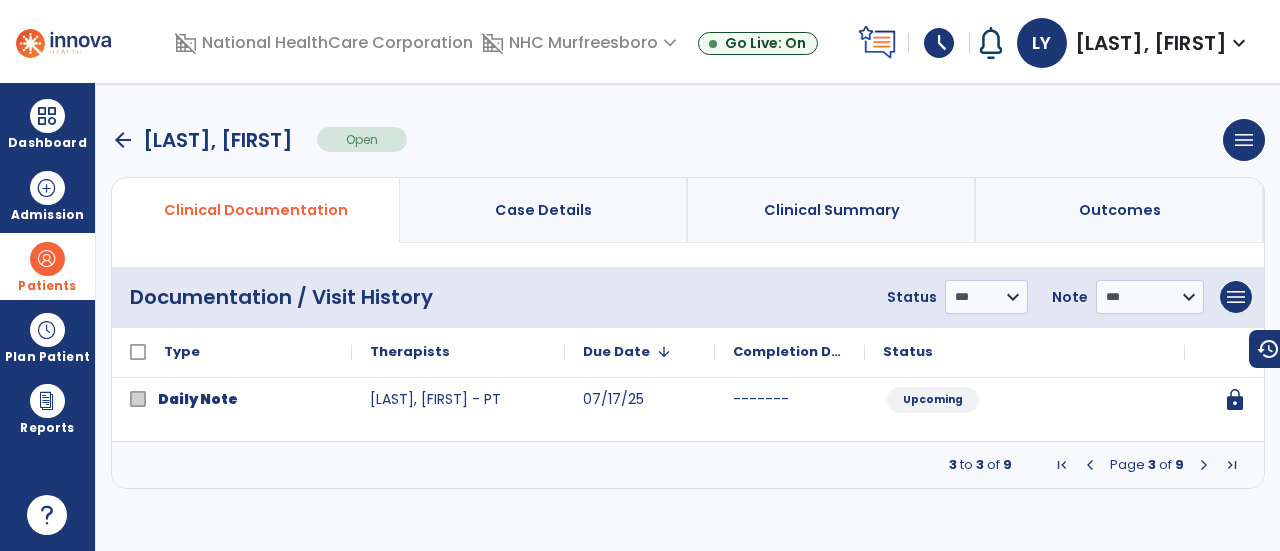 click at bounding box center [1204, 465] 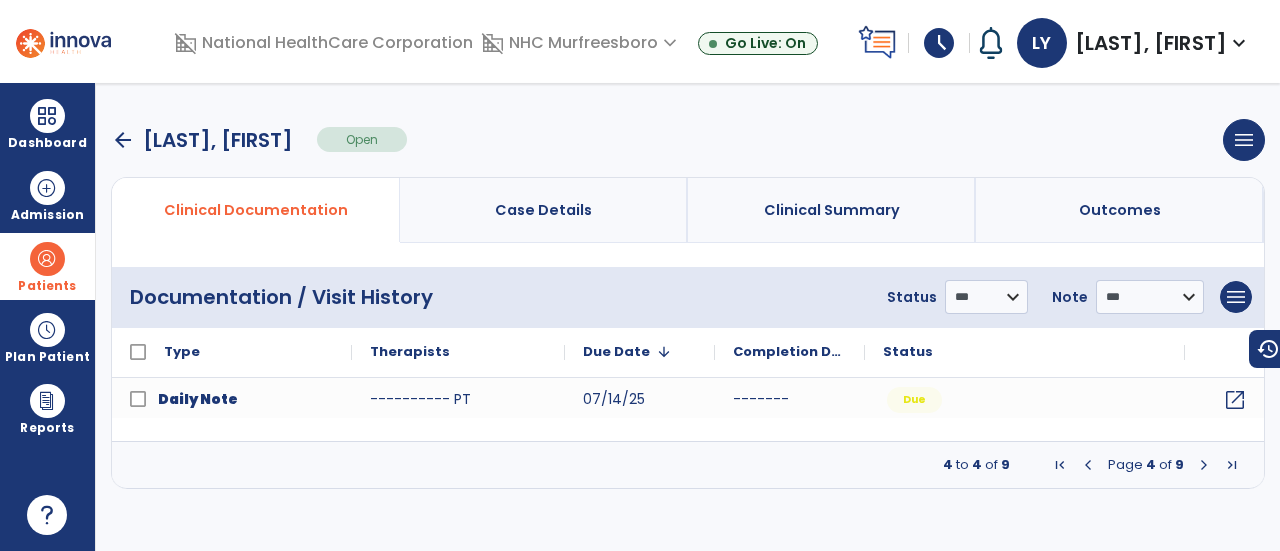click at bounding box center (1204, 465) 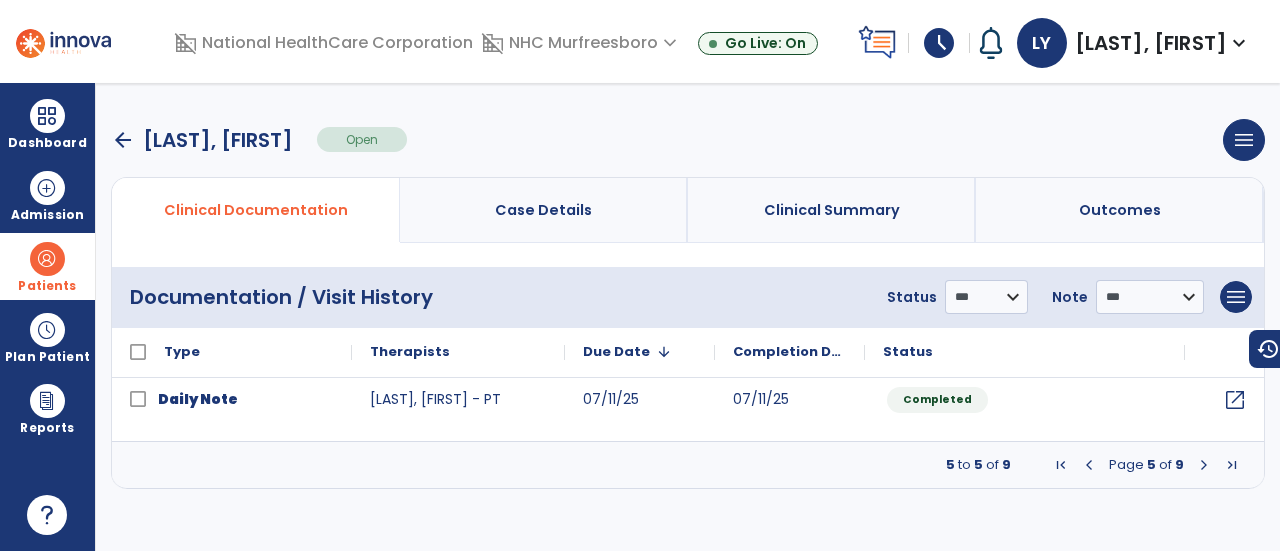 click at bounding box center (1089, 465) 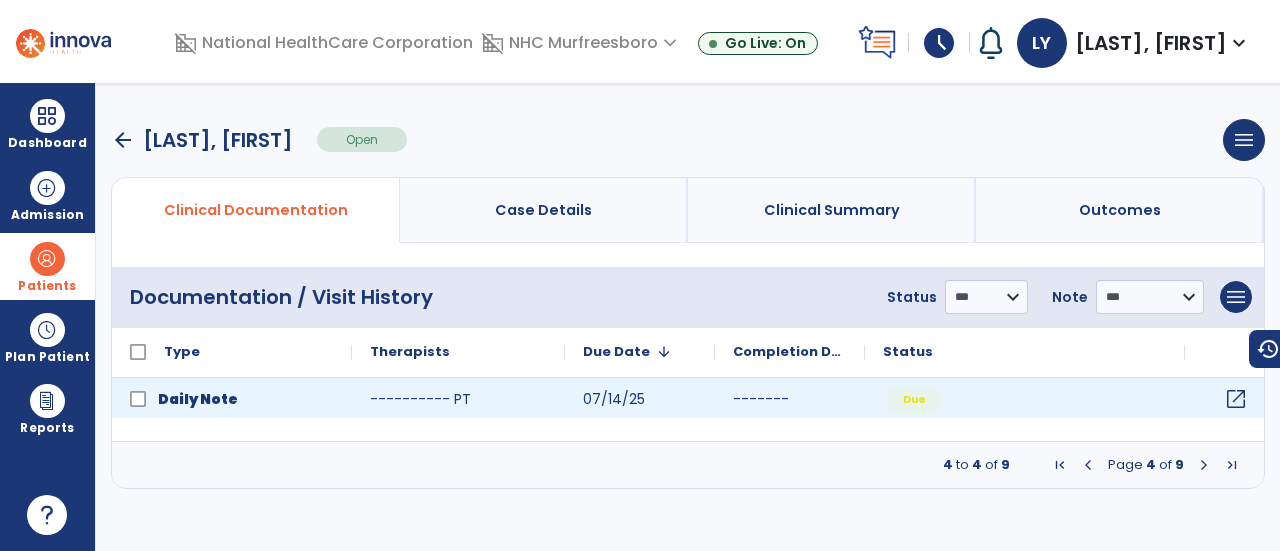 click on "open_in_new" 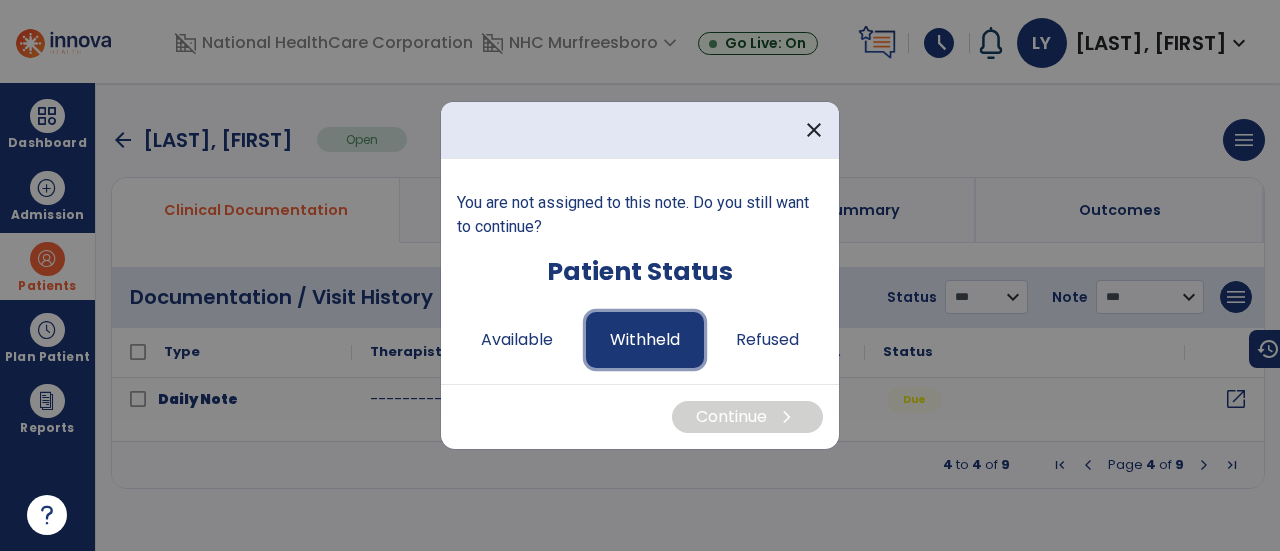 click on "Withheld" at bounding box center (645, 340) 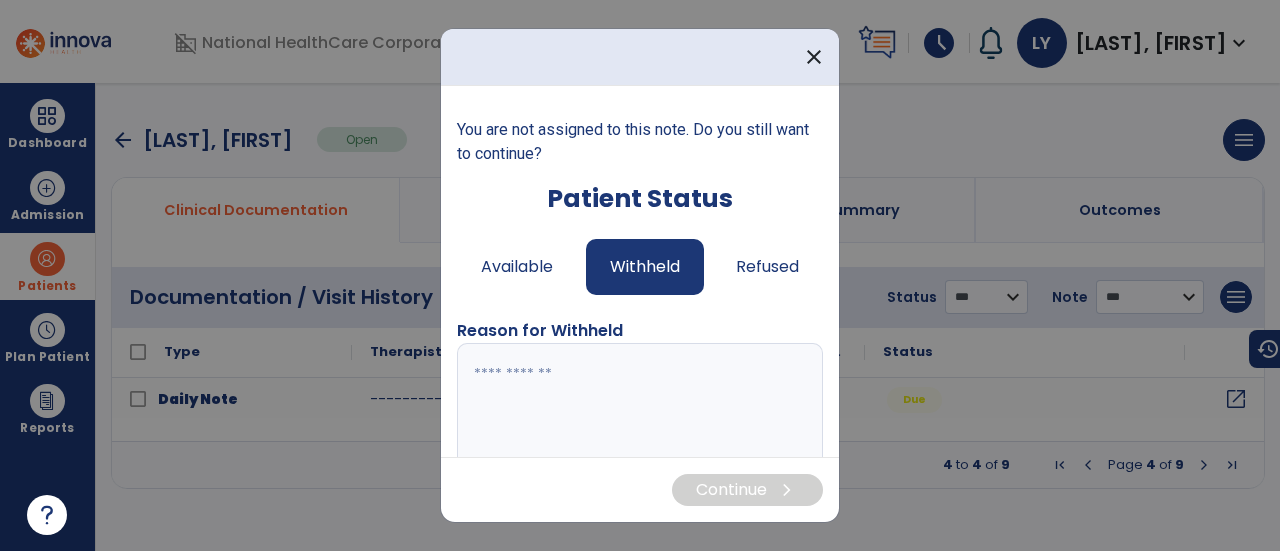 click at bounding box center (638, 418) 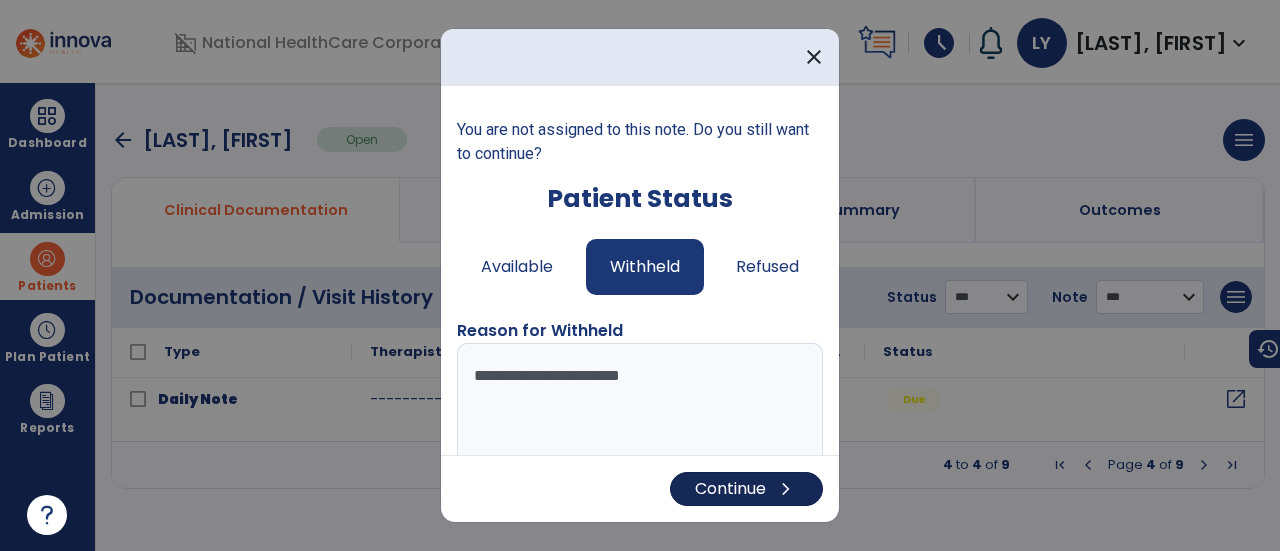 type on "**********" 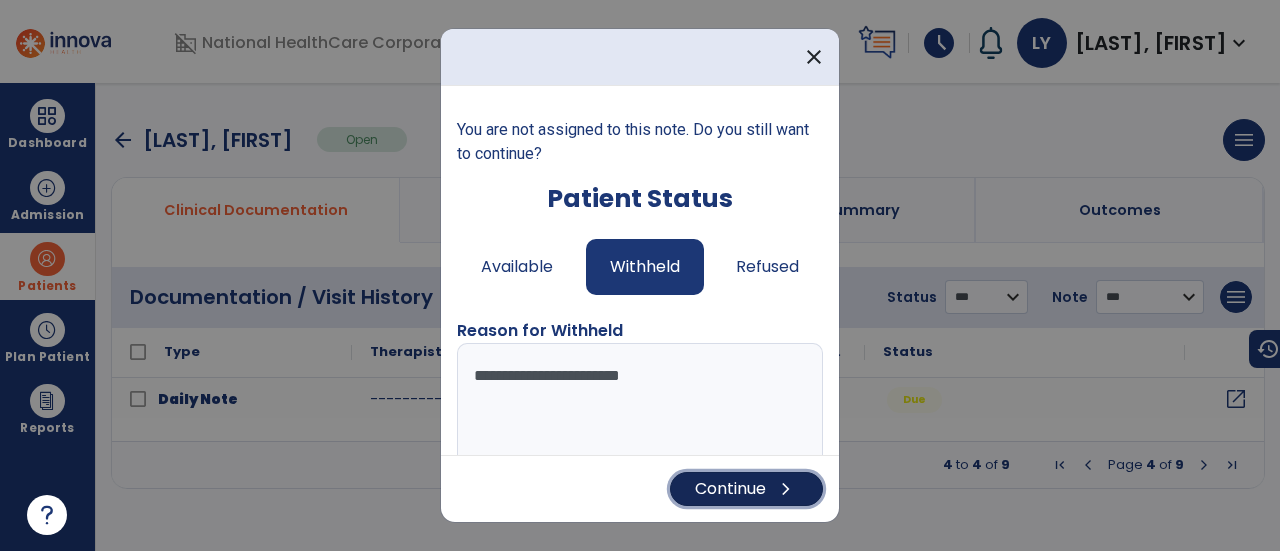 click on "Continue   chevron_right" at bounding box center [746, 489] 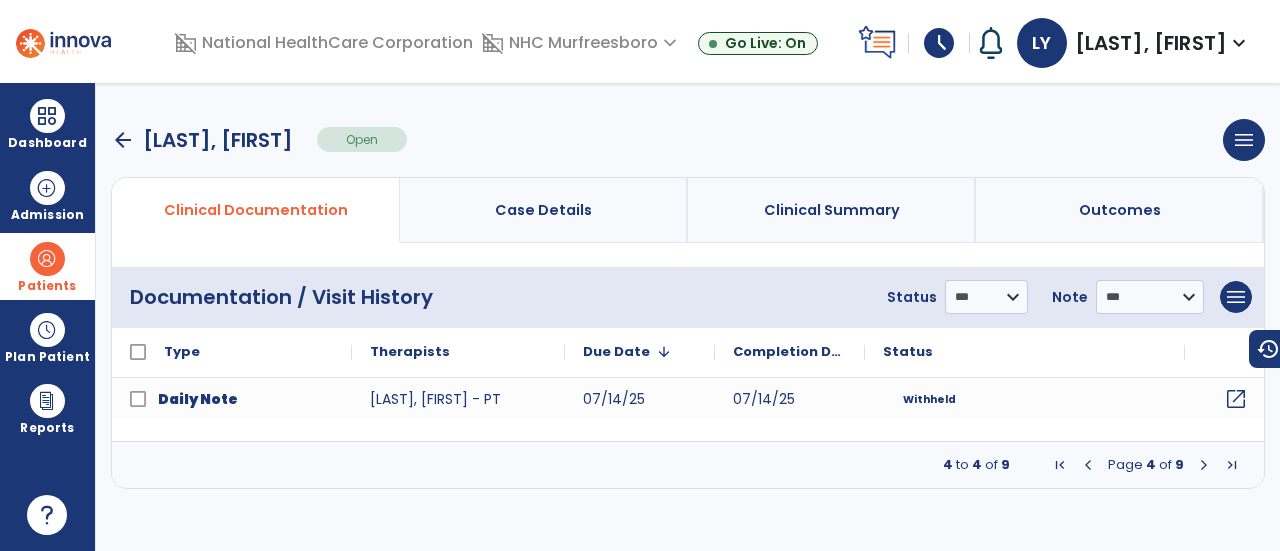 click on "Patients" at bounding box center (47, 266) 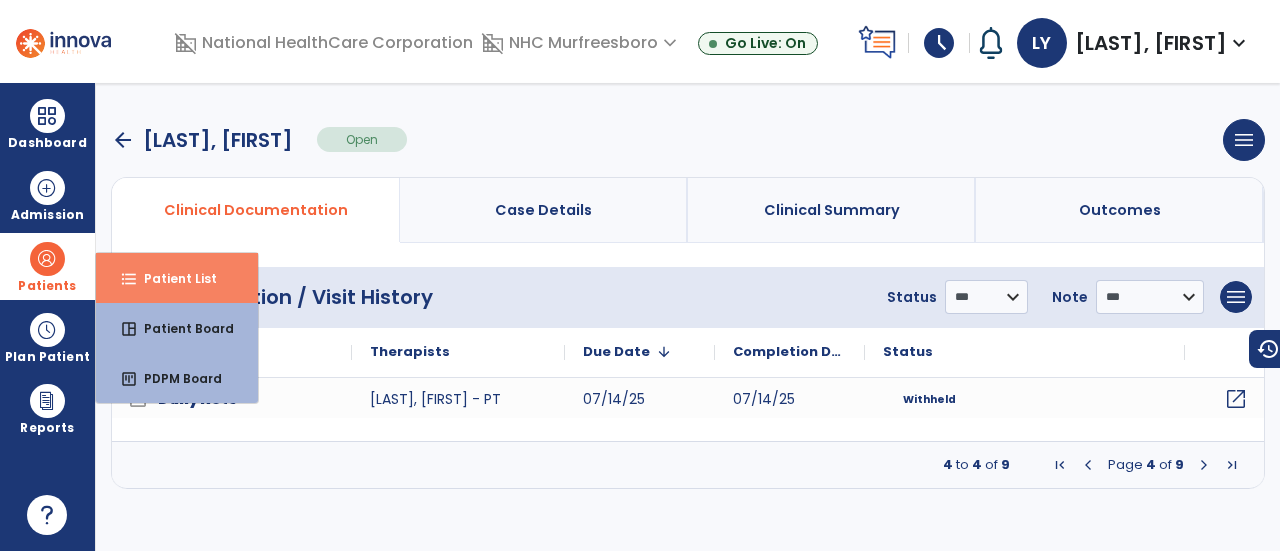 click on "format_list_bulleted  Patient List" at bounding box center (177, 278) 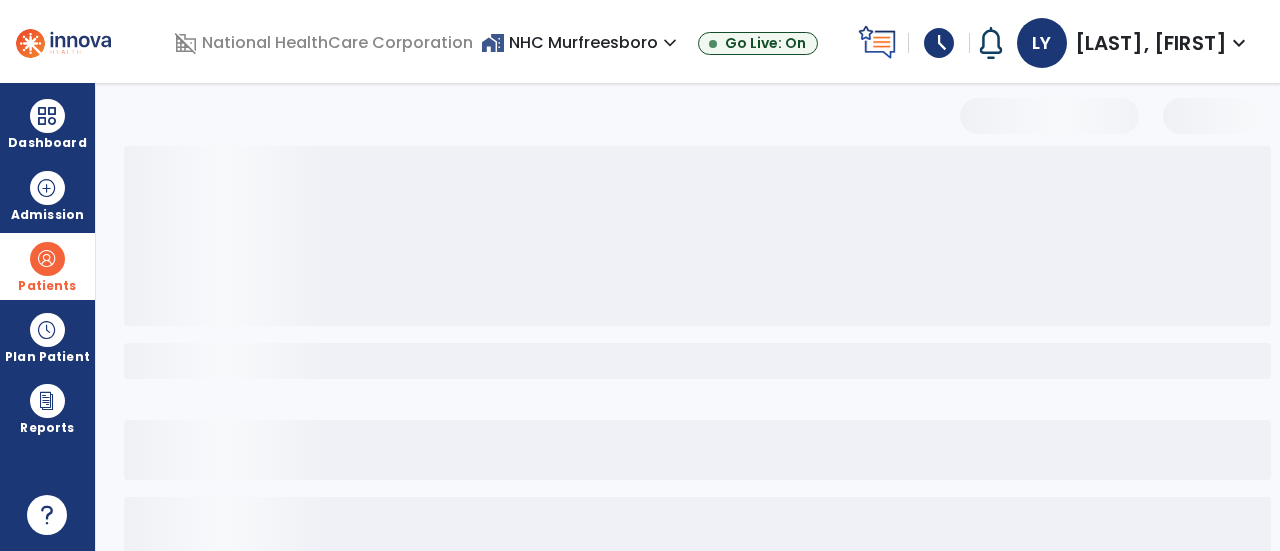 select on "***" 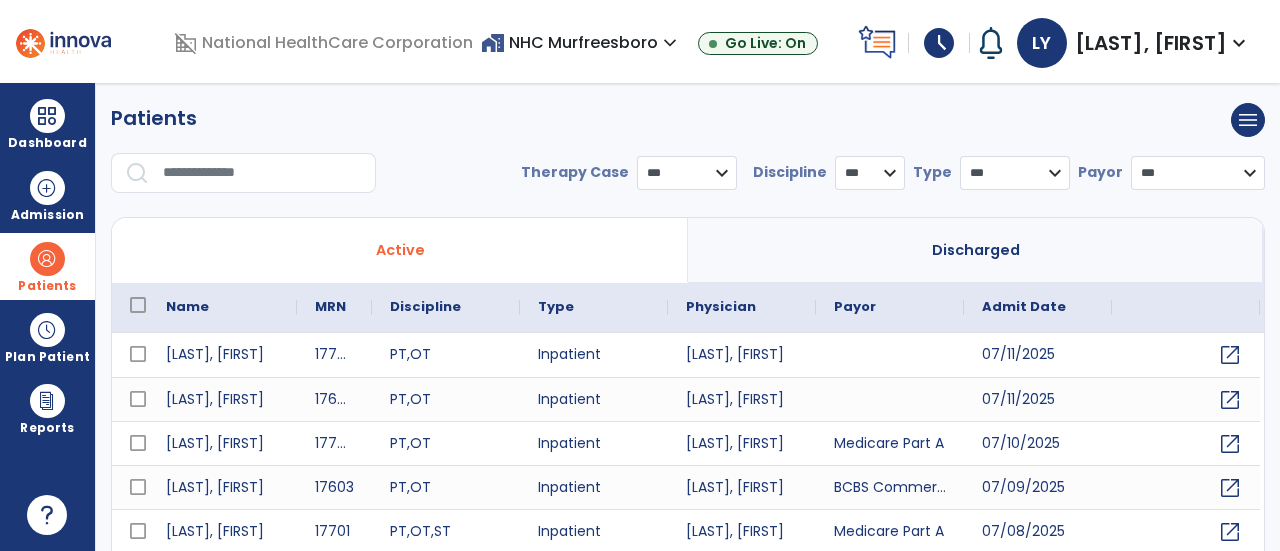 click at bounding box center [262, 173] 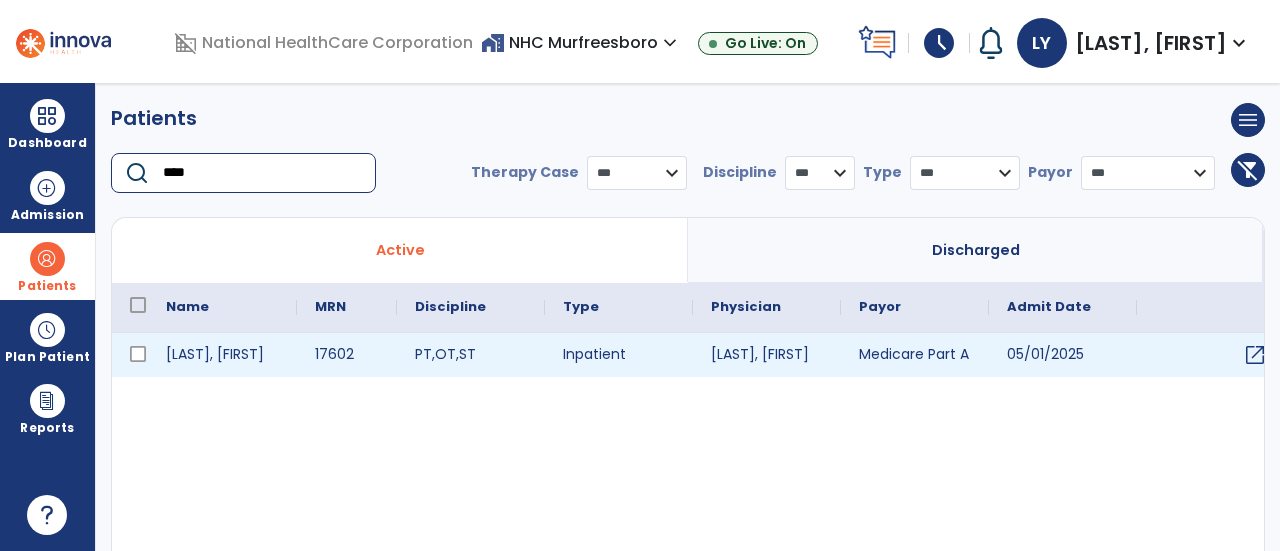 type on "****" 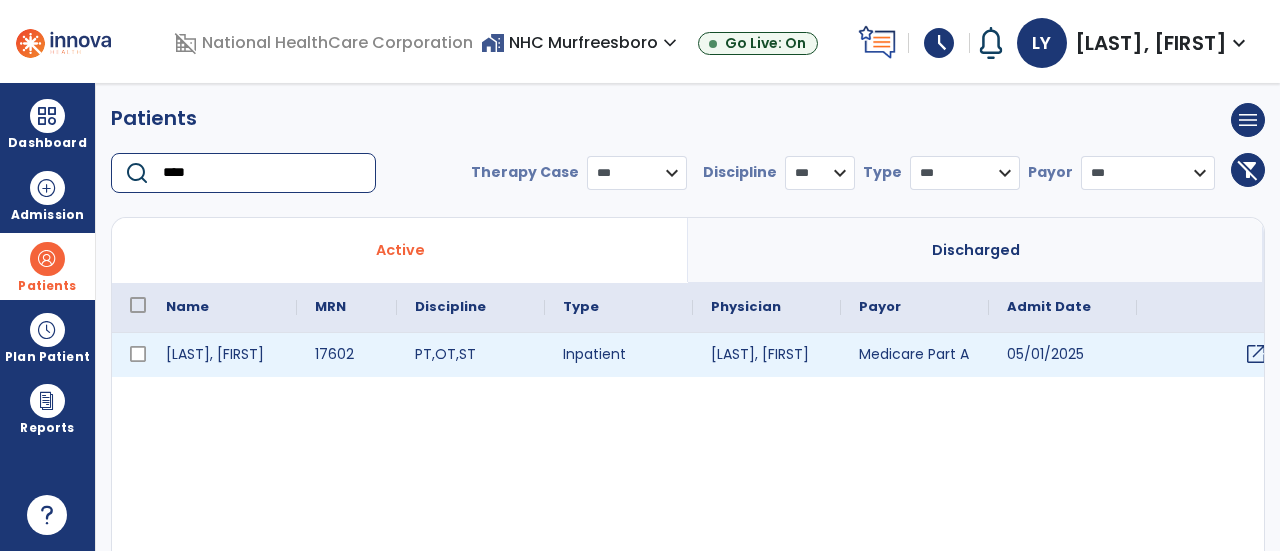 click on "open_in_new" at bounding box center (1256, 354) 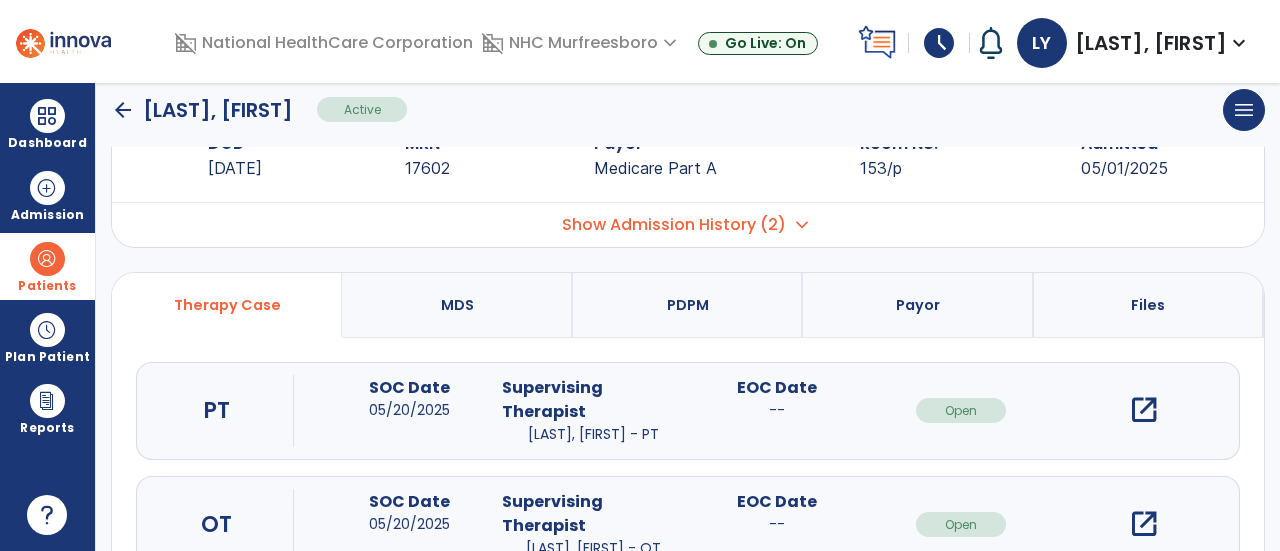 scroll, scrollTop: 100, scrollLeft: 0, axis: vertical 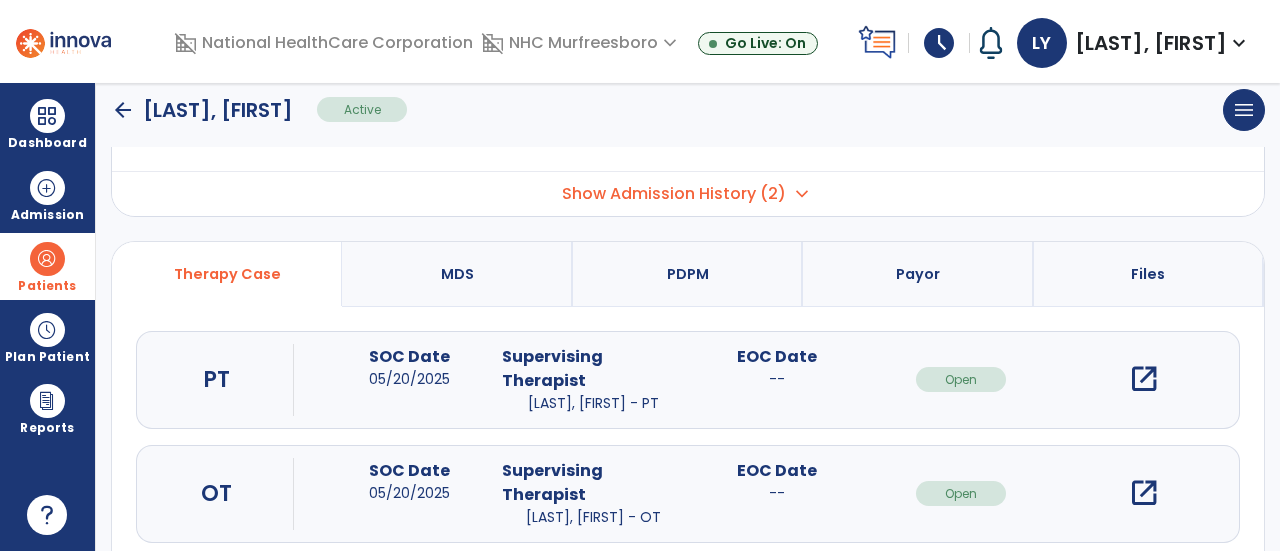 click on "open_in_new" at bounding box center [1144, 379] 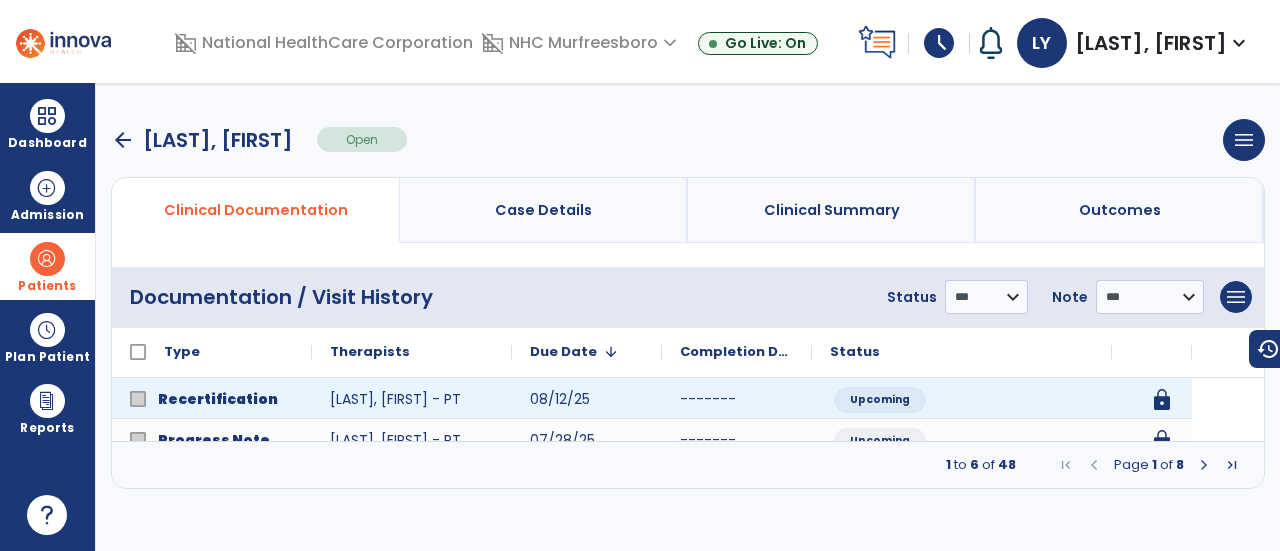 scroll, scrollTop: 0, scrollLeft: 0, axis: both 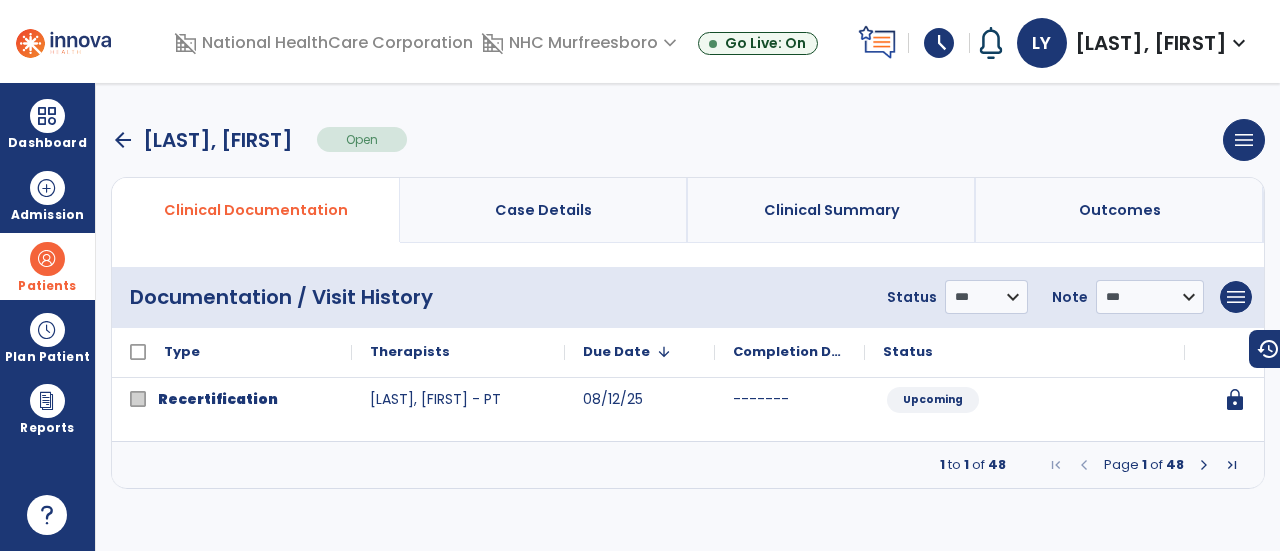 click at bounding box center (1204, 465) 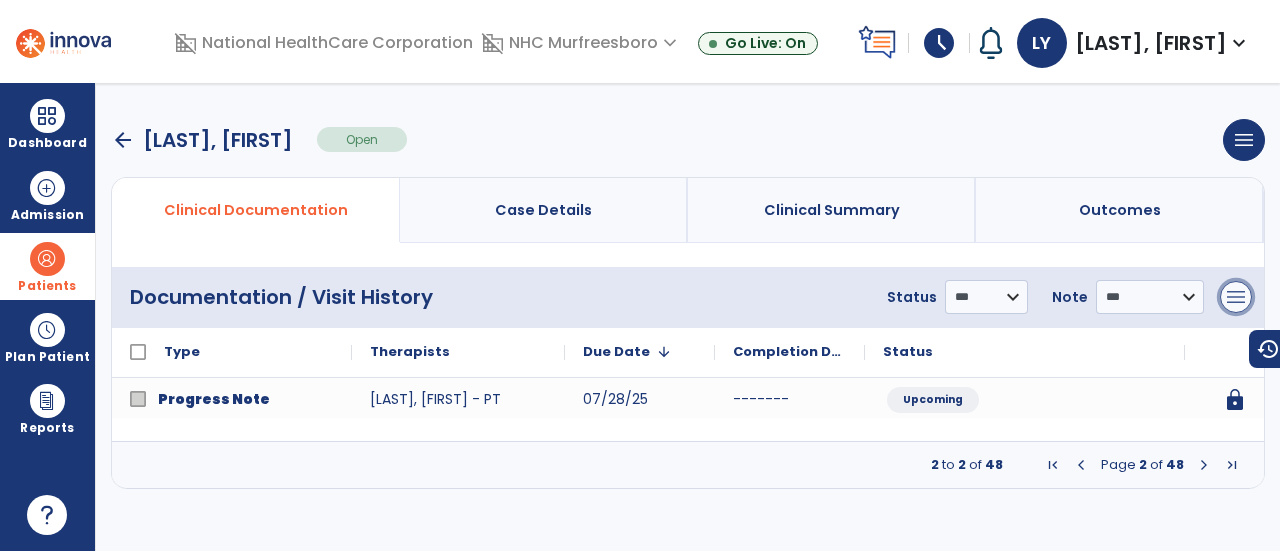click on "menu" at bounding box center [1236, 297] 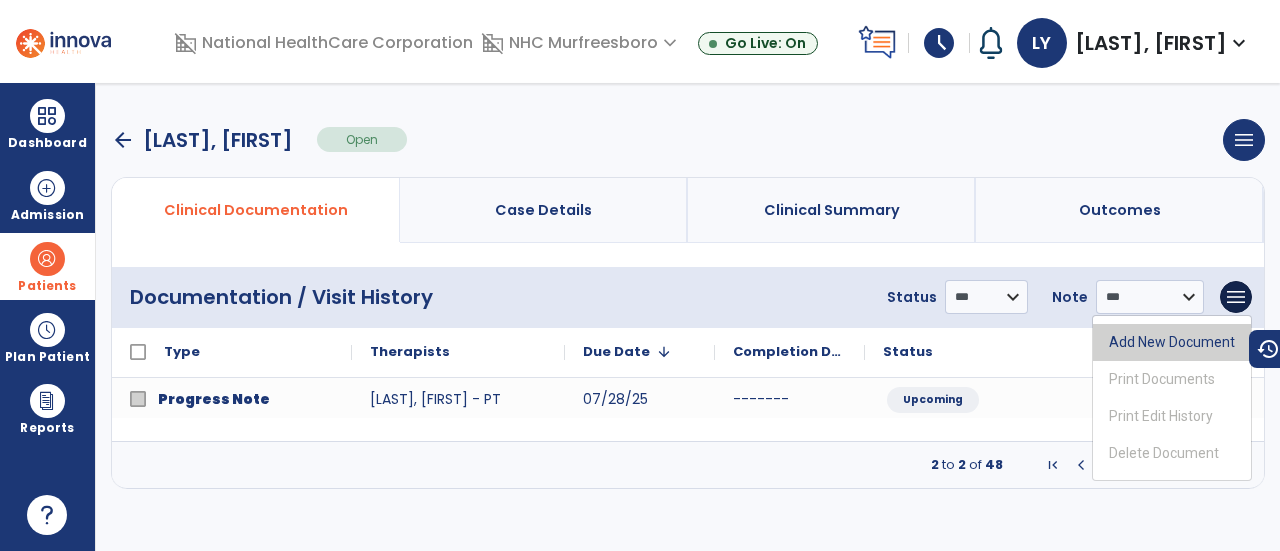 click on "Add New Document" at bounding box center (1172, 342) 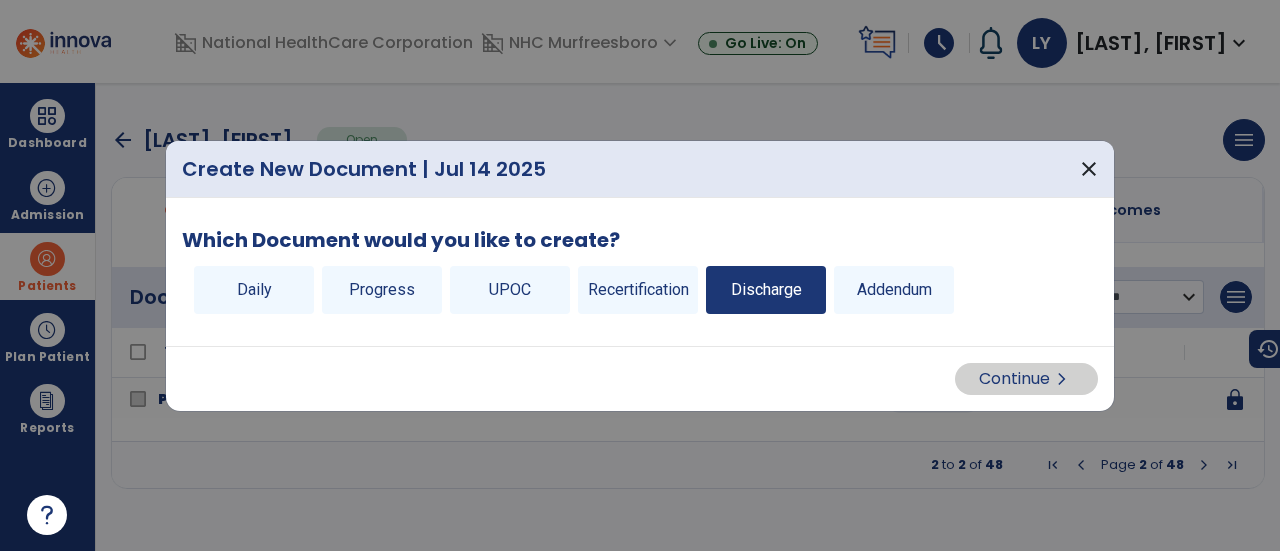 click on "Discharge" at bounding box center [766, 290] 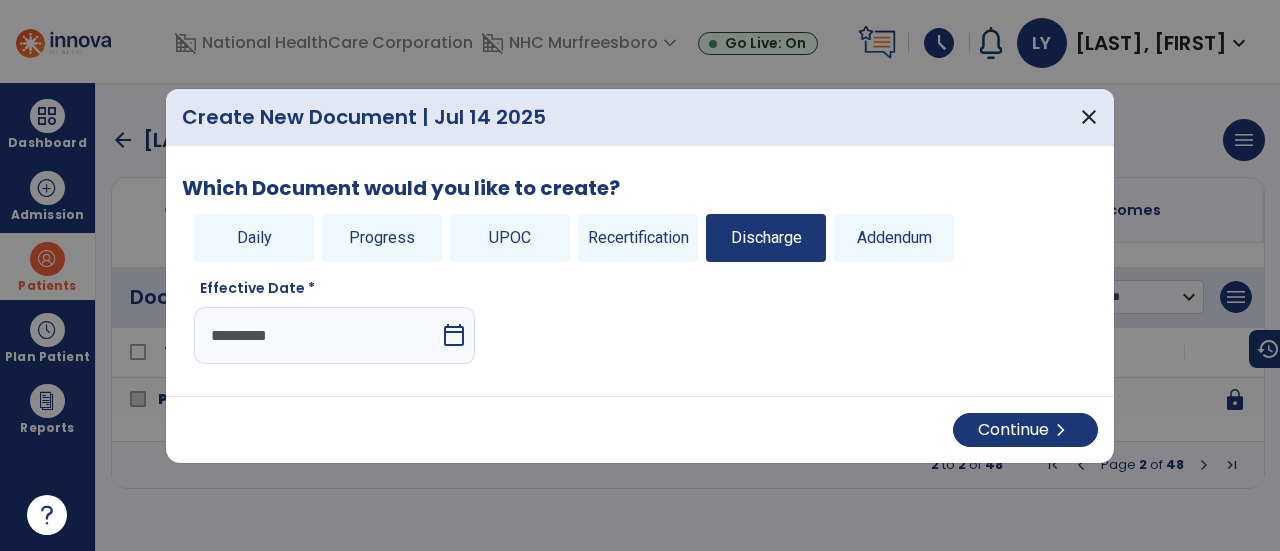 click on "calendar_today" at bounding box center [454, 335] 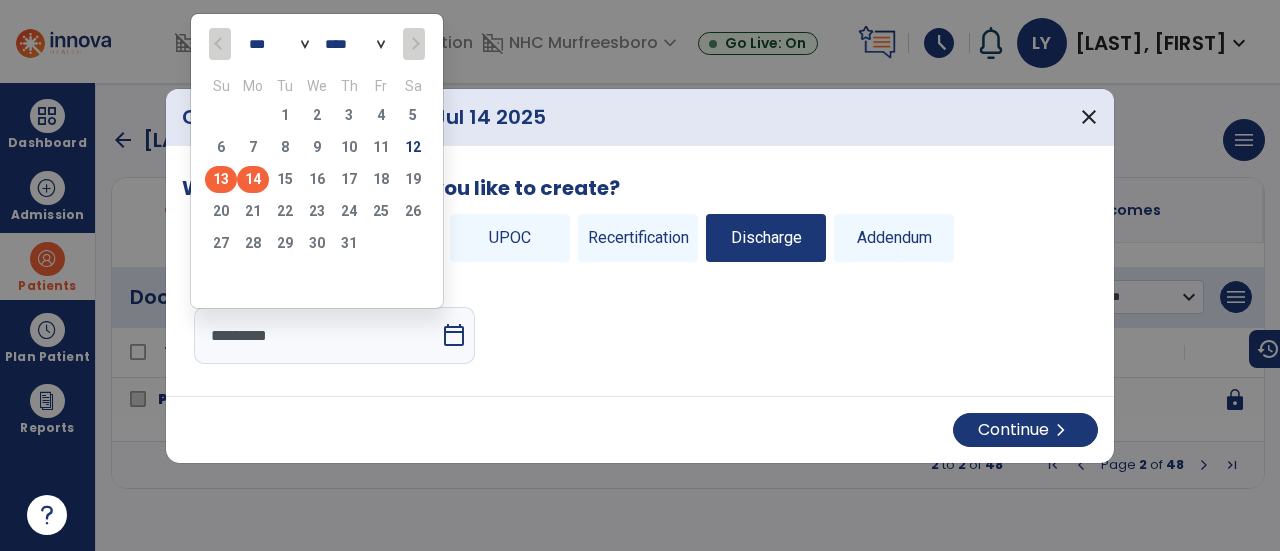 click on "13" 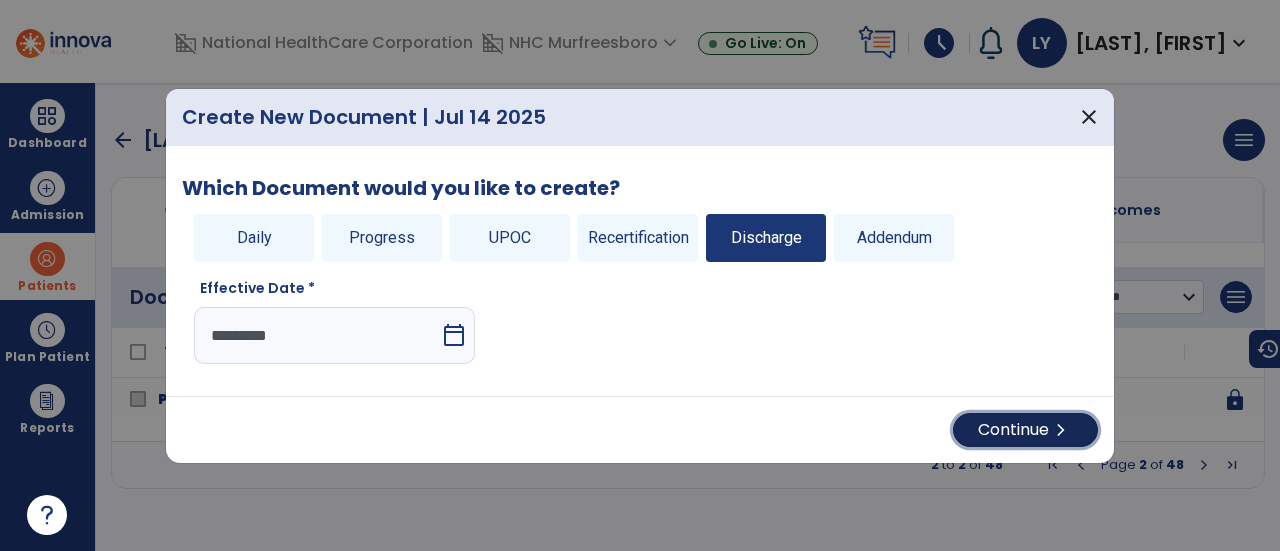 click on "Continue   chevron_right" at bounding box center [1025, 430] 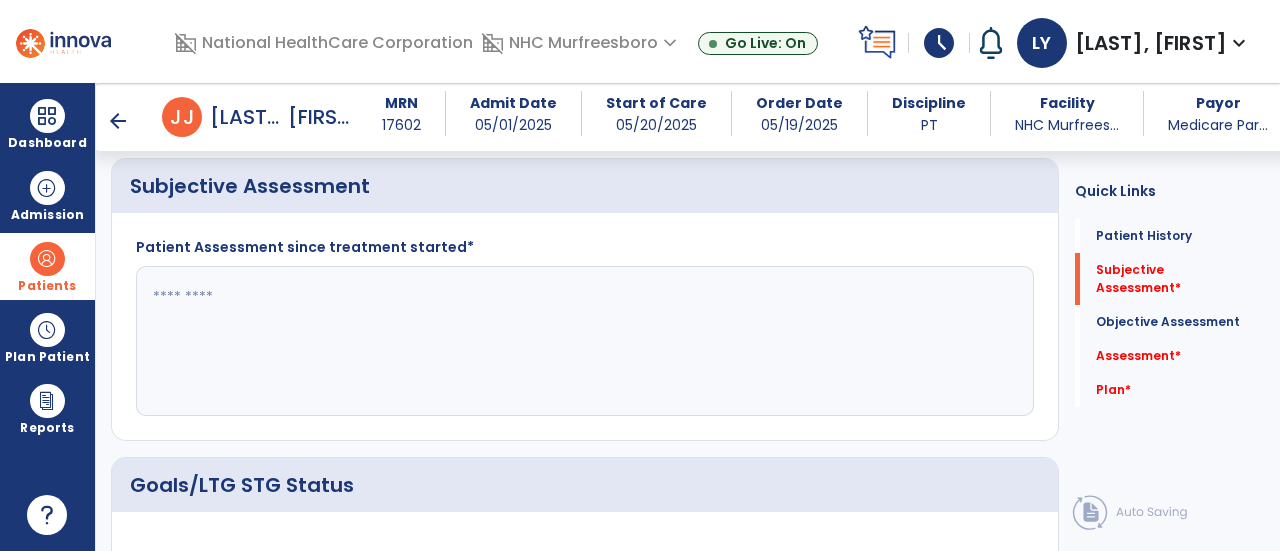 scroll, scrollTop: 500, scrollLeft: 0, axis: vertical 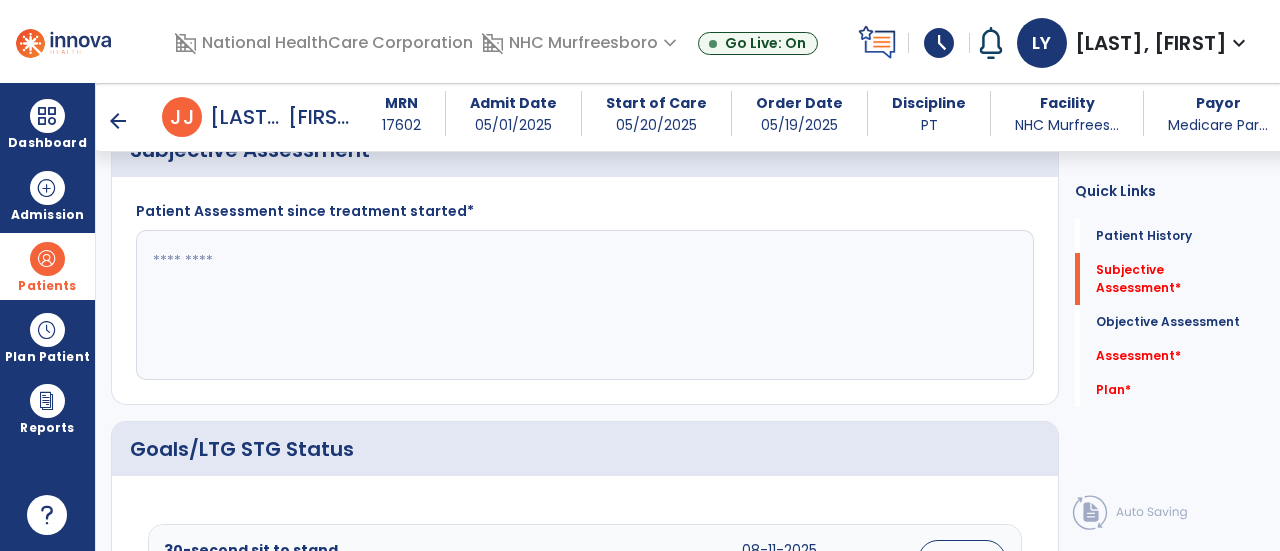 click 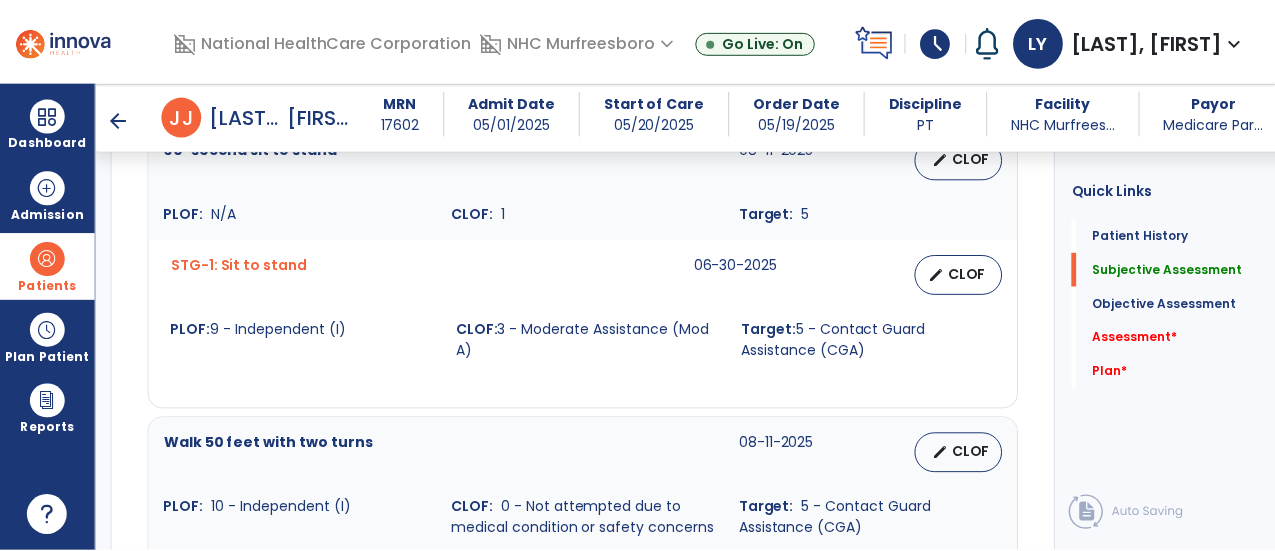 scroll, scrollTop: 800, scrollLeft: 0, axis: vertical 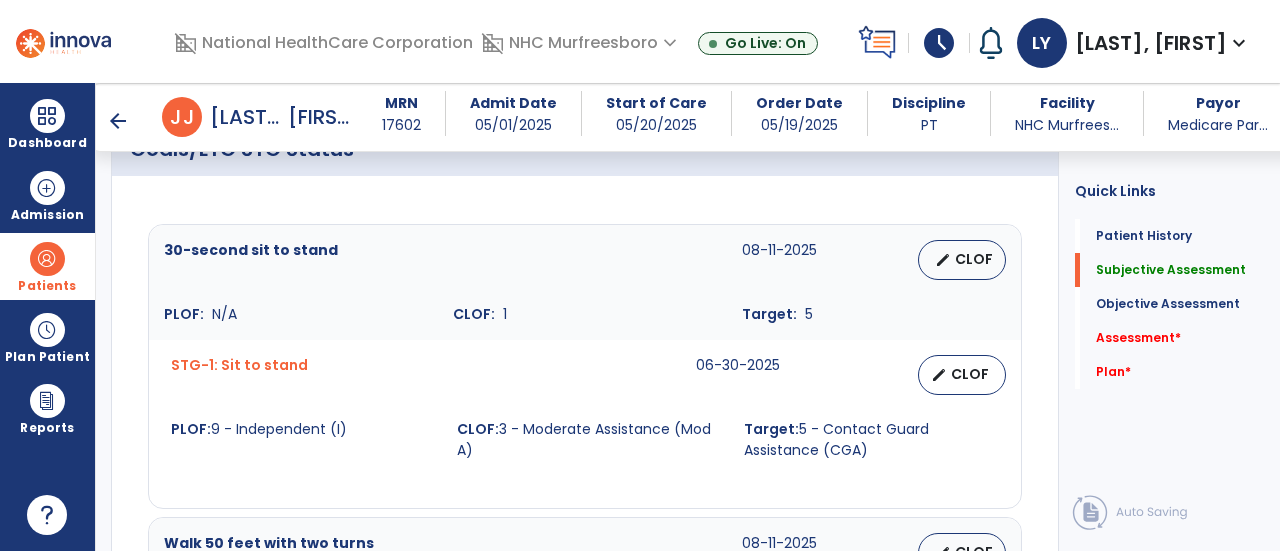 type on "**********" 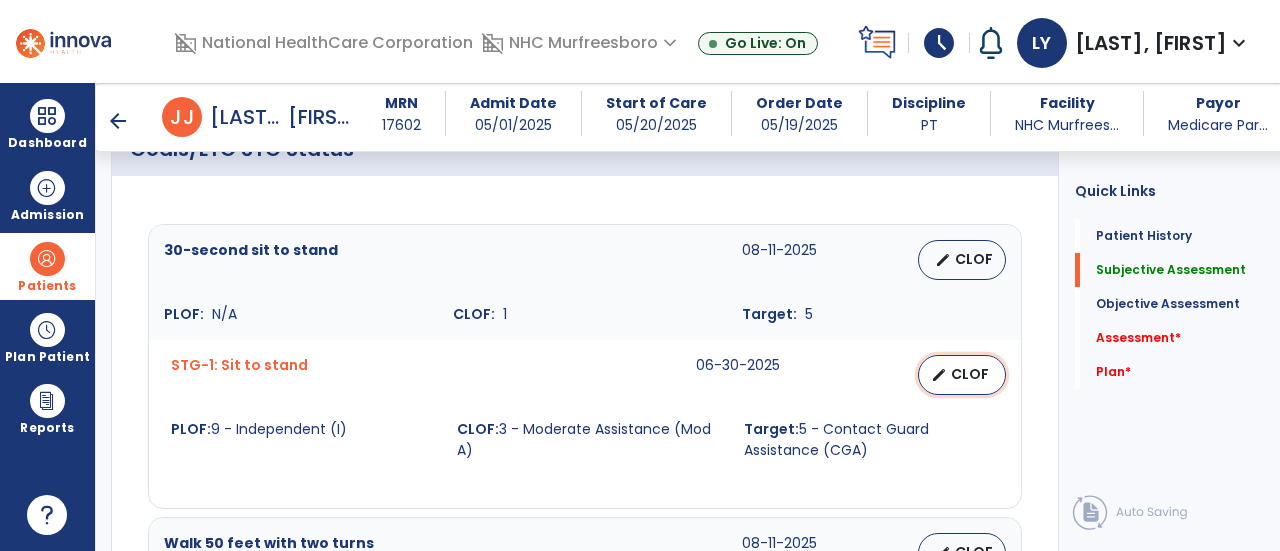 click on "CLOF" at bounding box center [970, 374] 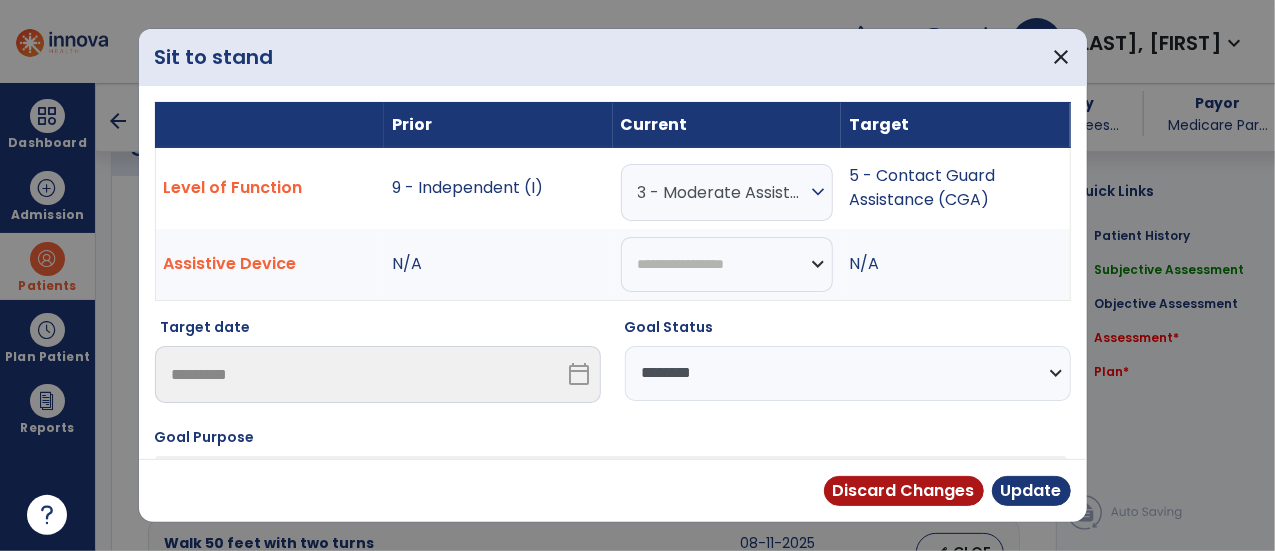 scroll, scrollTop: 800, scrollLeft: 0, axis: vertical 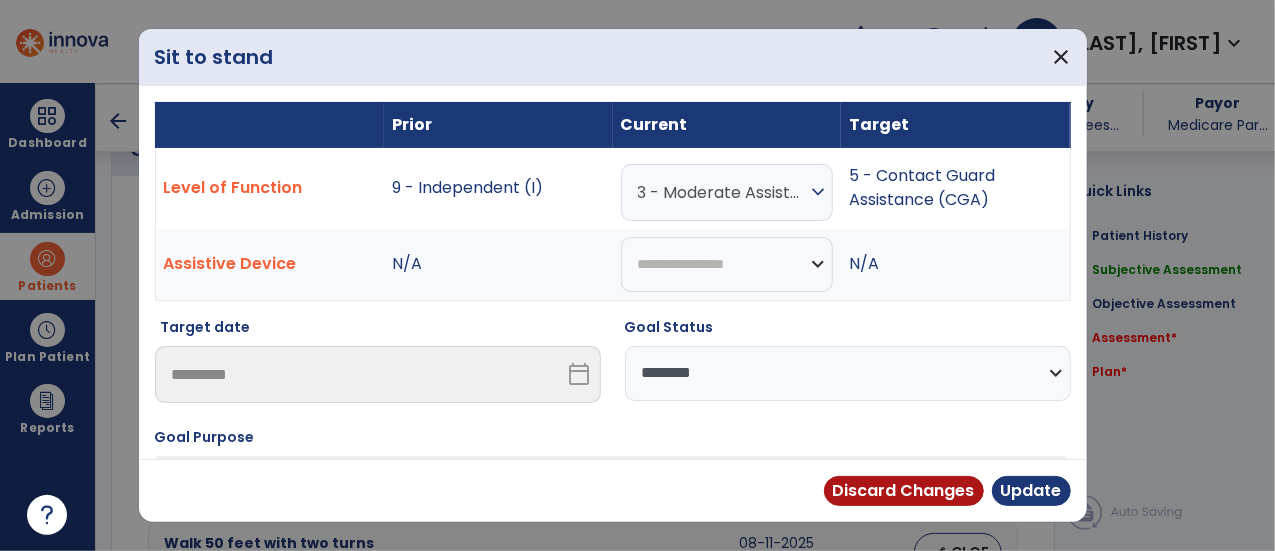 click on "expand_more" at bounding box center [818, 192] 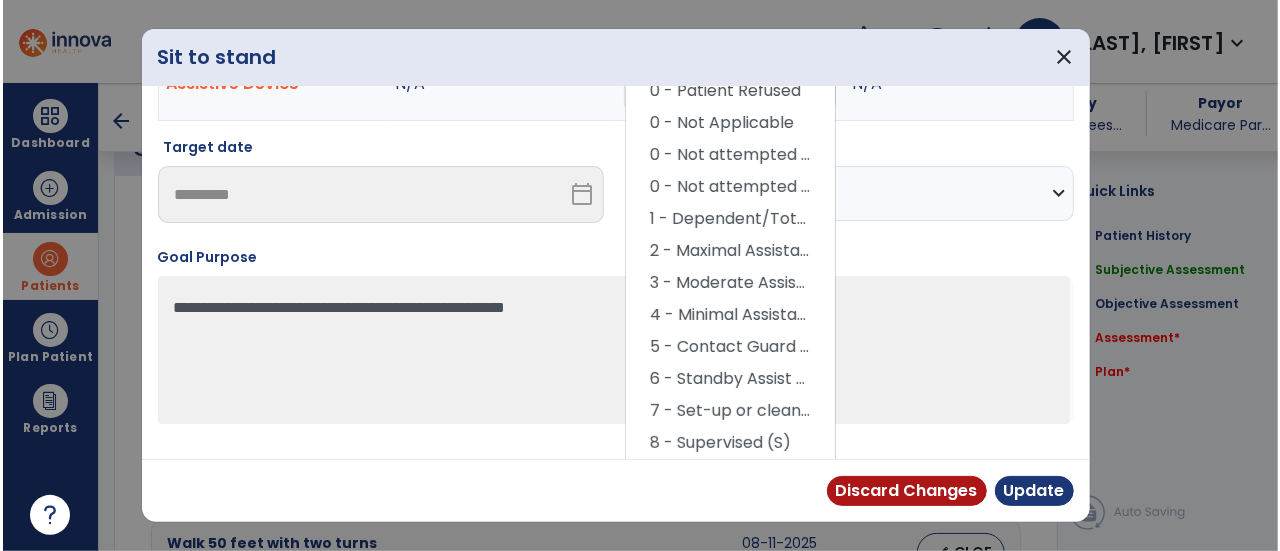 scroll, scrollTop: 174, scrollLeft: 0, axis: vertical 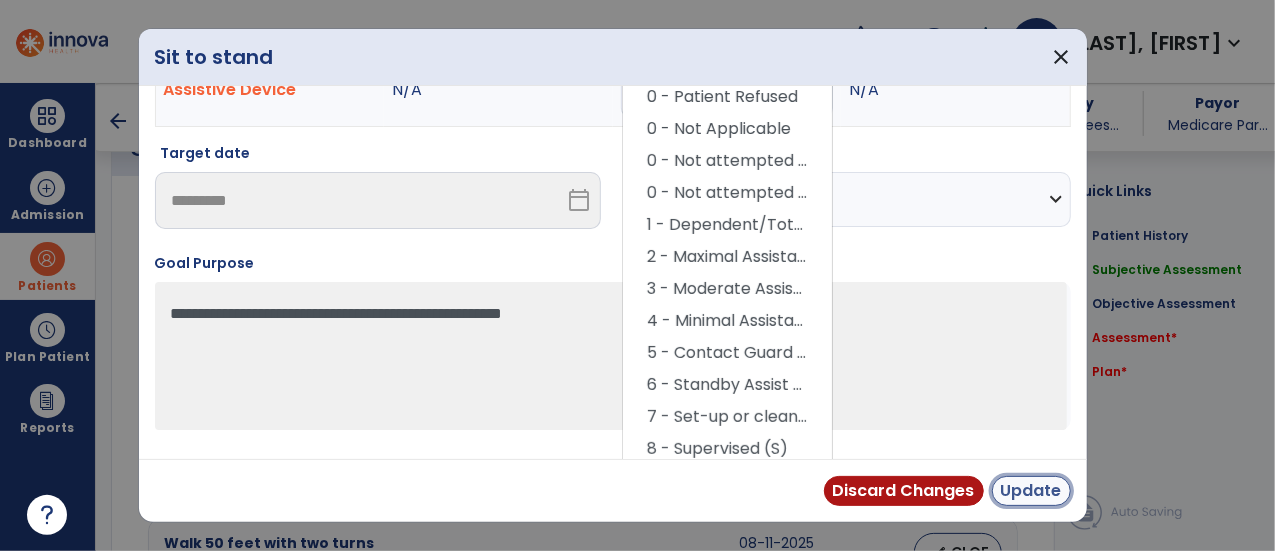 click on "Update" at bounding box center (1031, 491) 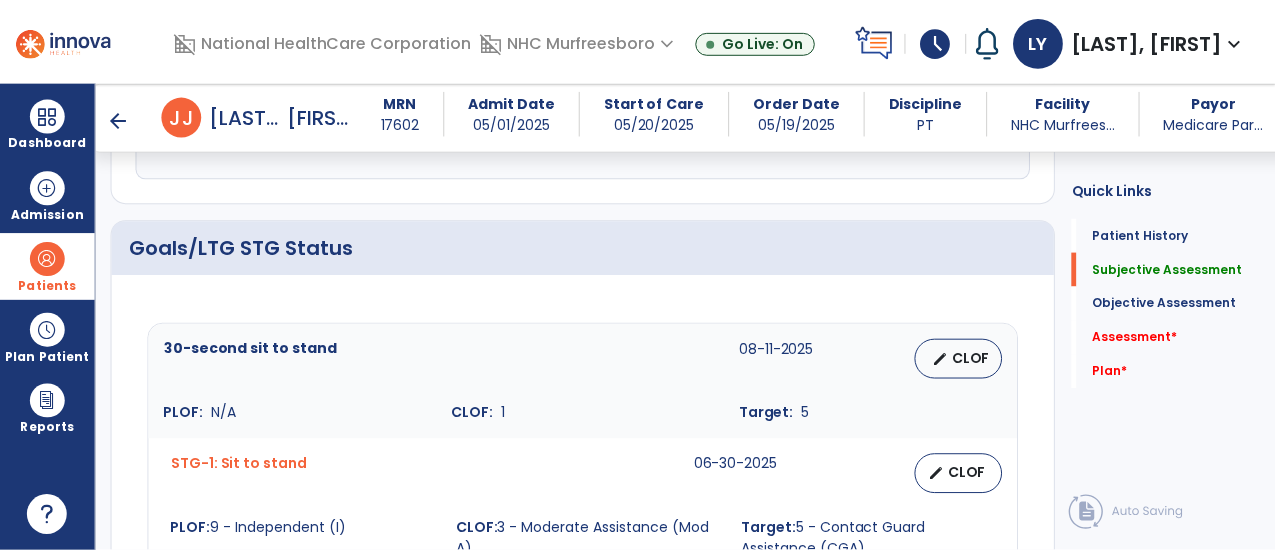 scroll, scrollTop: 800, scrollLeft: 0, axis: vertical 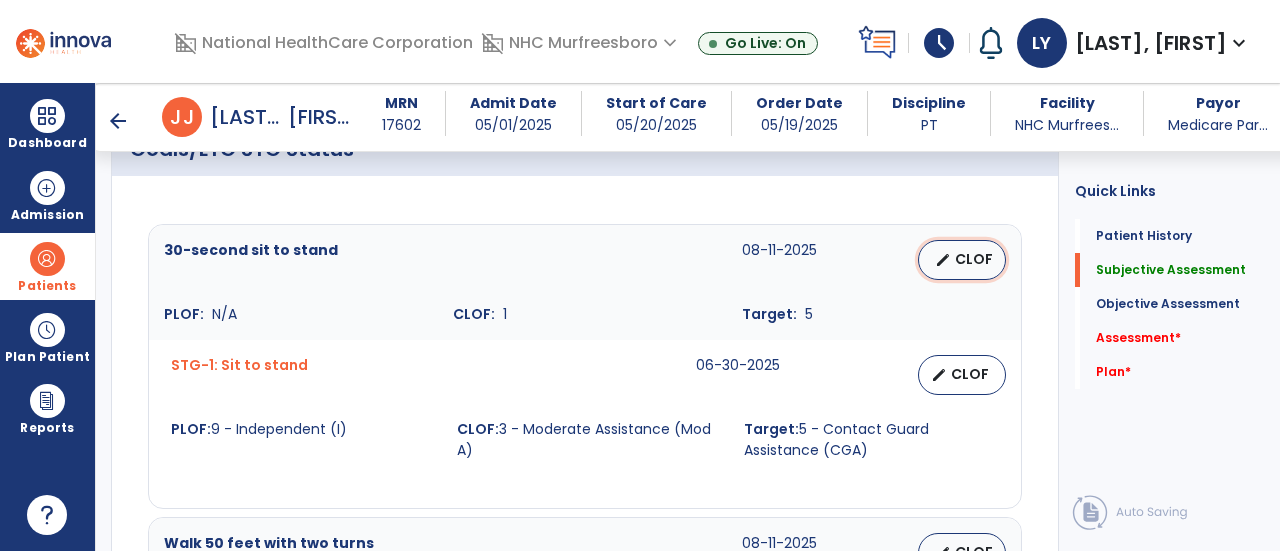 click on "CLOF" at bounding box center (974, 259) 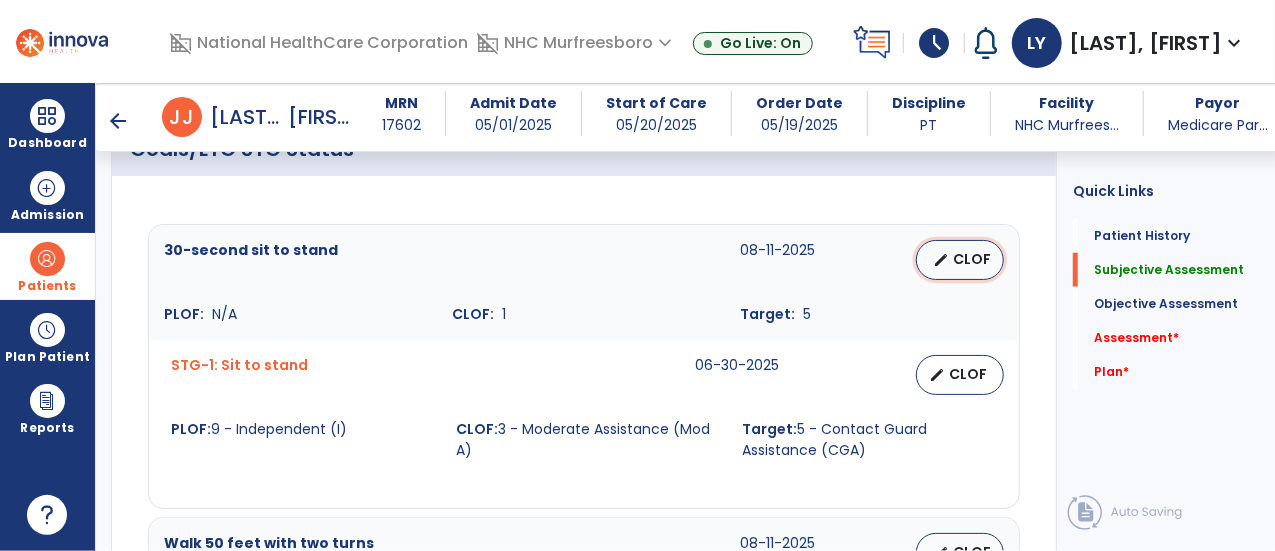 select on "********" 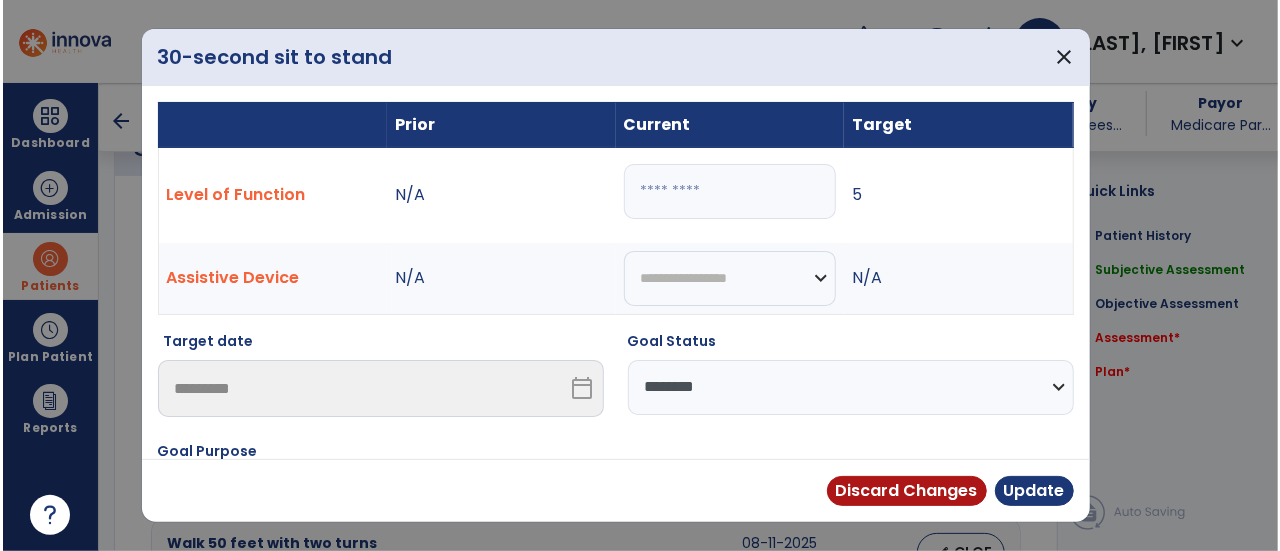 scroll, scrollTop: 800, scrollLeft: 0, axis: vertical 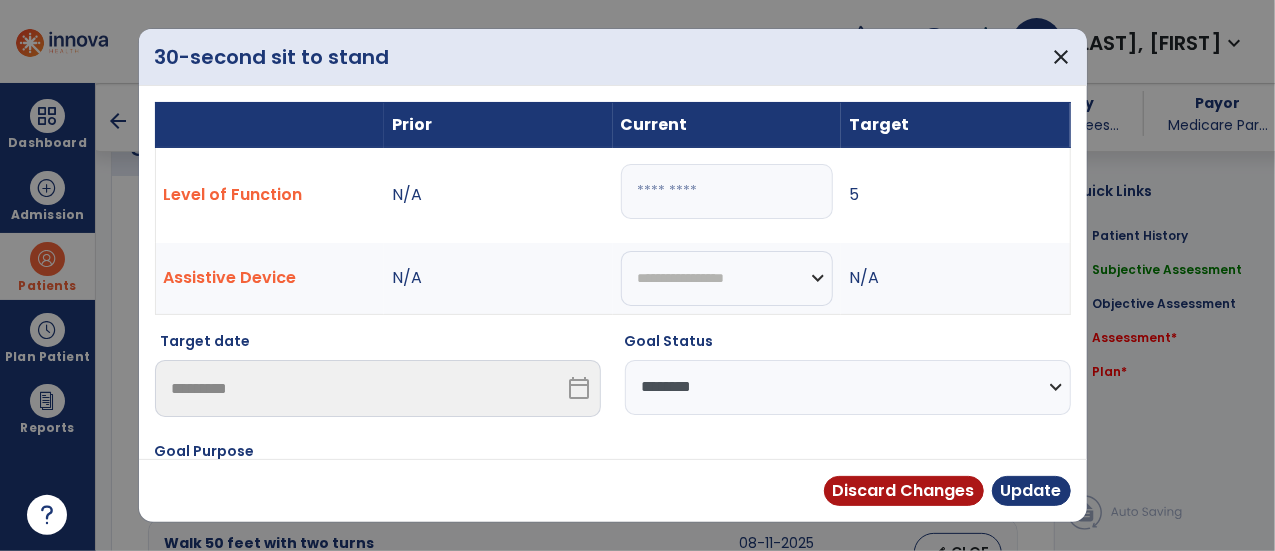 click on "*" at bounding box center (727, 191) 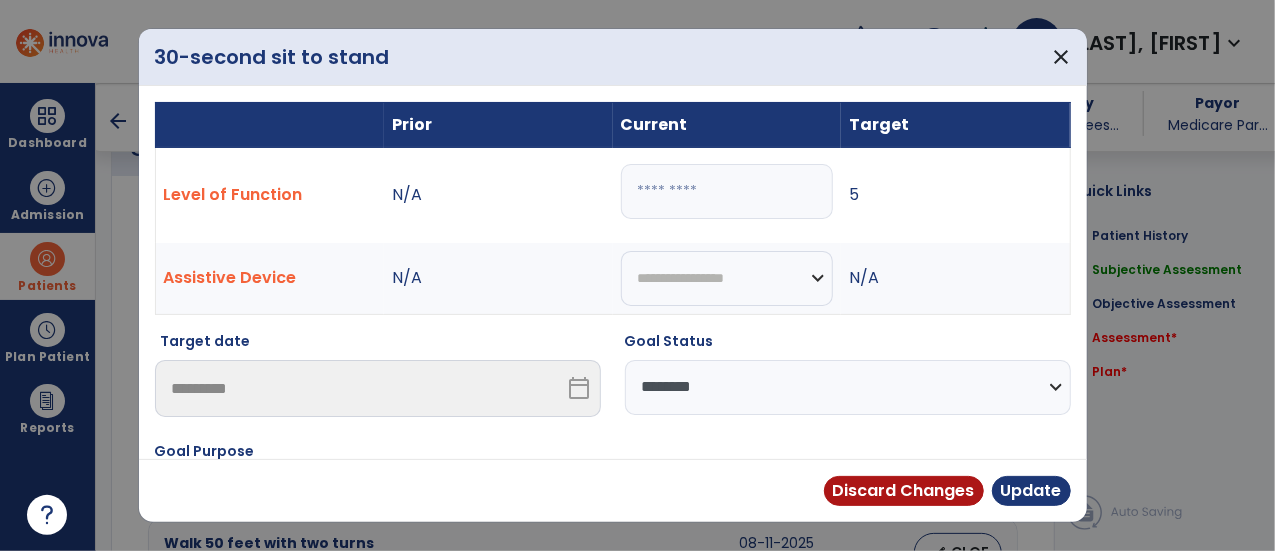 type on "*" 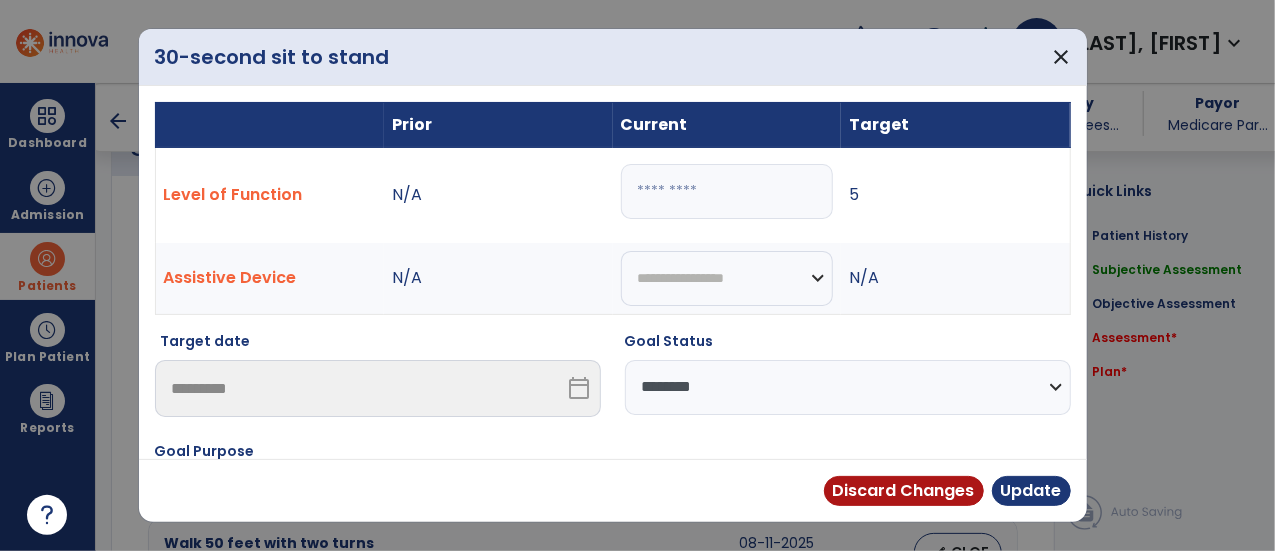 type on "*" 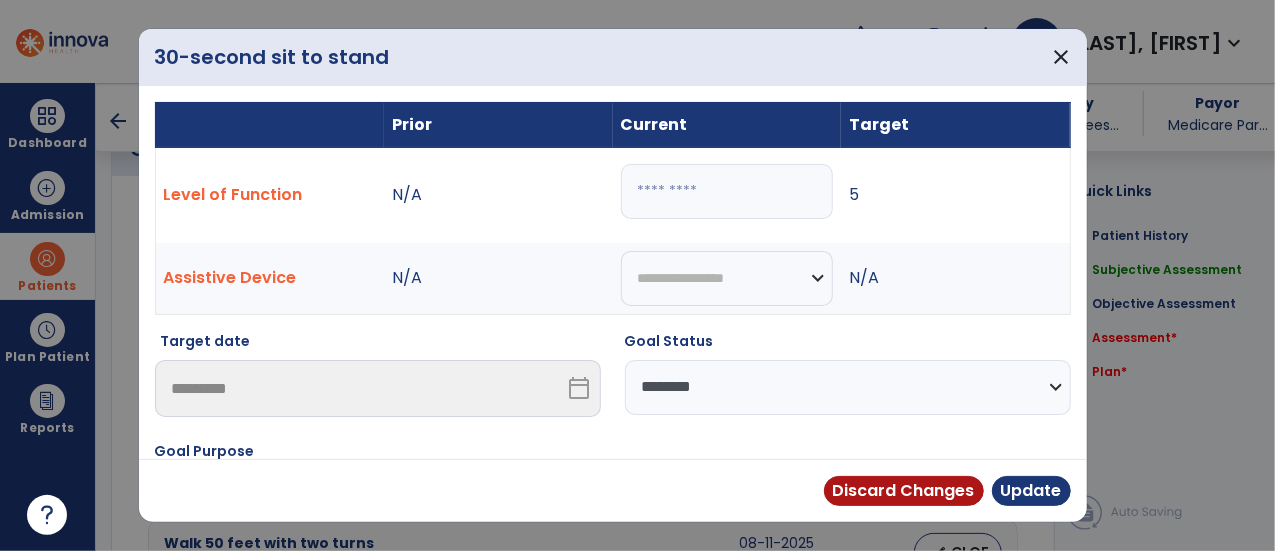 select on "********" 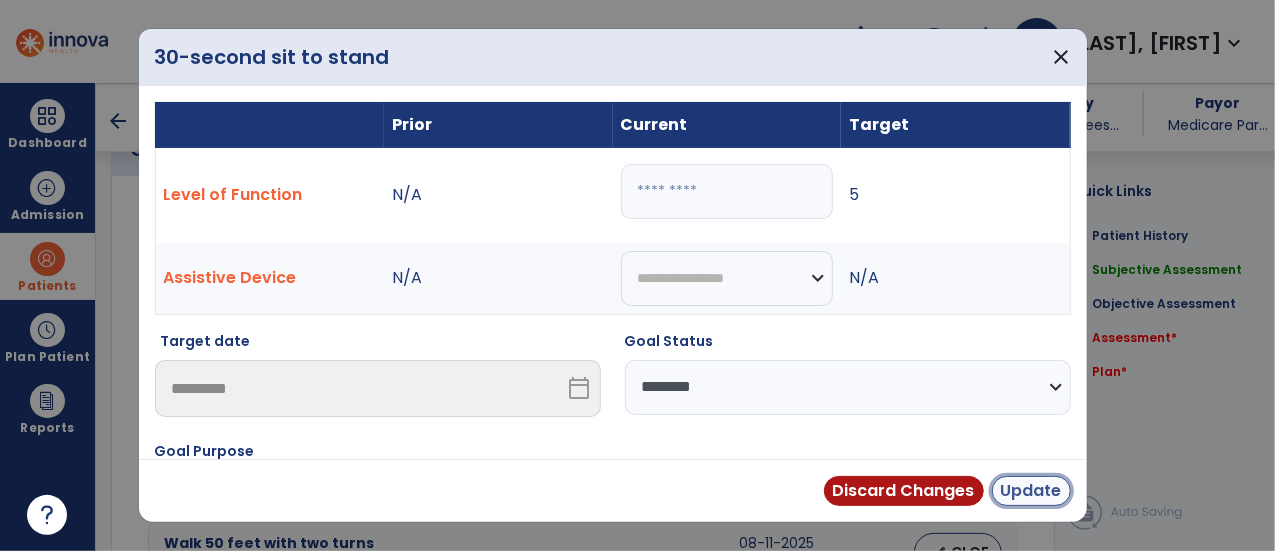 click on "Update" at bounding box center [1031, 491] 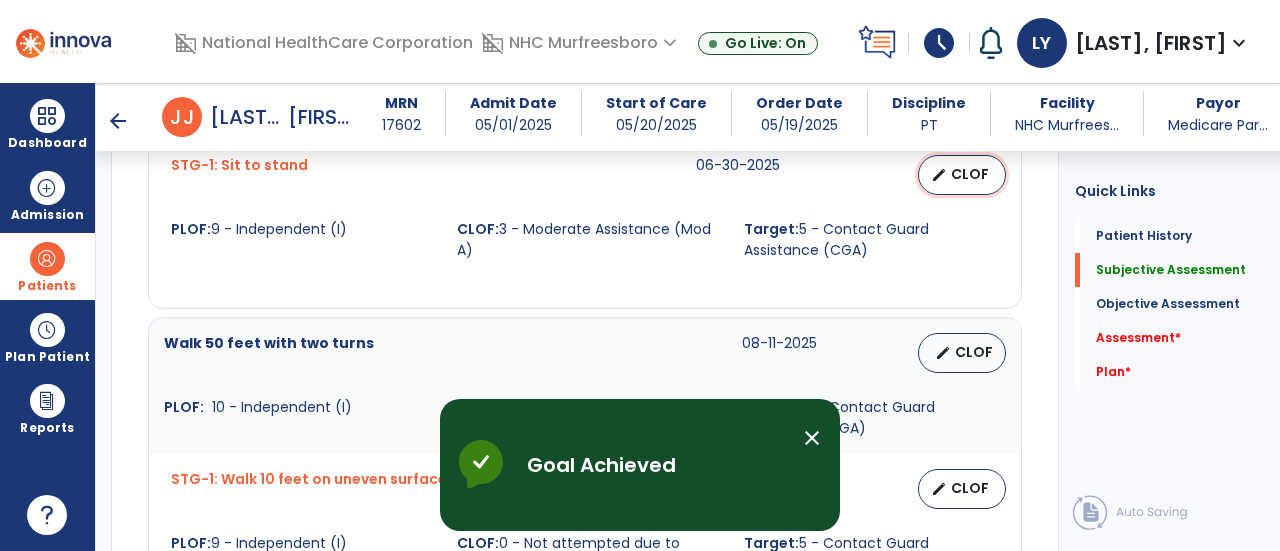 click on "CLOF" at bounding box center (970, 174) 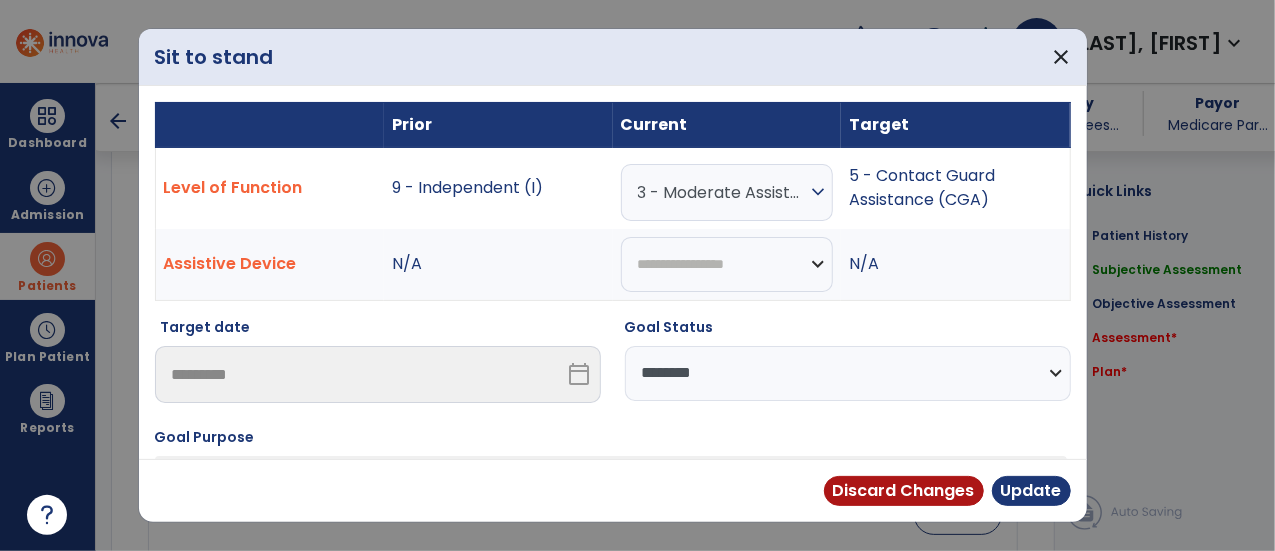 scroll, scrollTop: 1000, scrollLeft: 0, axis: vertical 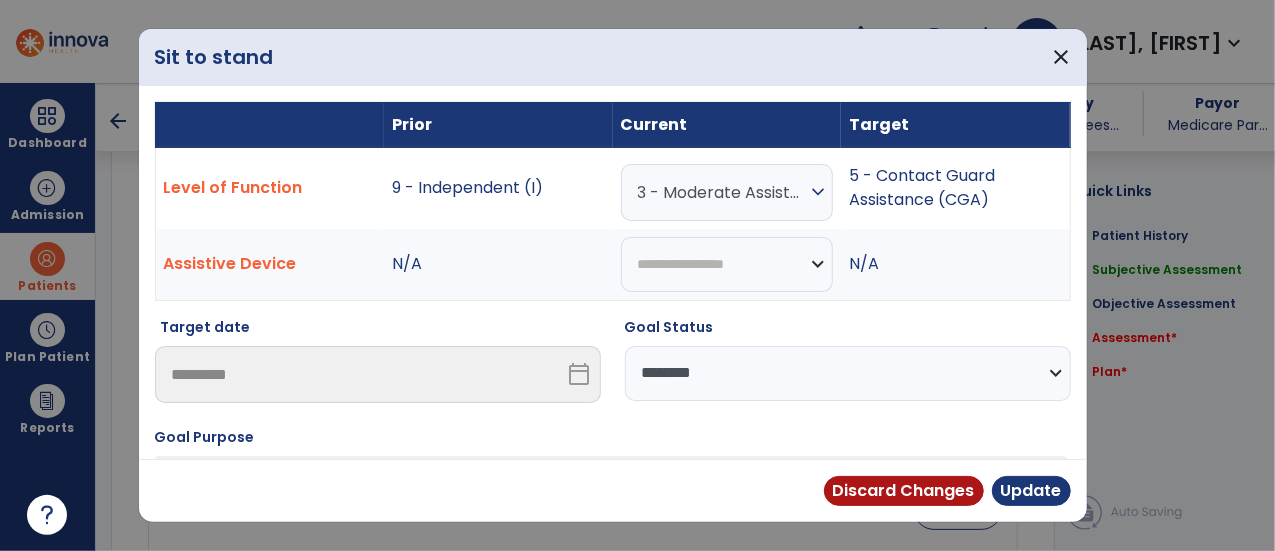 click on "**********" at bounding box center [848, 373] 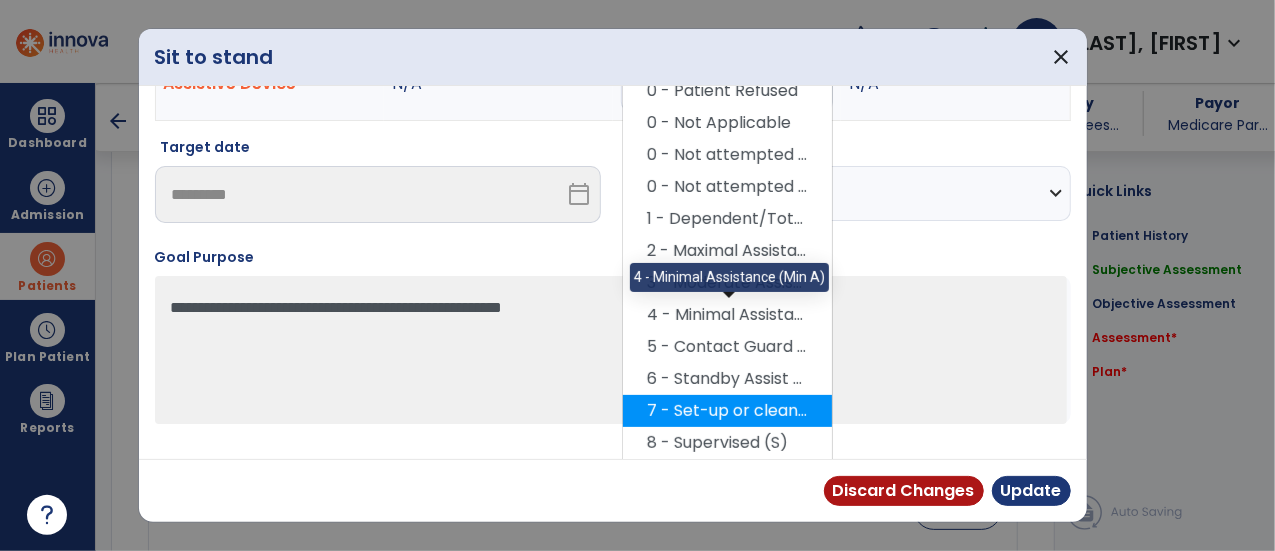 scroll, scrollTop: 164, scrollLeft: 0, axis: vertical 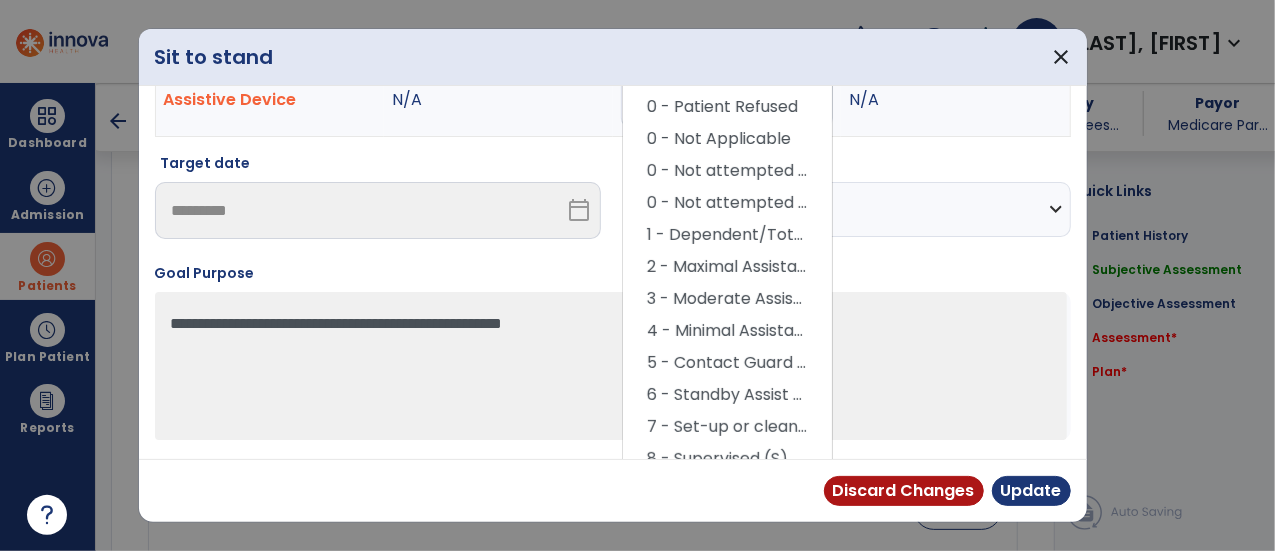 click on "Discard Changes  Update" at bounding box center [613, 490] 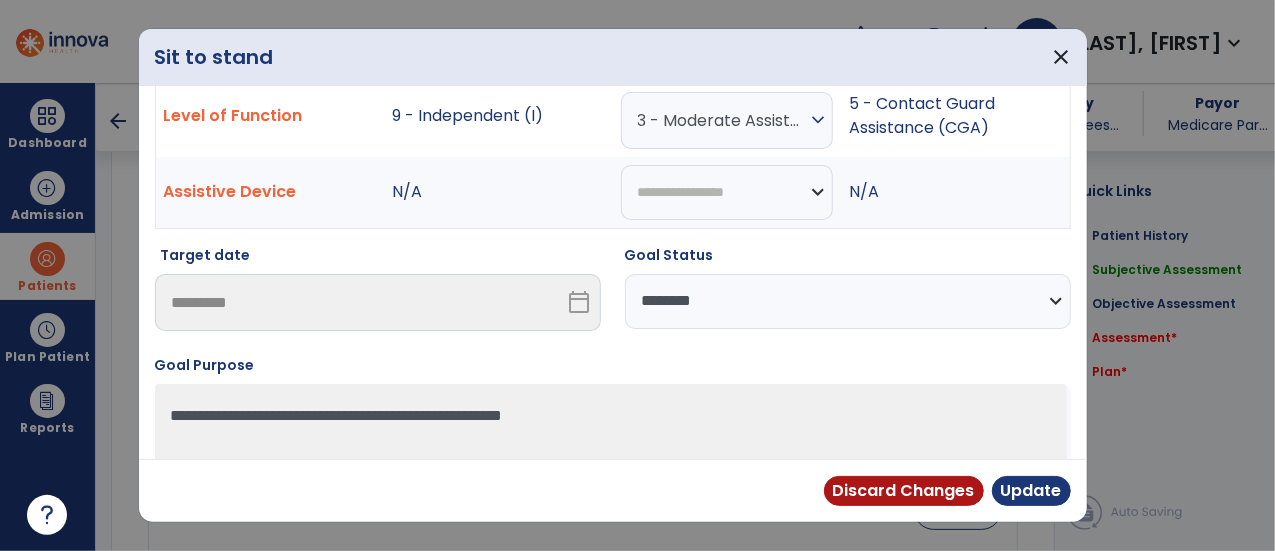 scroll, scrollTop: 0, scrollLeft: 0, axis: both 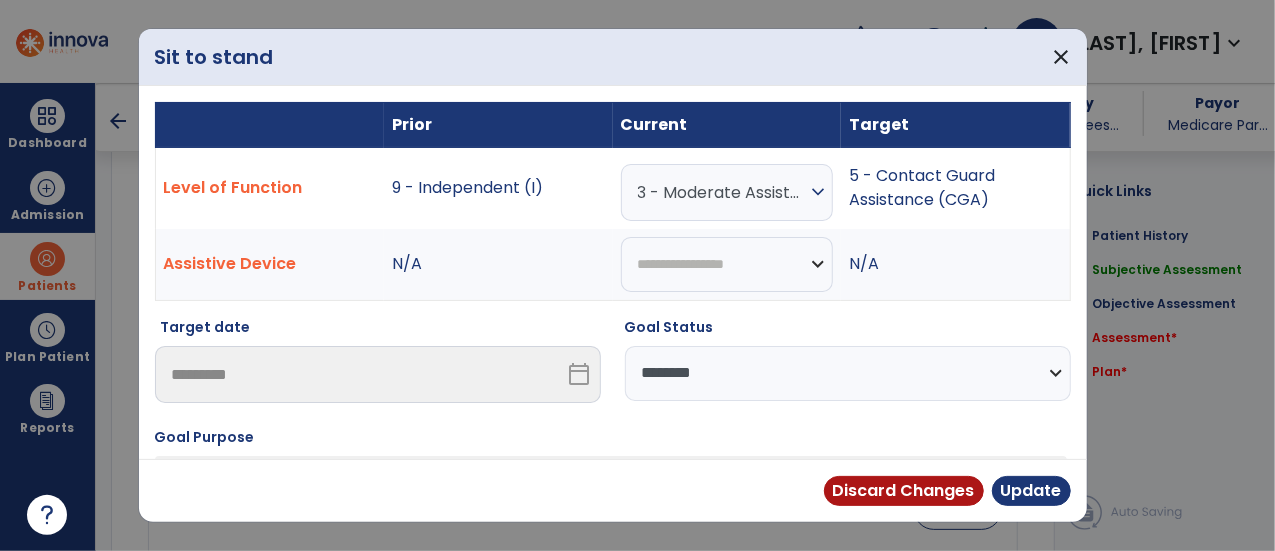 click on "3 - Moderate Assistance (Mod A)" at bounding box center (722, 192) 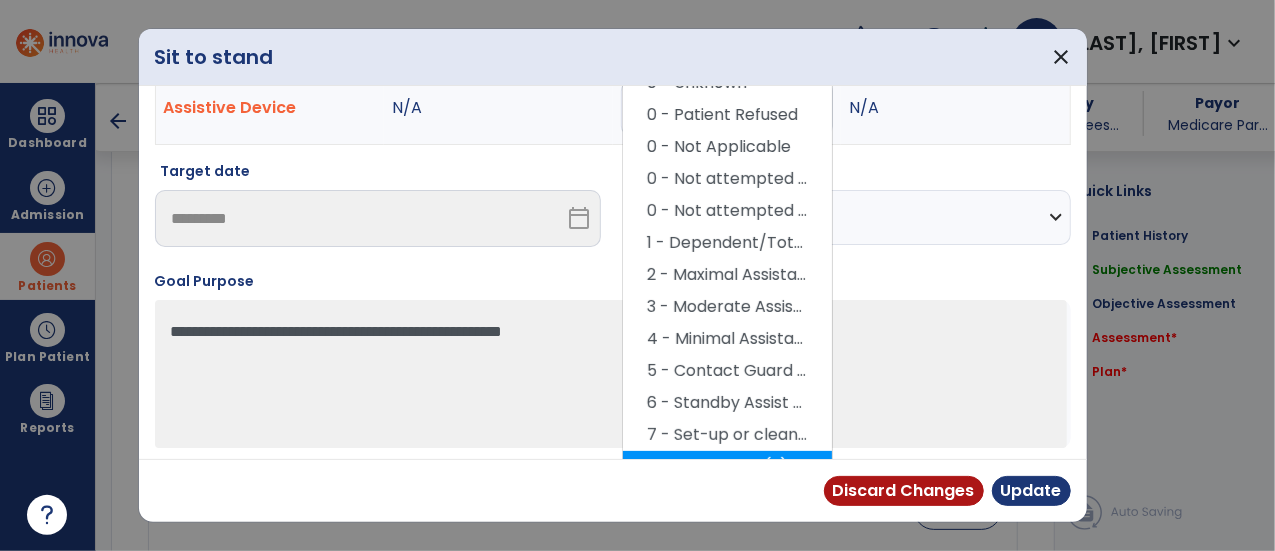scroll, scrollTop: 173, scrollLeft: 0, axis: vertical 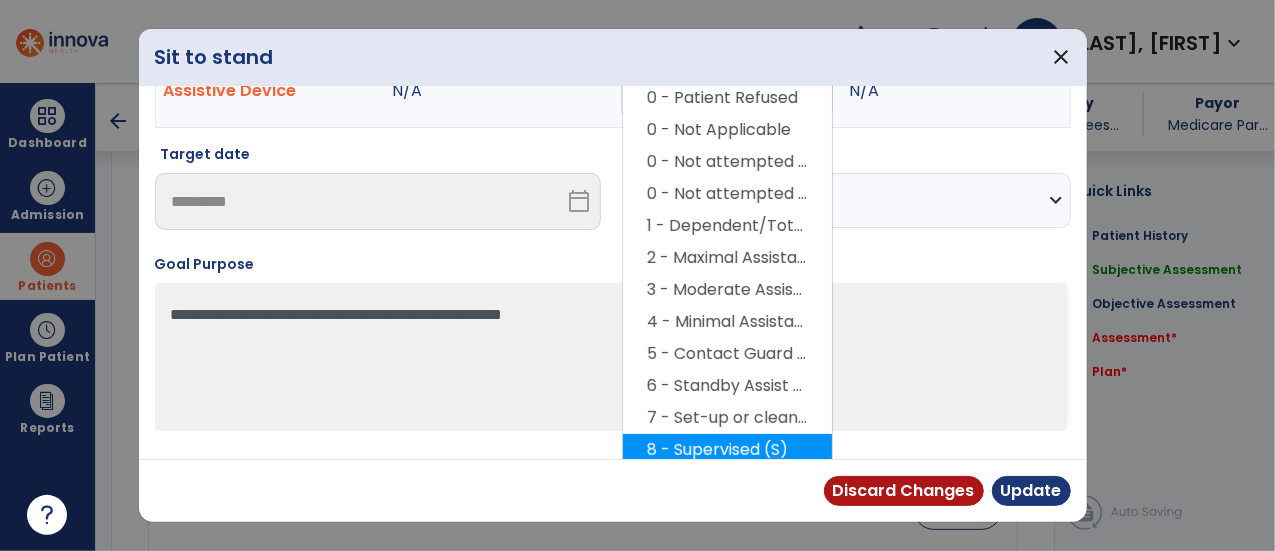 click on "8 - Supervised (S)" at bounding box center (727, 450) 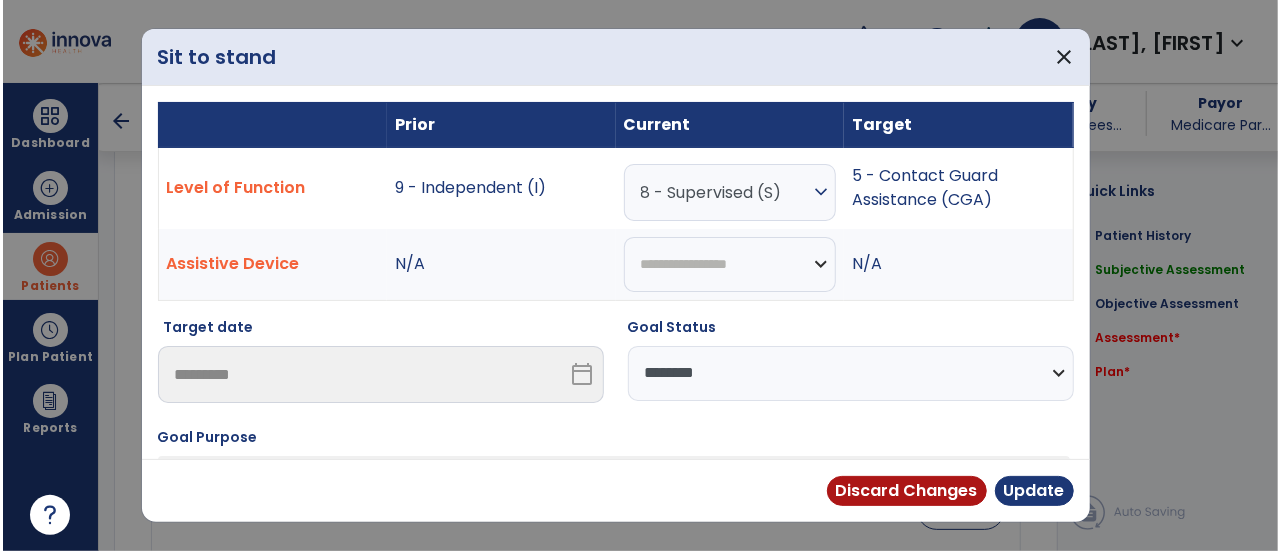 scroll, scrollTop: 0, scrollLeft: 0, axis: both 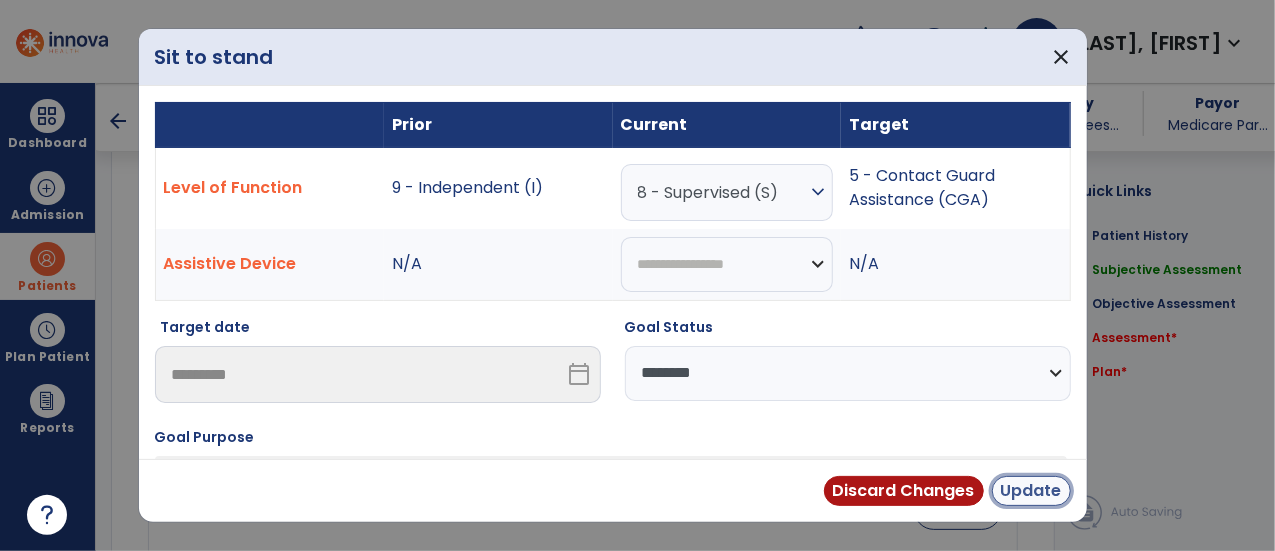 click on "Update" at bounding box center (1031, 491) 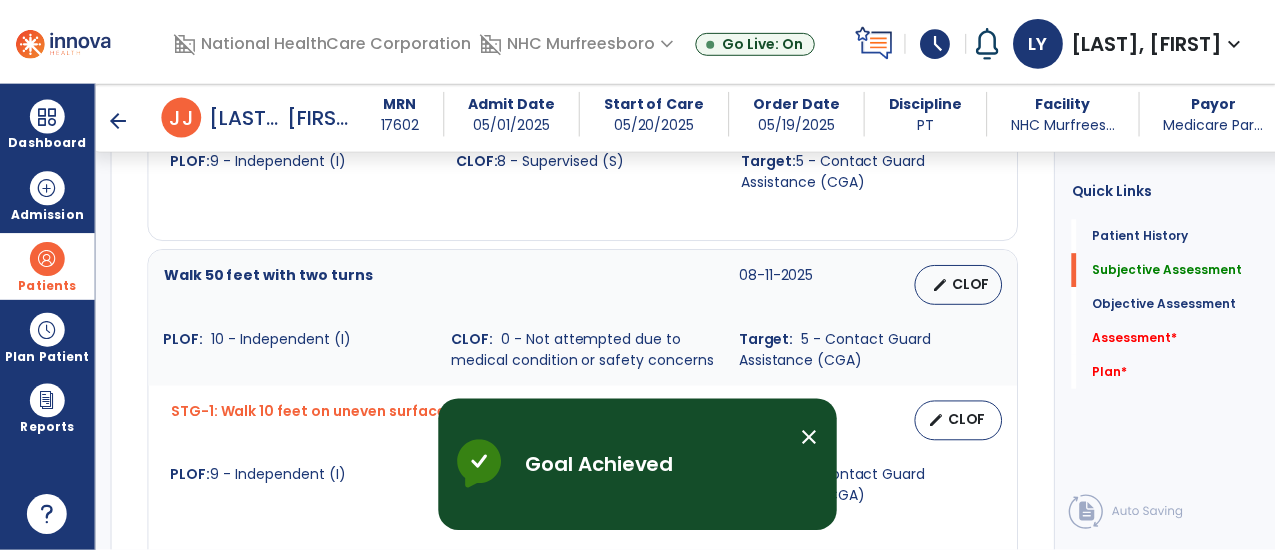 scroll, scrollTop: 1100, scrollLeft: 0, axis: vertical 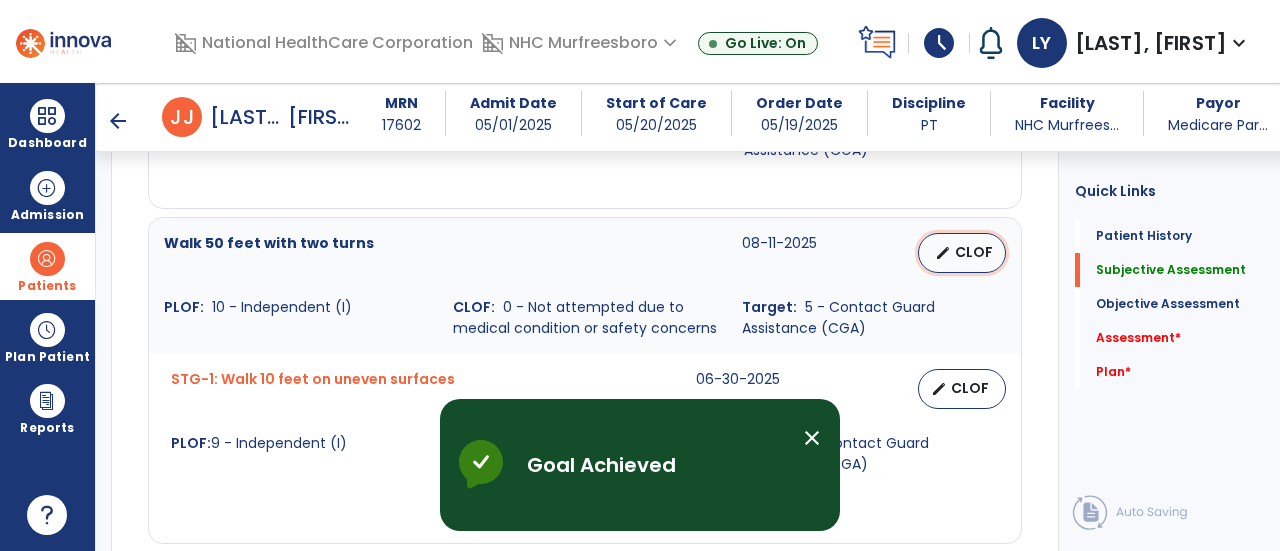 click on "edit" at bounding box center [943, 253] 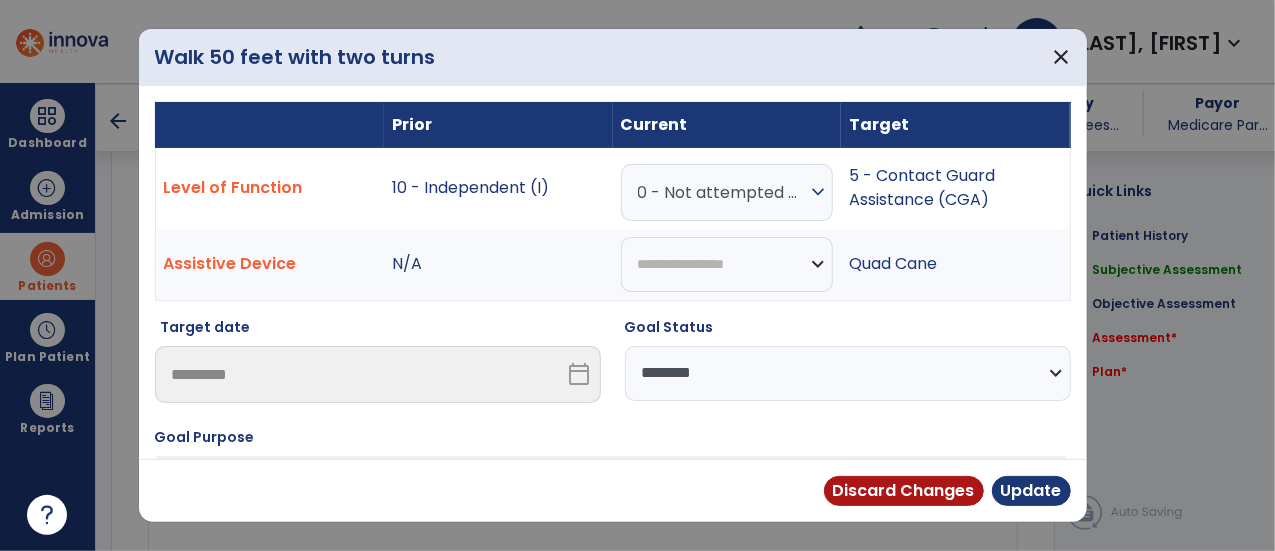 scroll, scrollTop: 1100, scrollLeft: 0, axis: vertical 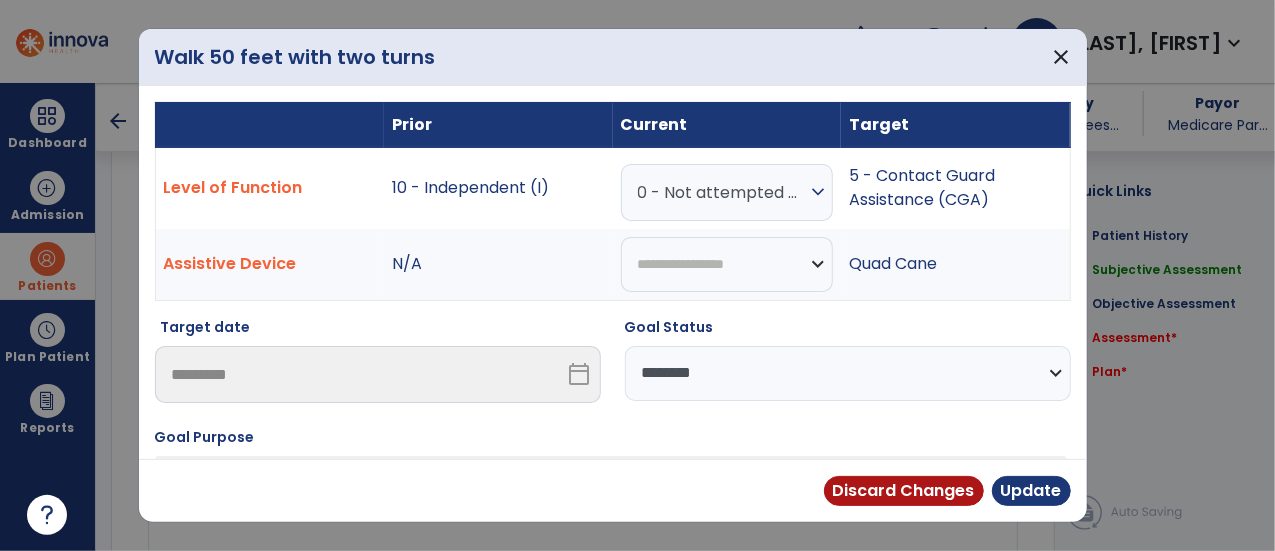 click on "expand_more" at bounding box center [818, 192] 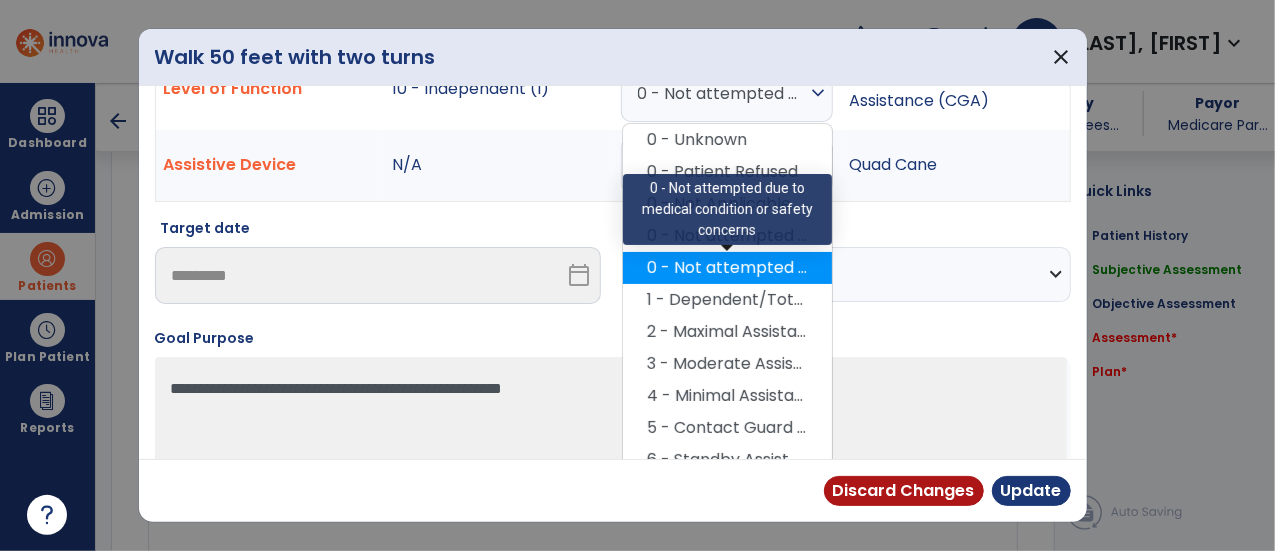 scroll, scrollTop: 165, scrollLeft: 0, axis: vertical 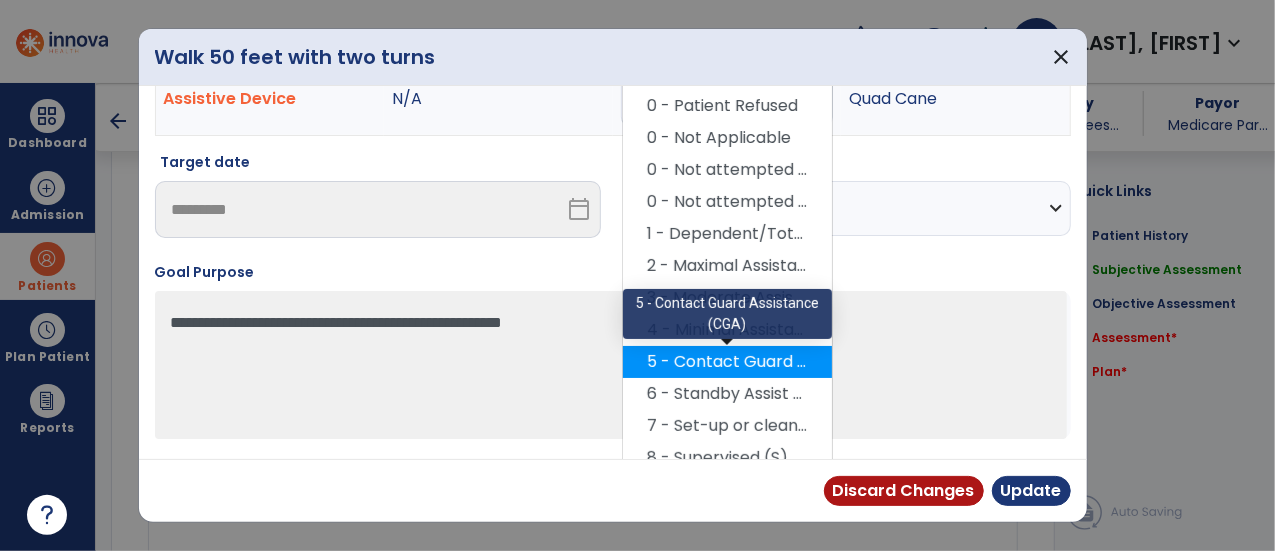 click on "5 - Contact Guard Assistance (CGA)" at bounding box center (727, 362) 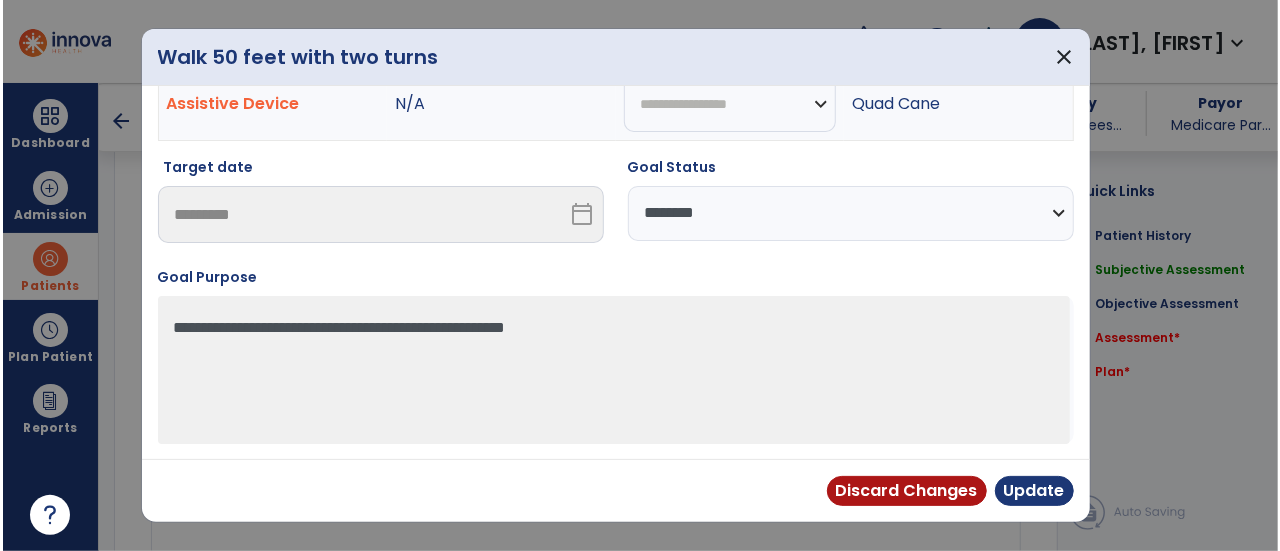 scroll, scrollTop: 156, scrollLeft: 0, axis: vertical 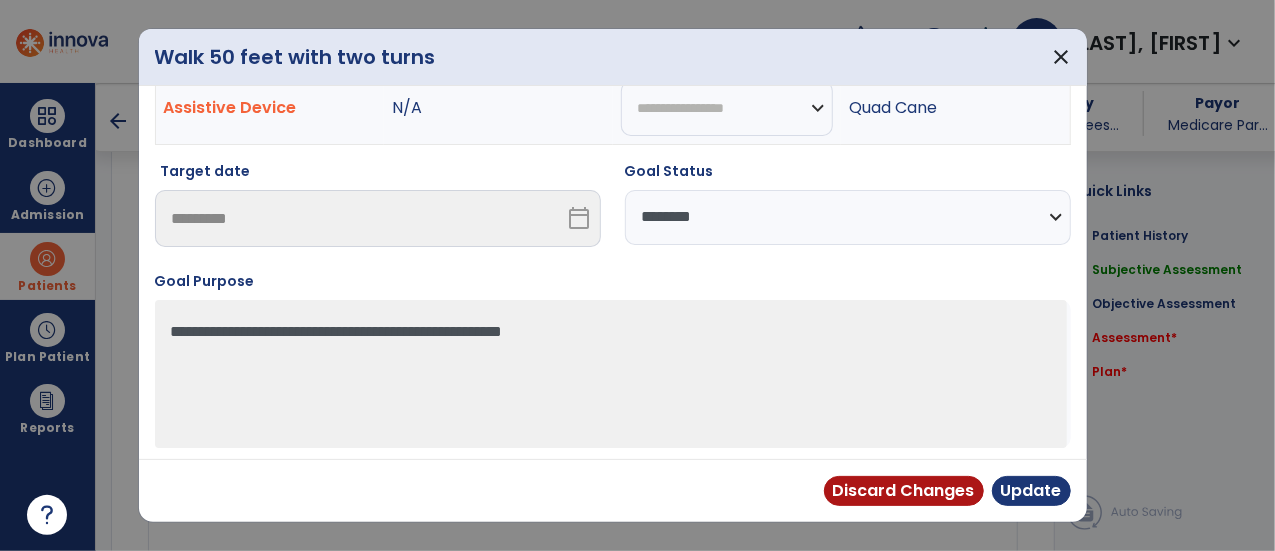 click on "**********" at bounding box center [848, 217] 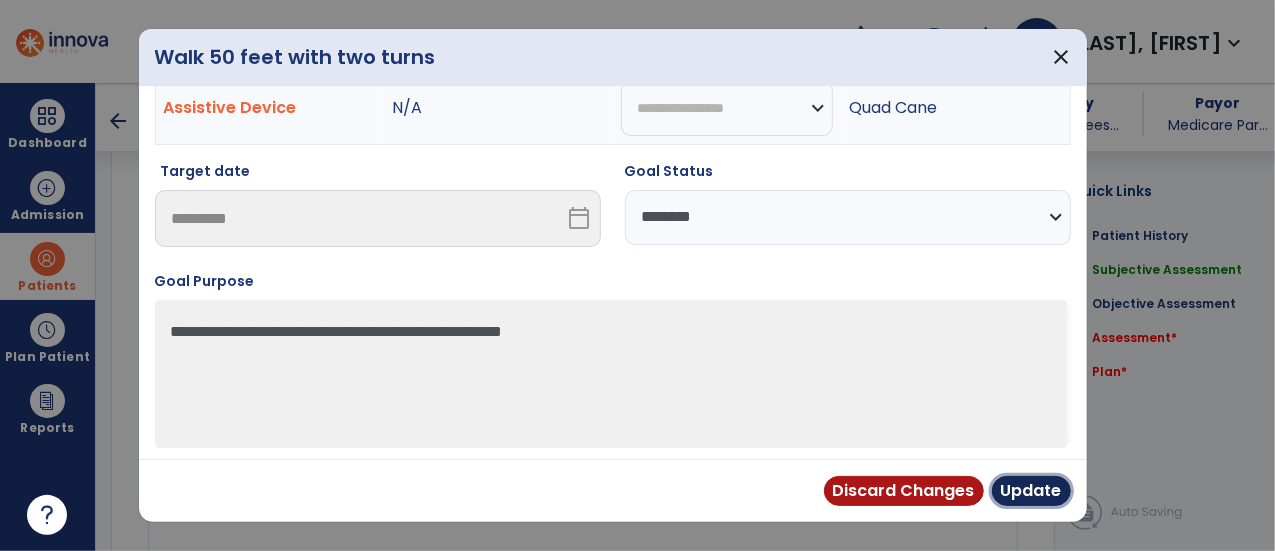 drag, startPoint x: 1040, startPoint y: 483, endPoint x: 1040, endPoint y: 472, distance: 11 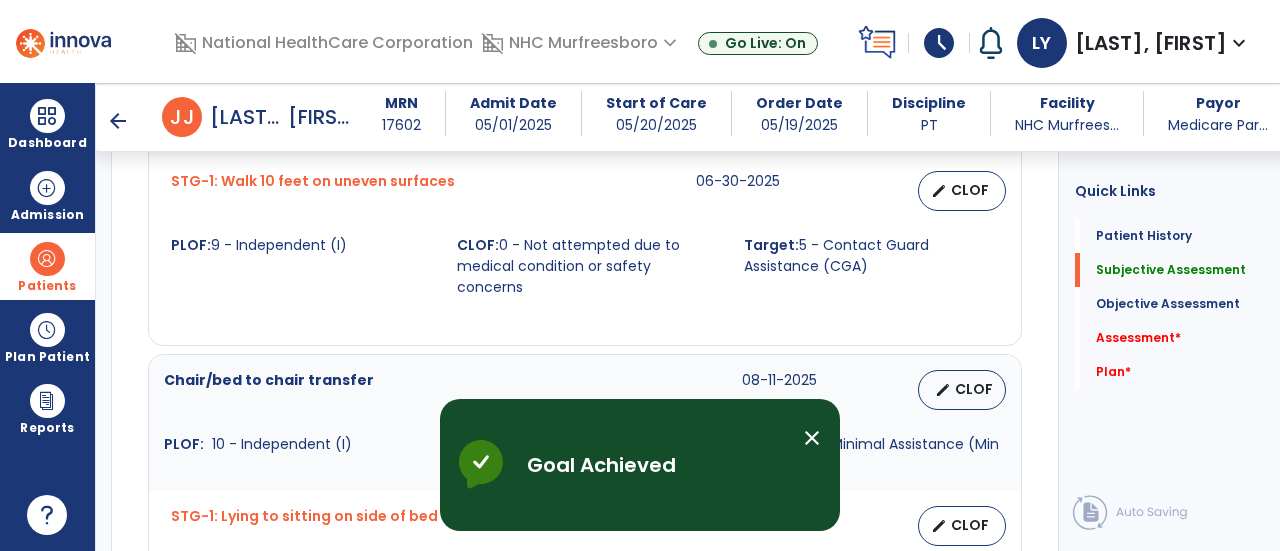 scroll, scrollTop: 1300, scrollLeft: 0, axis: vertical 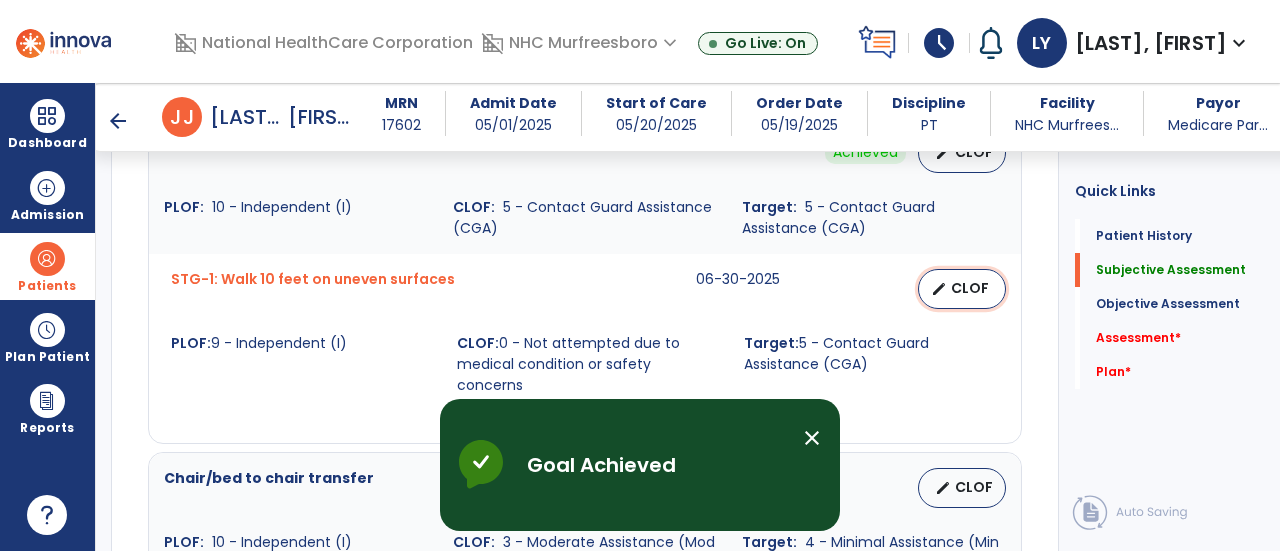 click on "CLOF" at bounding box center [970, 288] 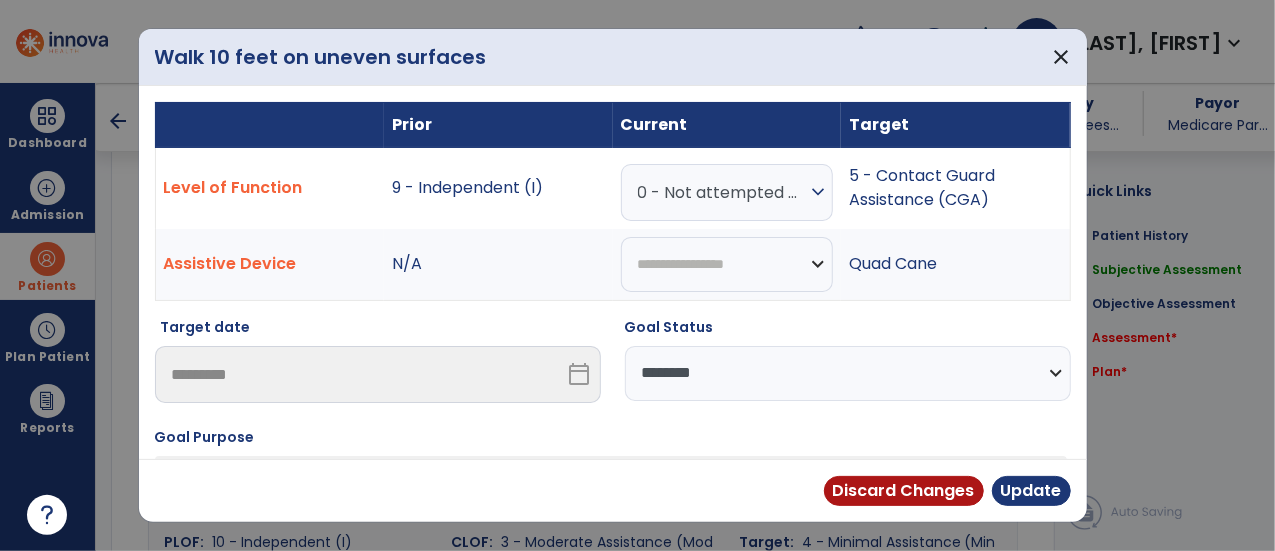 scroll, scrollTop: 1200, scrollLeft: 0, axis: vertical 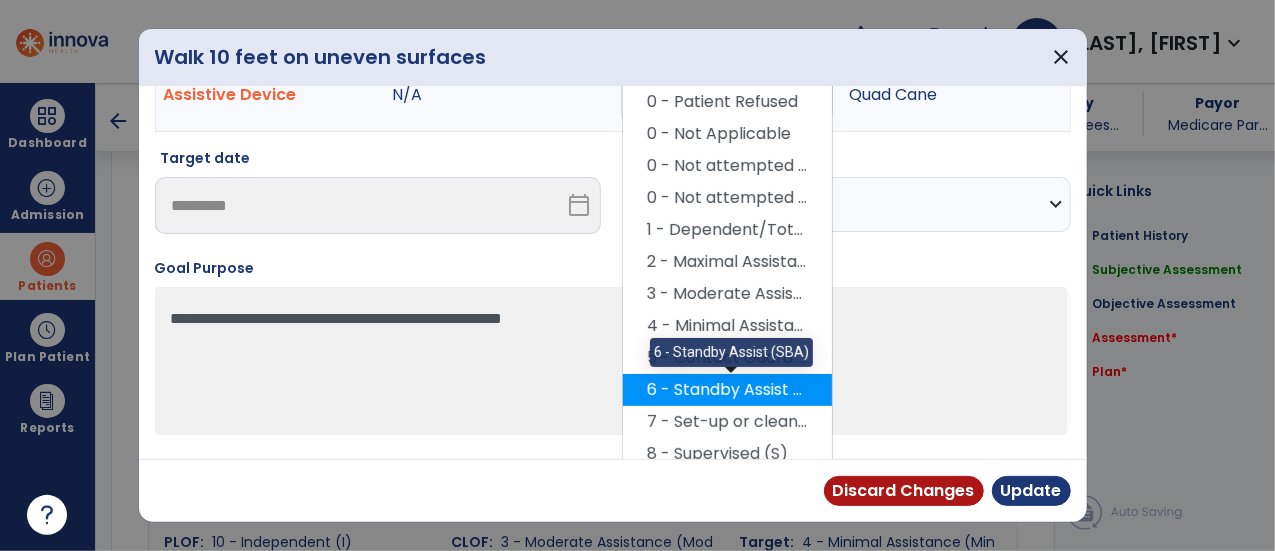 click on "6 - Standby Assist (SBA)" at bounding box center (727, 390) 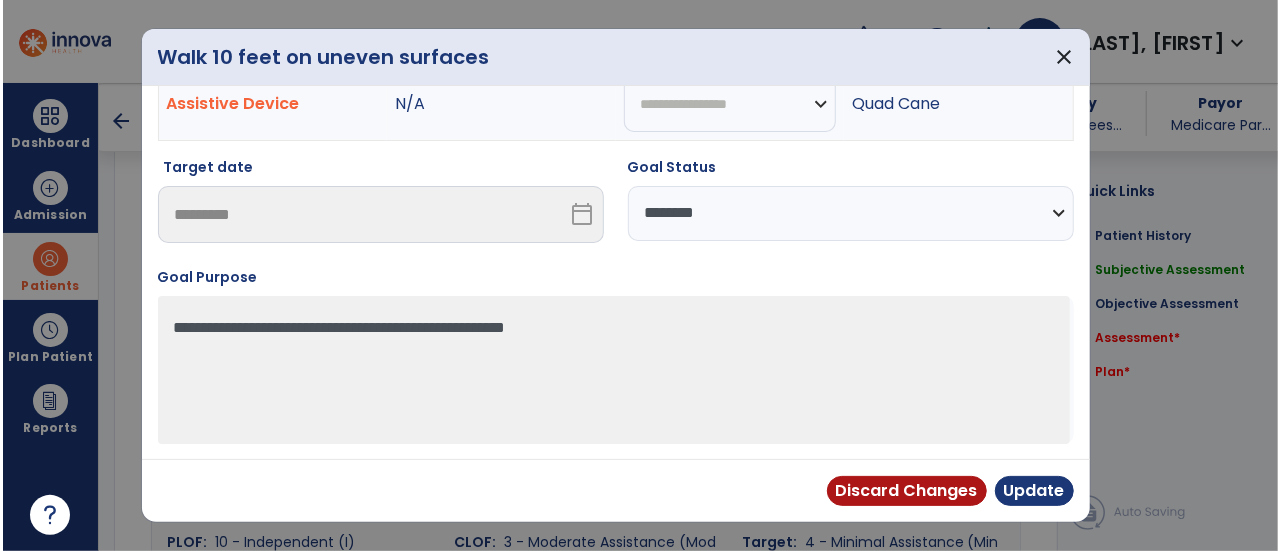 scroll, scrollTop: 156, scrollLeft: 0, axis: vertical 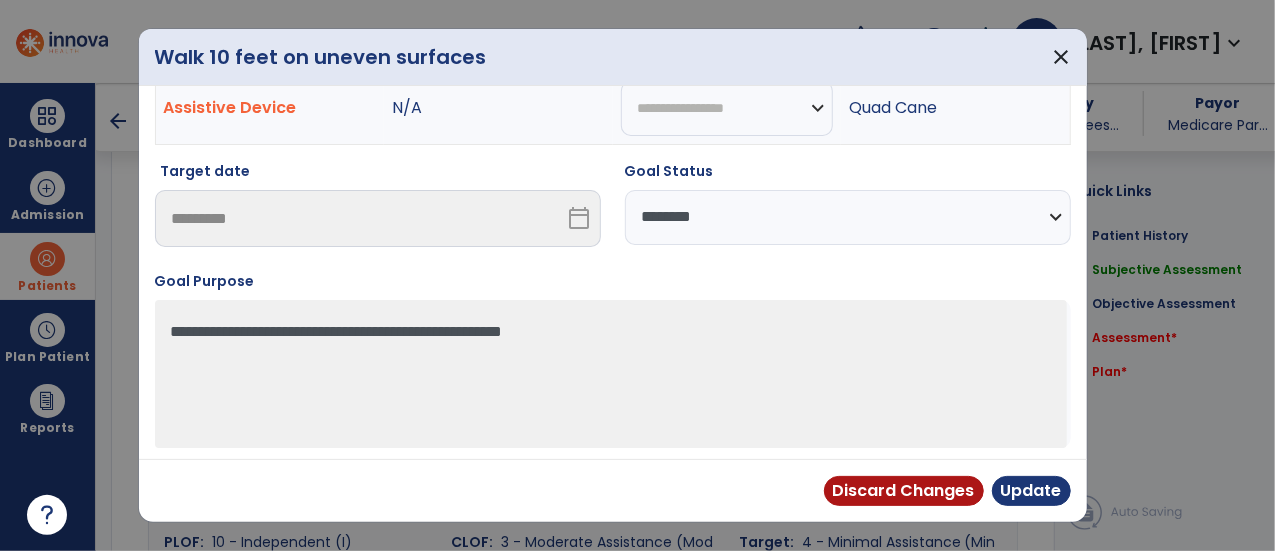 click on "**********" at bounding box center [848, 217] 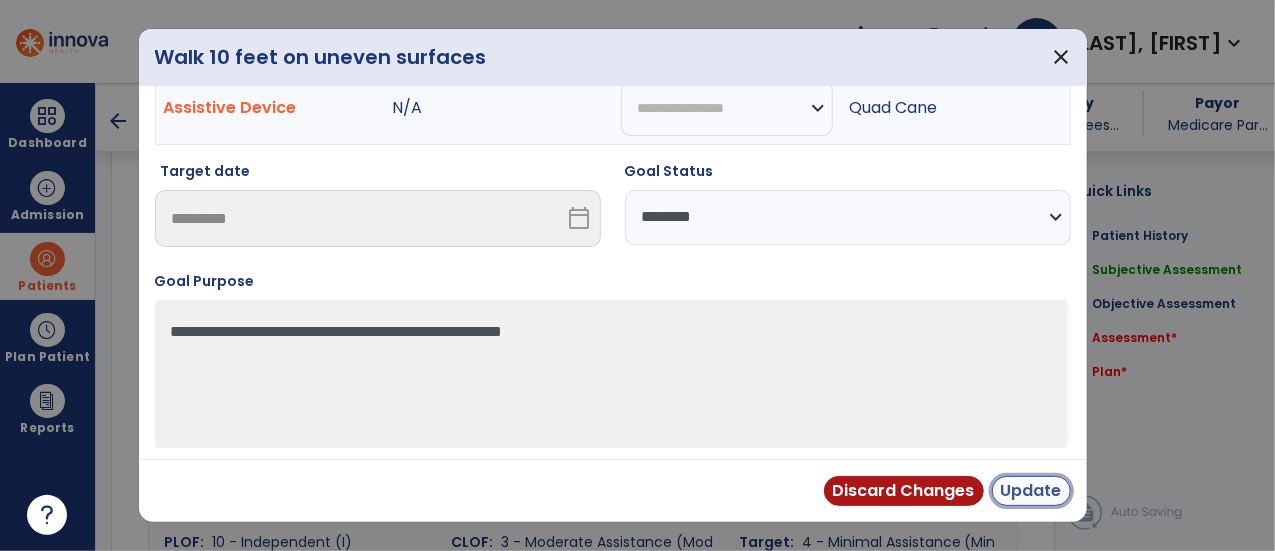 click on "Update" at bounding box center (1031, 491) 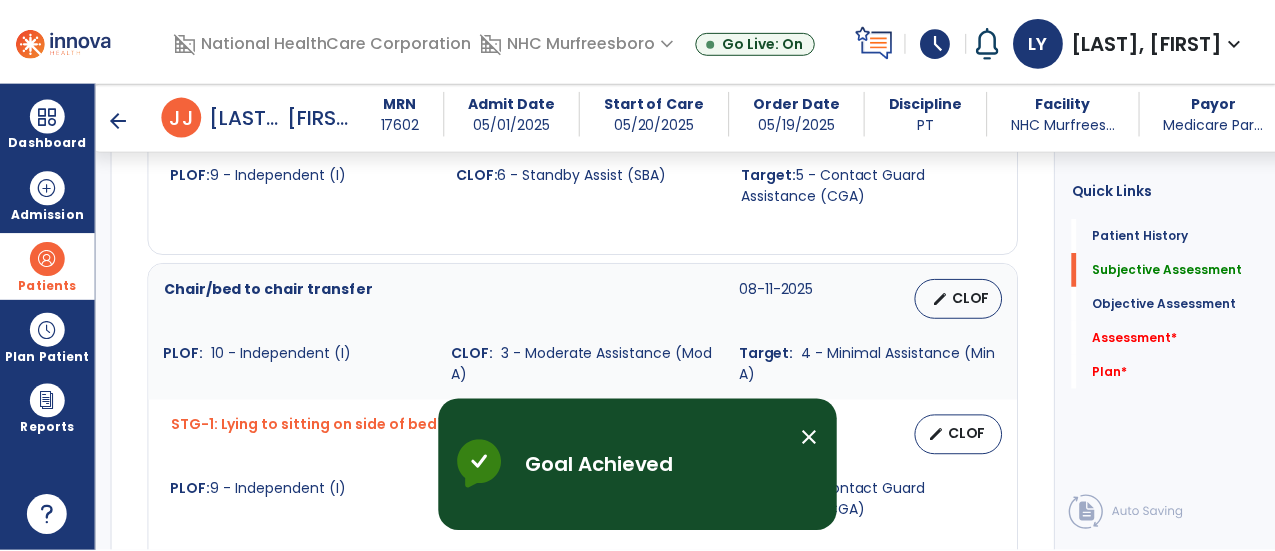 scroll, scrollTop: 1400, scrollLeft: 0, axis: vertical 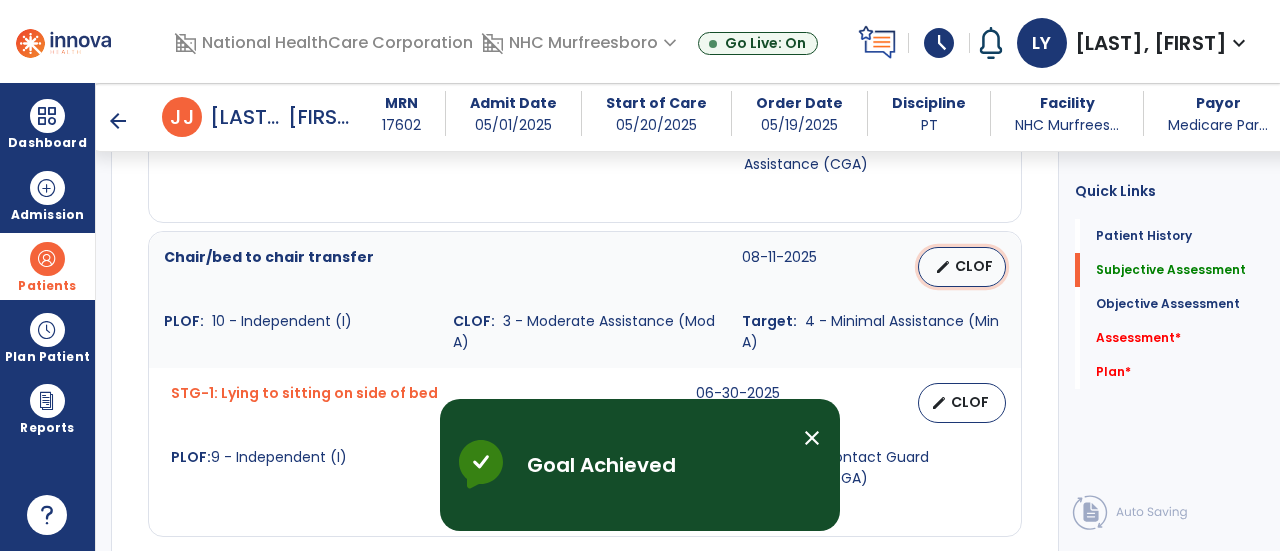 click on "edit" at bounding box center (943, 267) 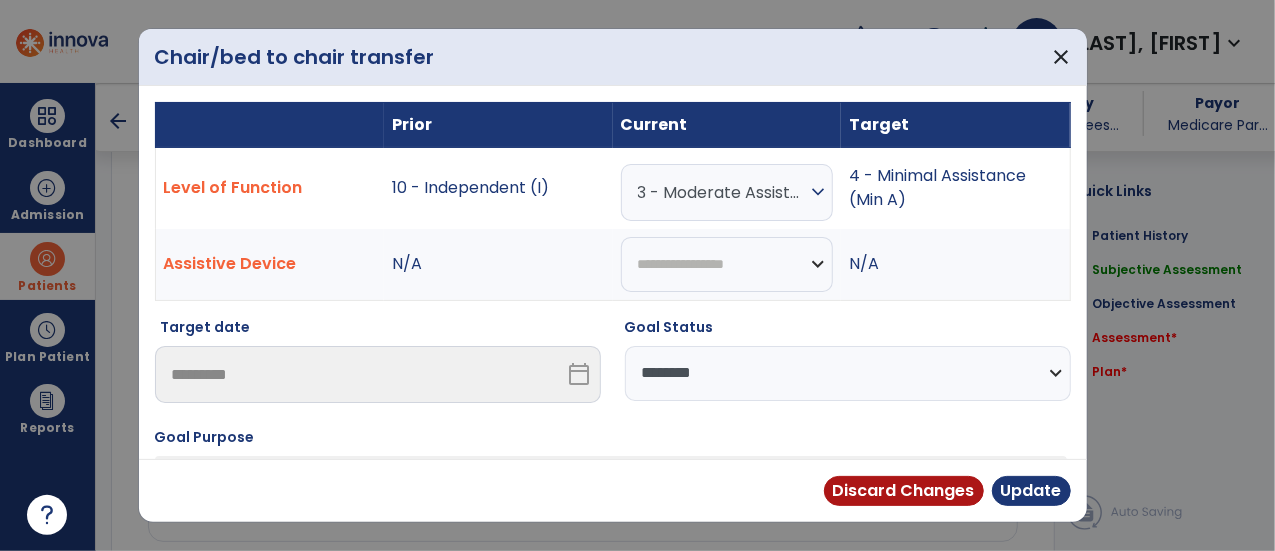 scroll, scrollTop: 1400, scrollLeft: 0, axis: vertical 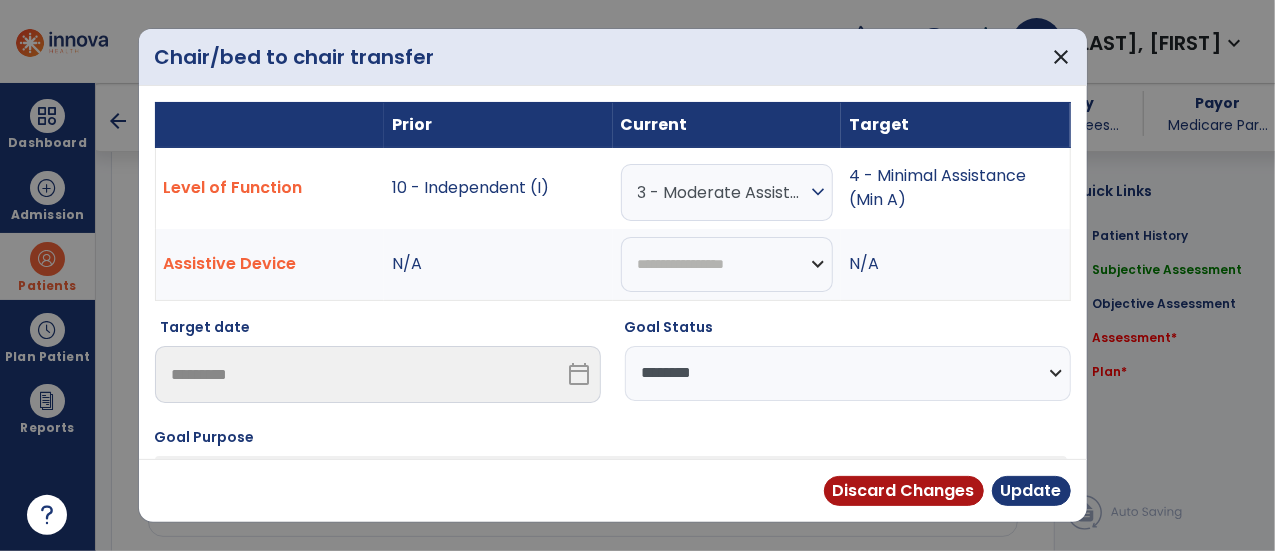 click on "expand_more" at bounding box center (818, 192) 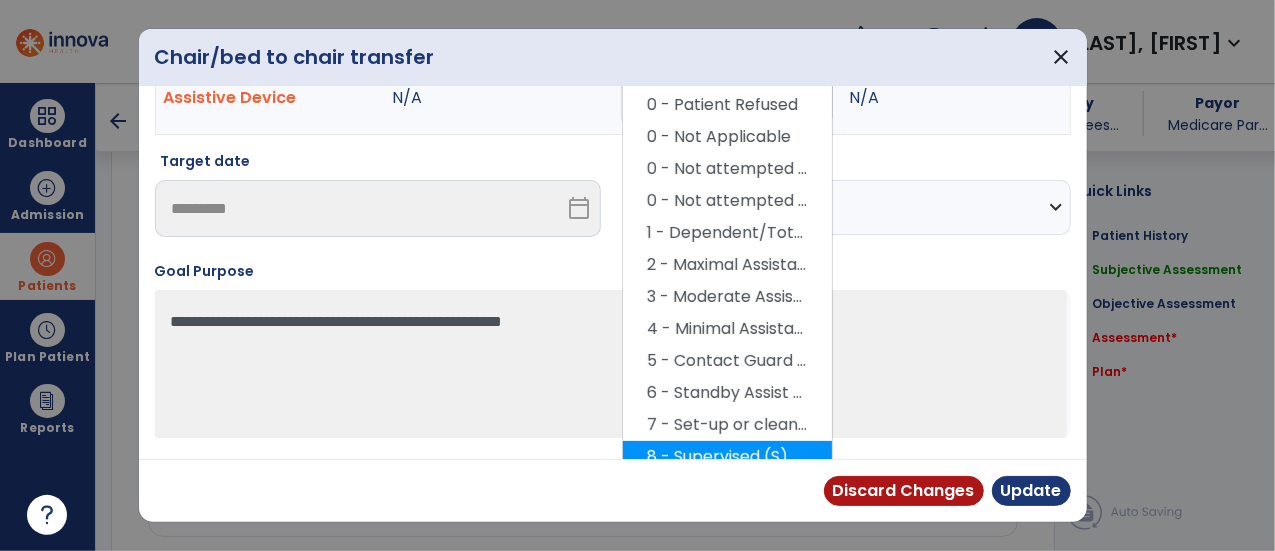 click on "8 - Supervised (S)" at bounding box center (727, 457) 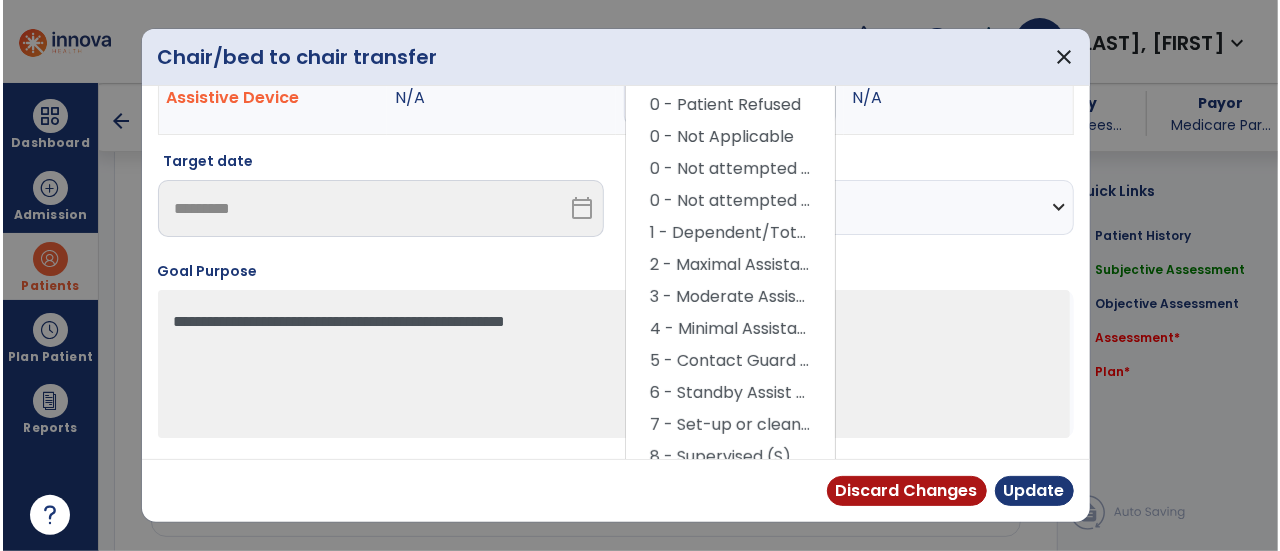 scroll, scrollTop: 156, scrollLeft: 0, axis: vertical 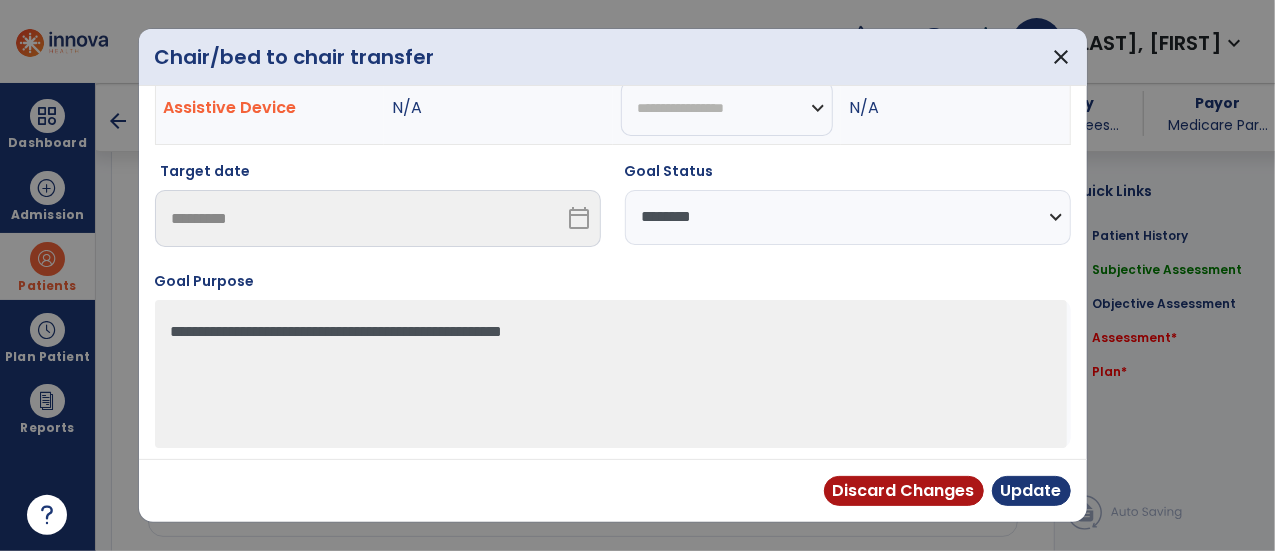 click on "**********" at bounding box center (848, 217) 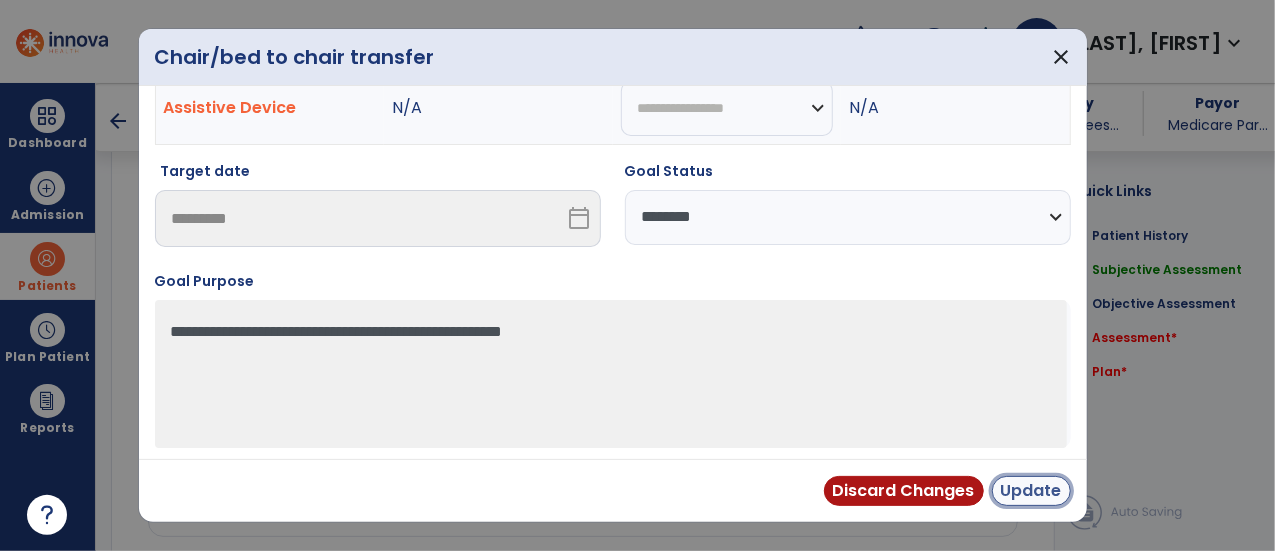 click on "Update" at bounding box center [1031, 491] 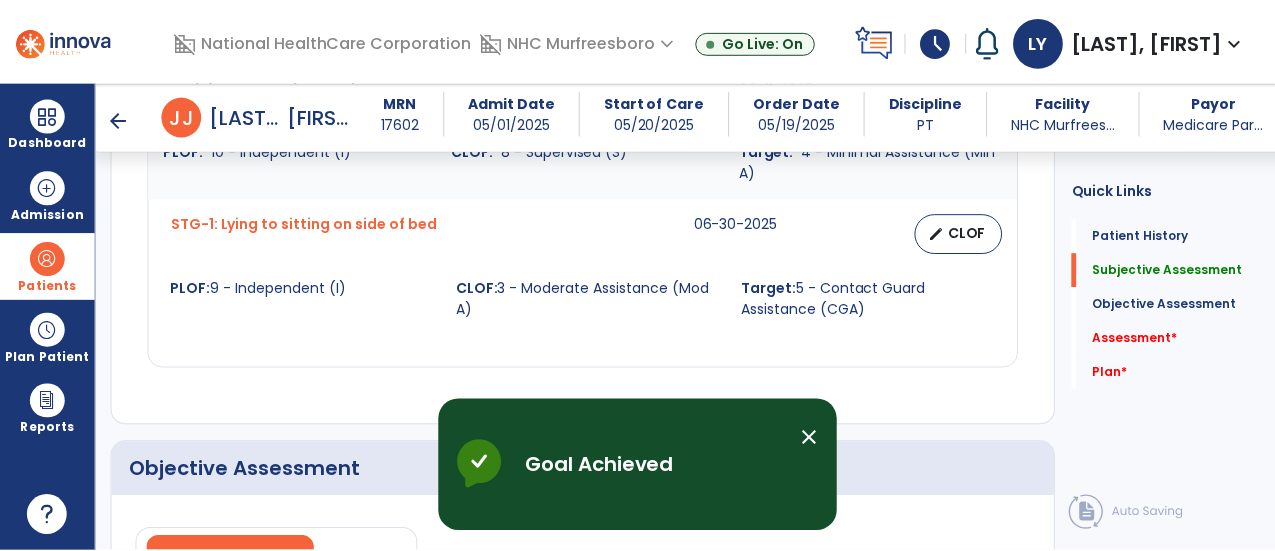 scroll, scrollTop: 1600, scrollLeft: 0, axis: vertical 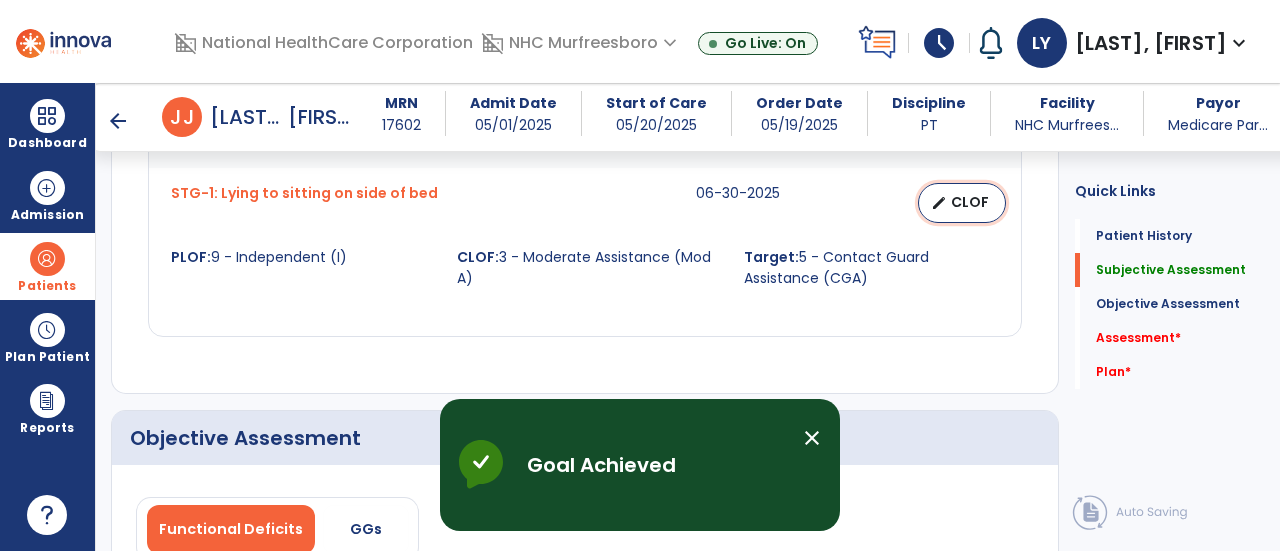 click on "edit" at bounding box center (939, 203) 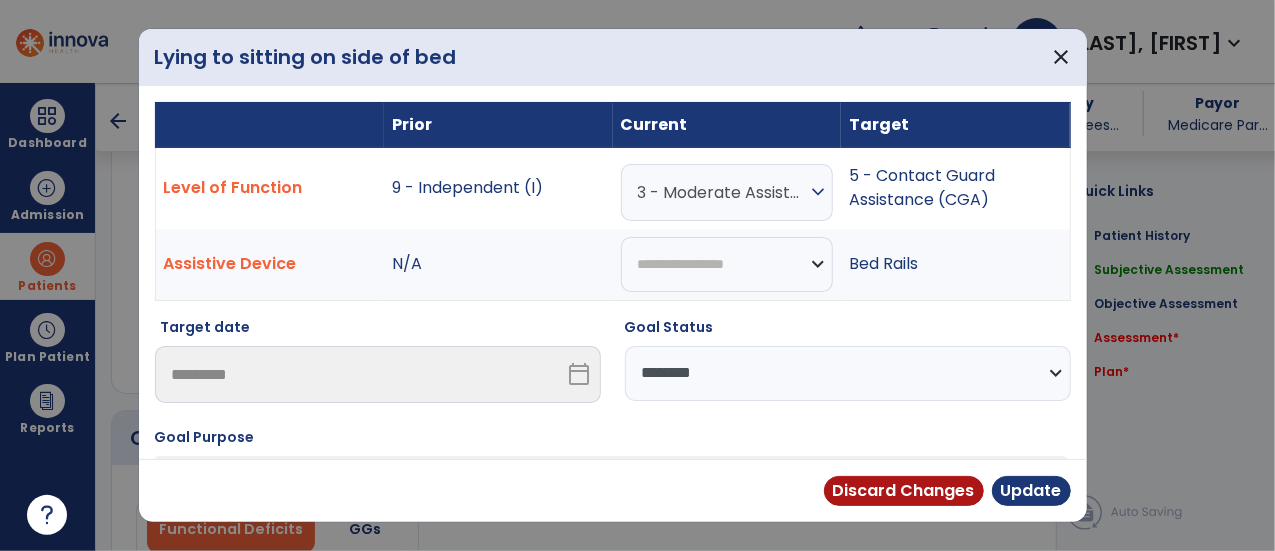 scroll, scrollTop: 1600, scrollLeft: 0, axis: vertical 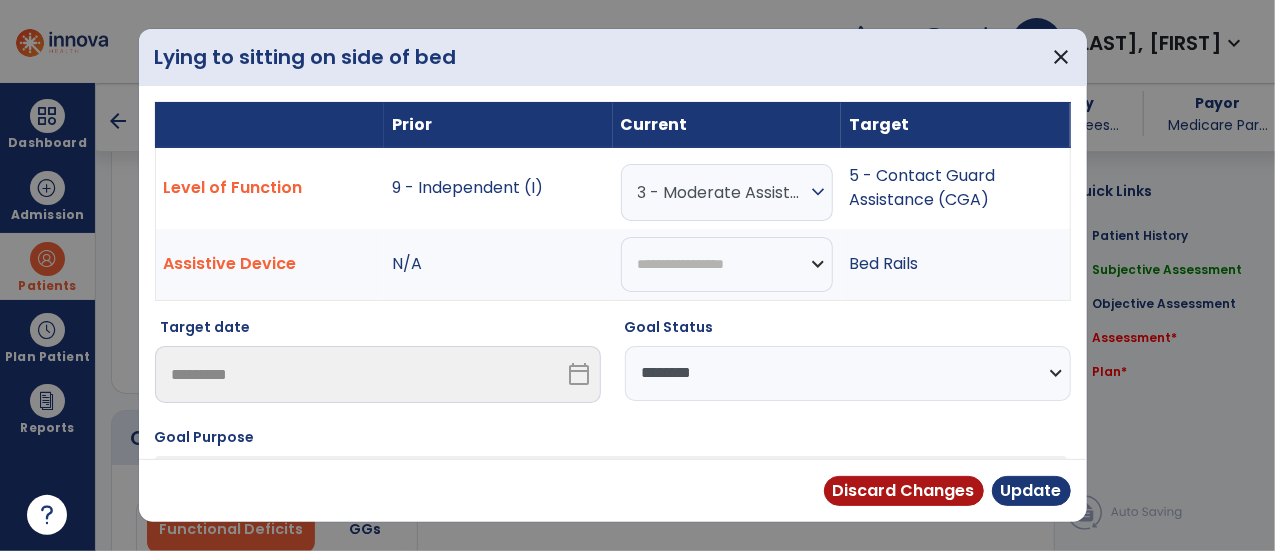 click on "3 - Moderate Assistance (Mod A)" at bounding box center (722, 192) 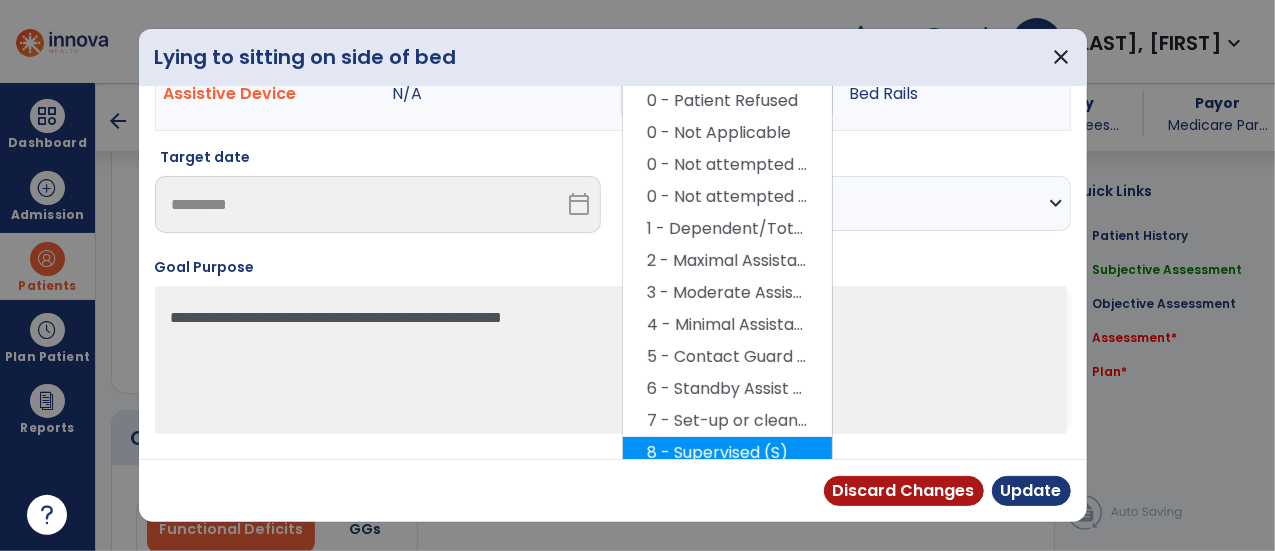 click on "8 - Supervised (S)" at bounding box center [727, 453] 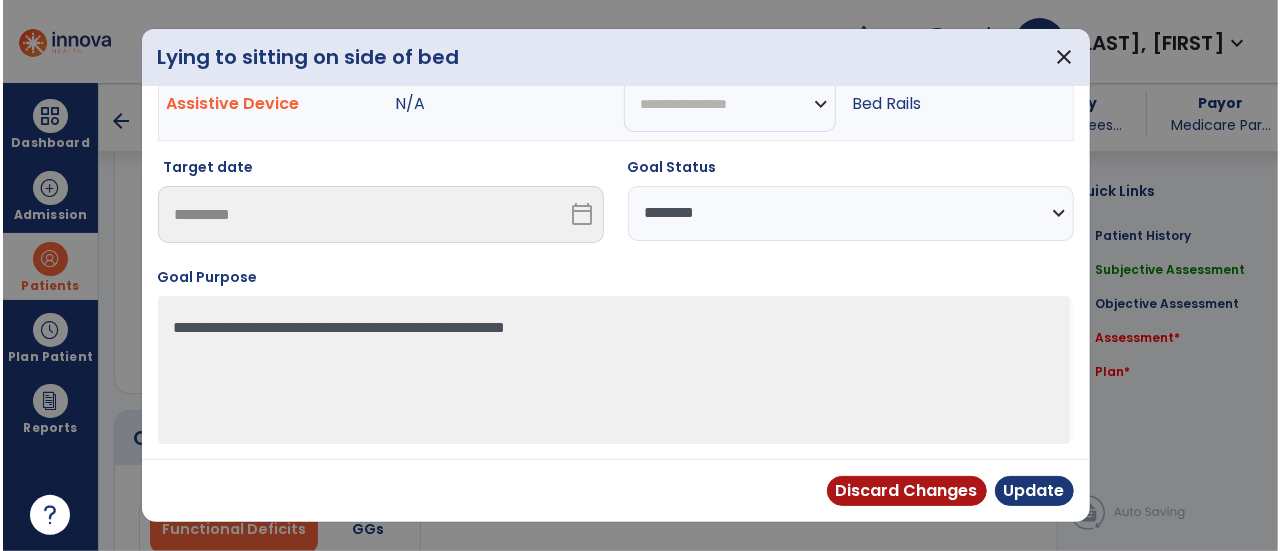 scroll, scrollTop: 156, scrollLeft: 0, axis: vertical 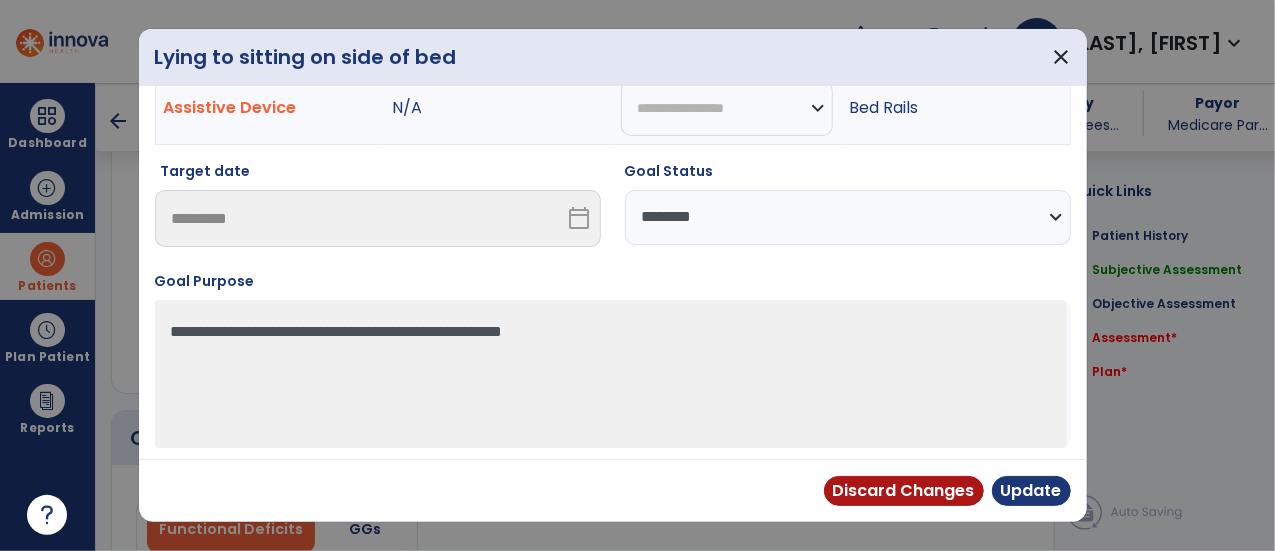 click on "**********" at bounding box center [848, 217] 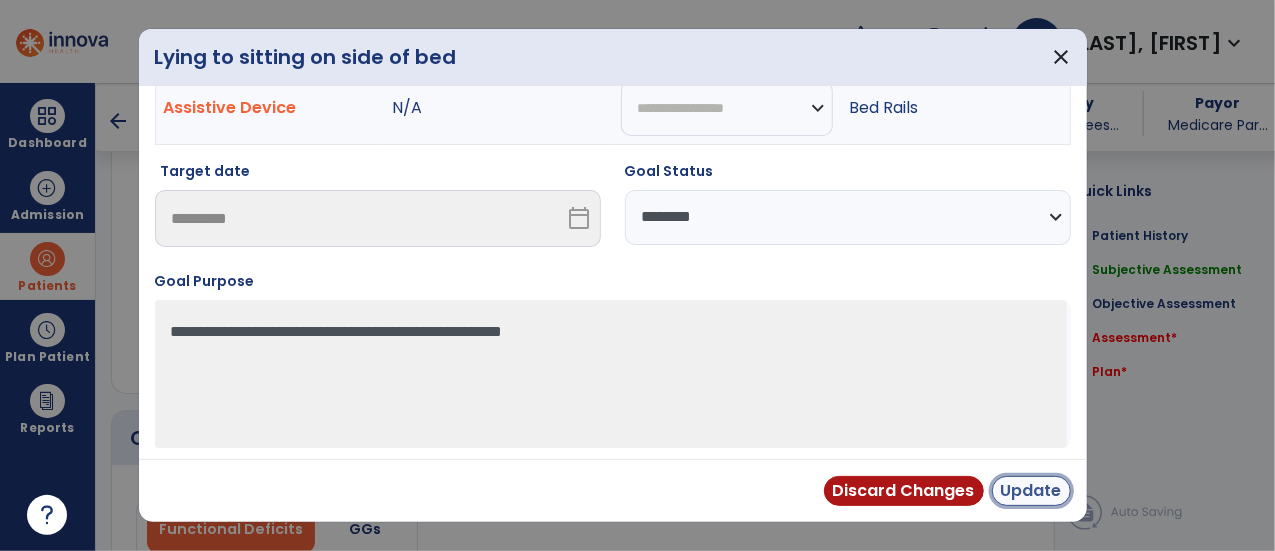 click on "Update" at bounding box center [1031, 491] 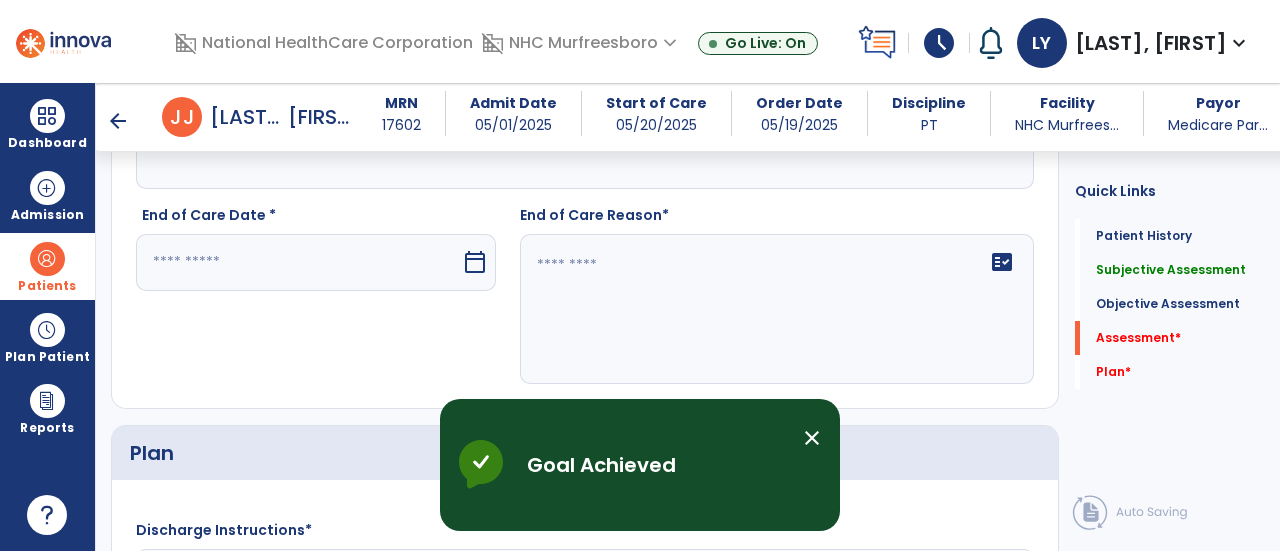 scroll, scrollTop: 2900, scrollLeft: 0, axis: vertical 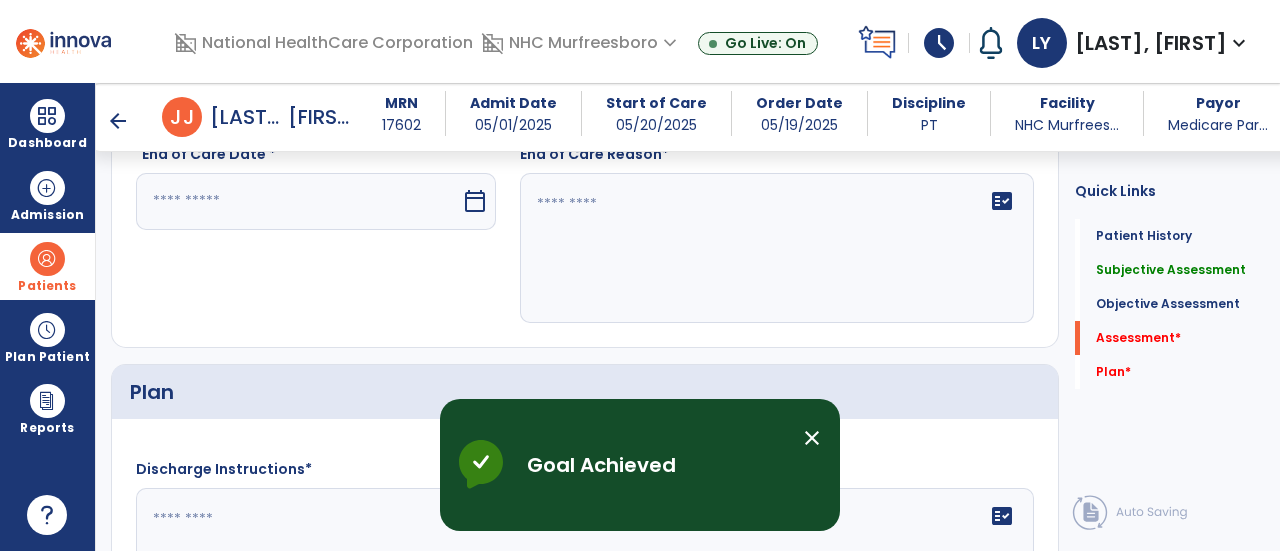 click at bounding box center (298, 201) 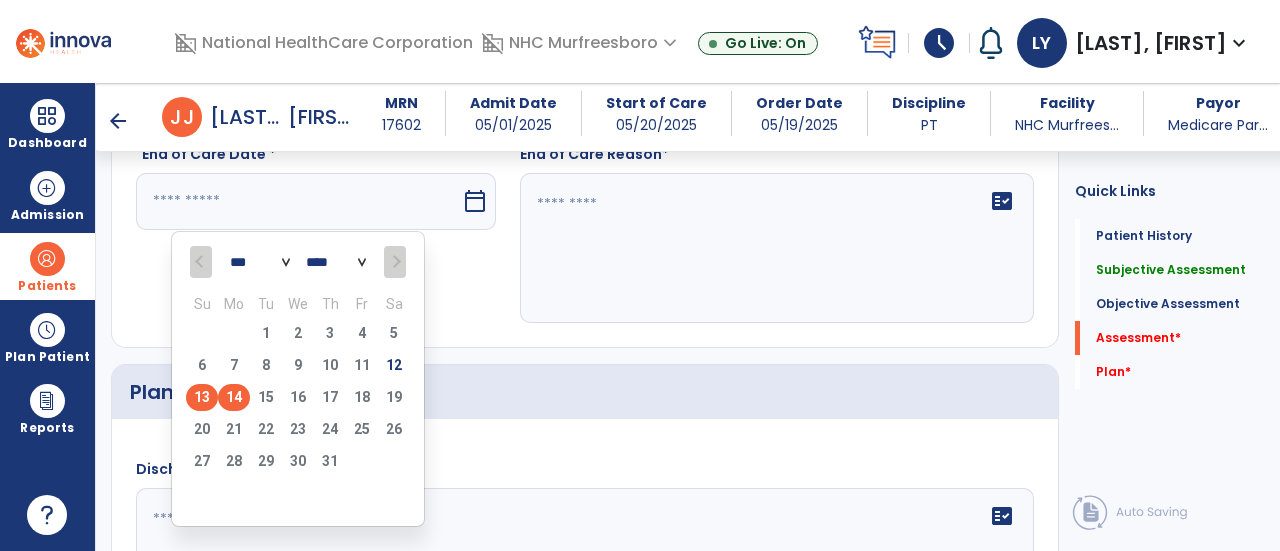 click on "13" at bounding box center [202, 397] 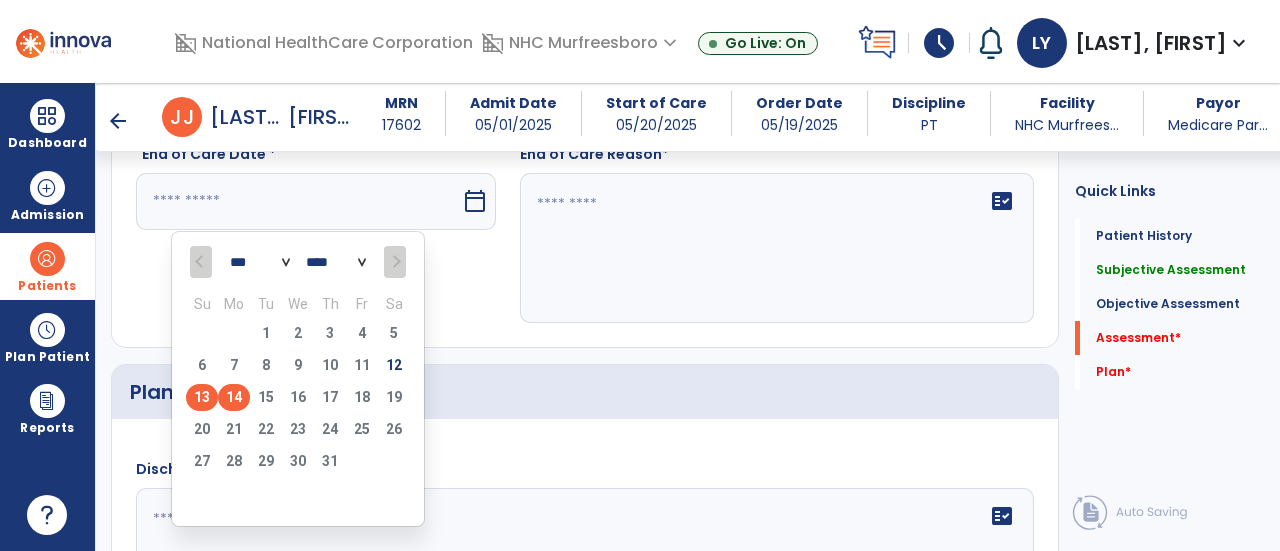 type on "*********" 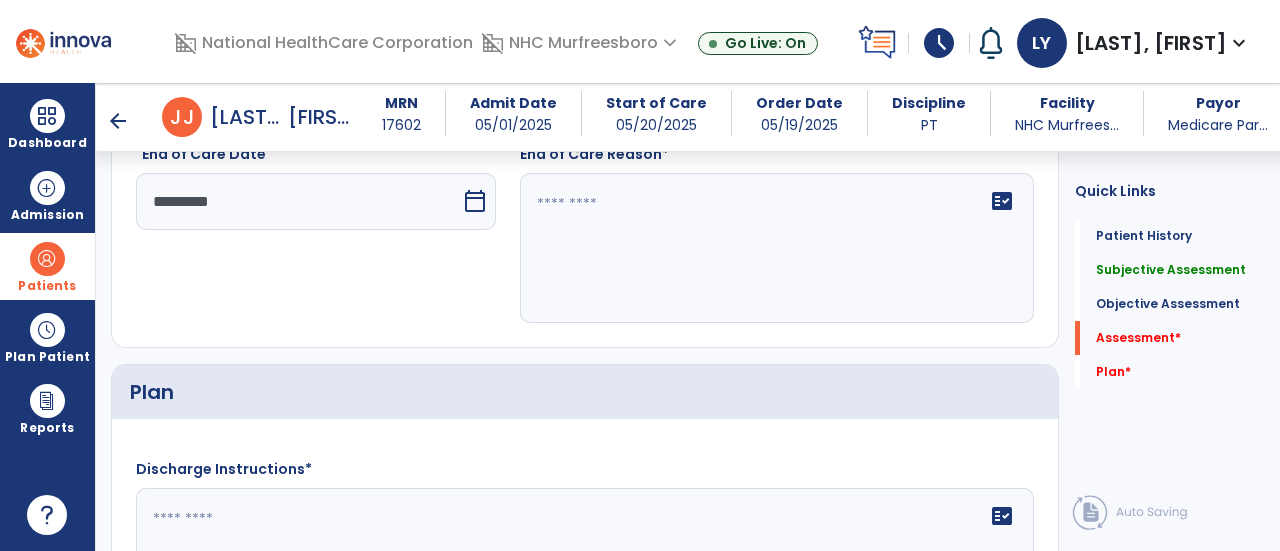 click 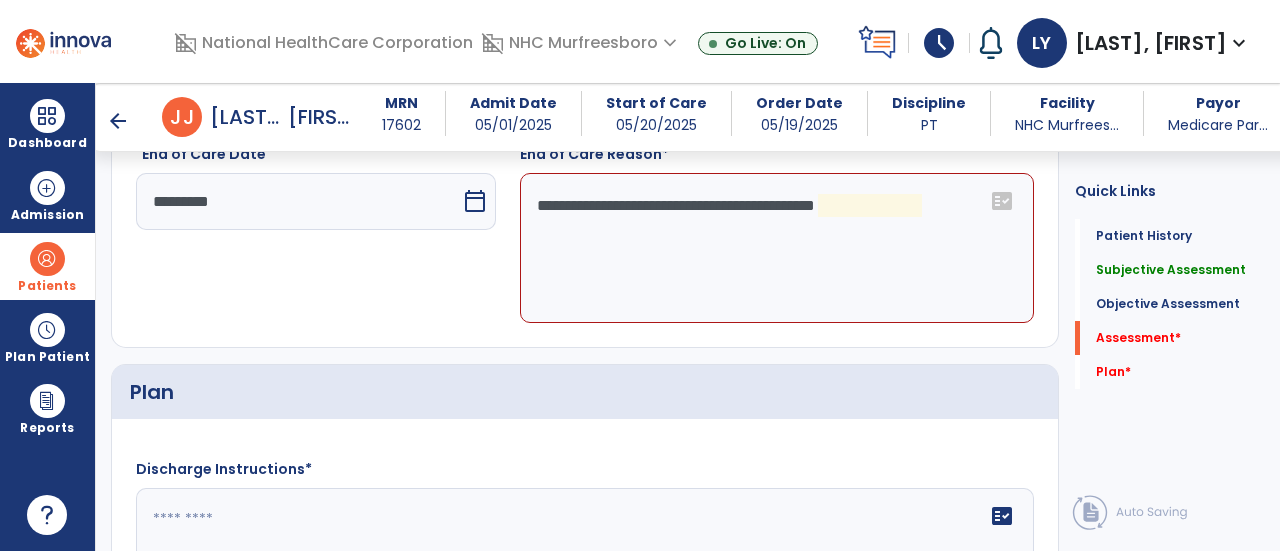 click on "**********" 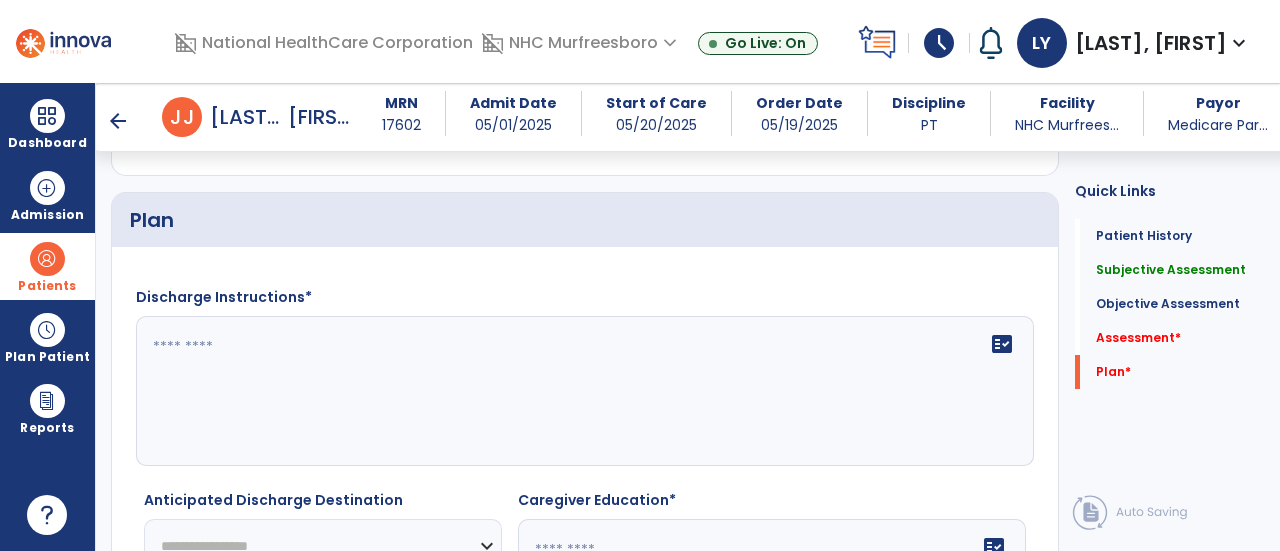 scroll, scrollTop: 3100, scrollLeft: 0, axis: vertical 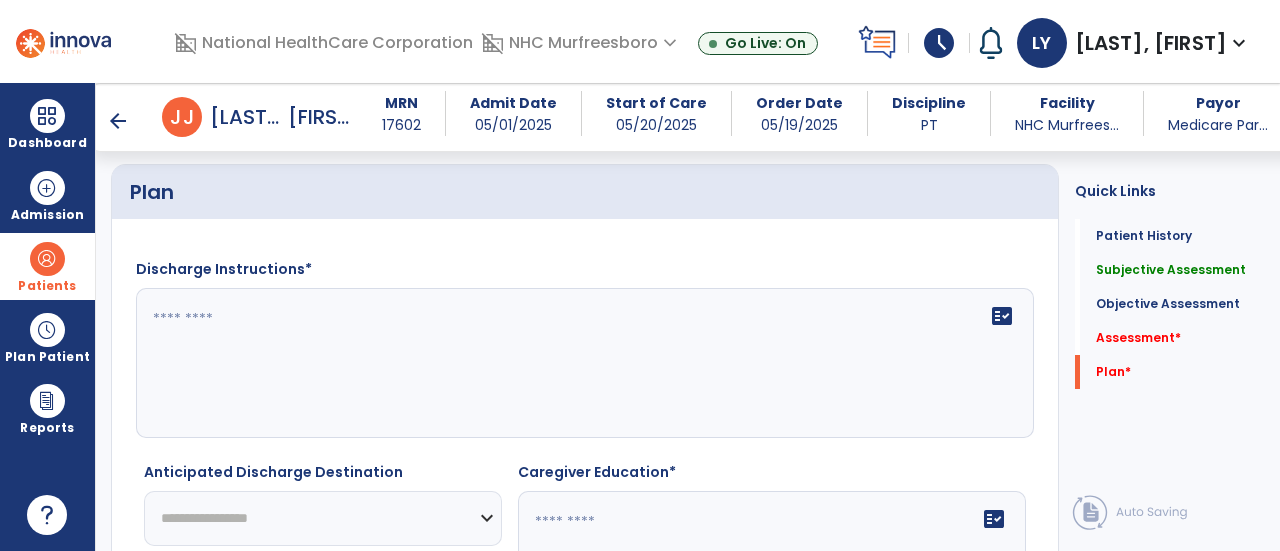 type on "**********" 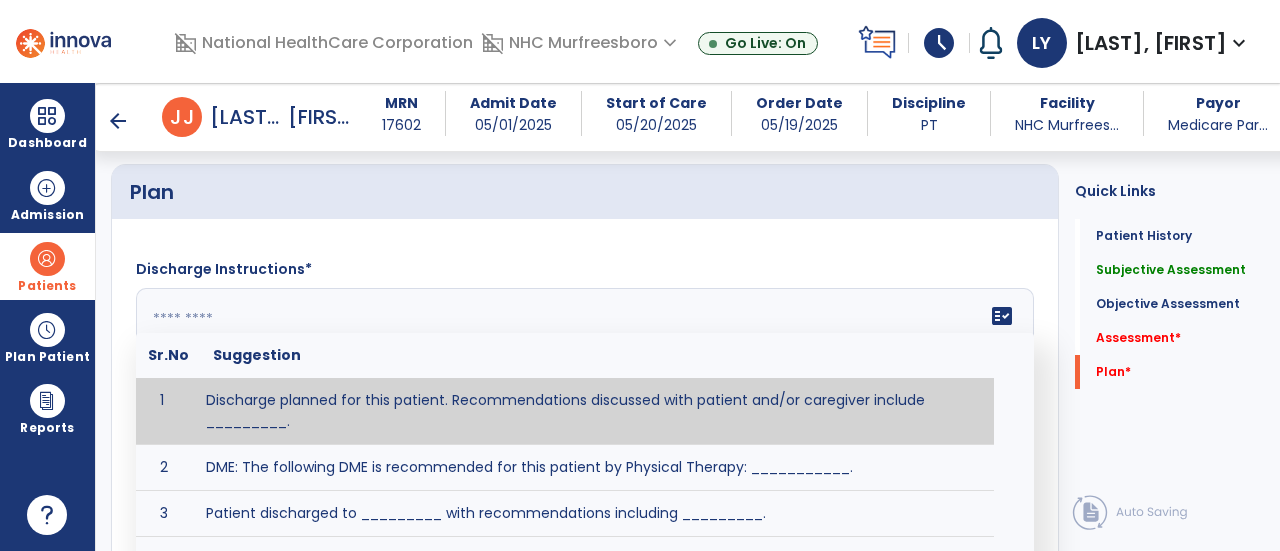 click 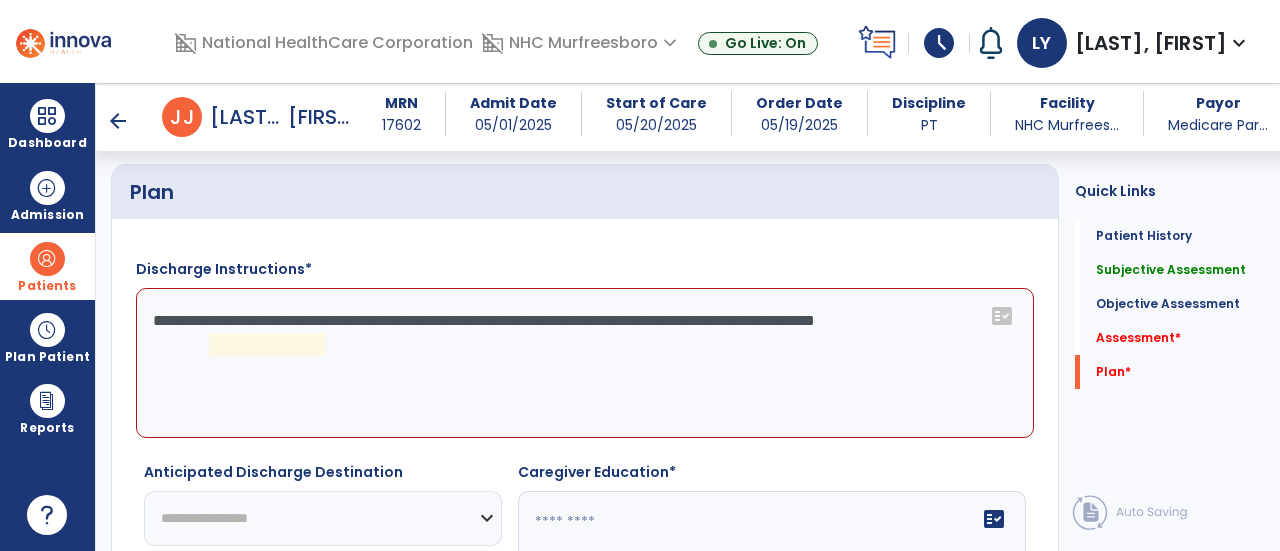 click on "**********" 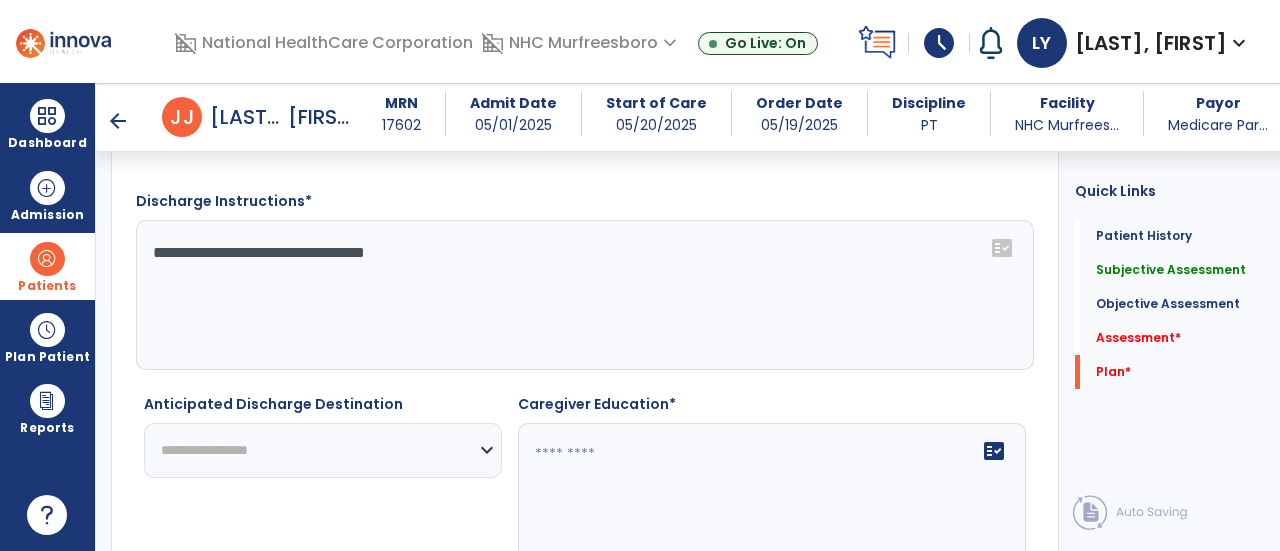 scroll, scrollTop: 3200, scrollLeft: 0, axis: vertical 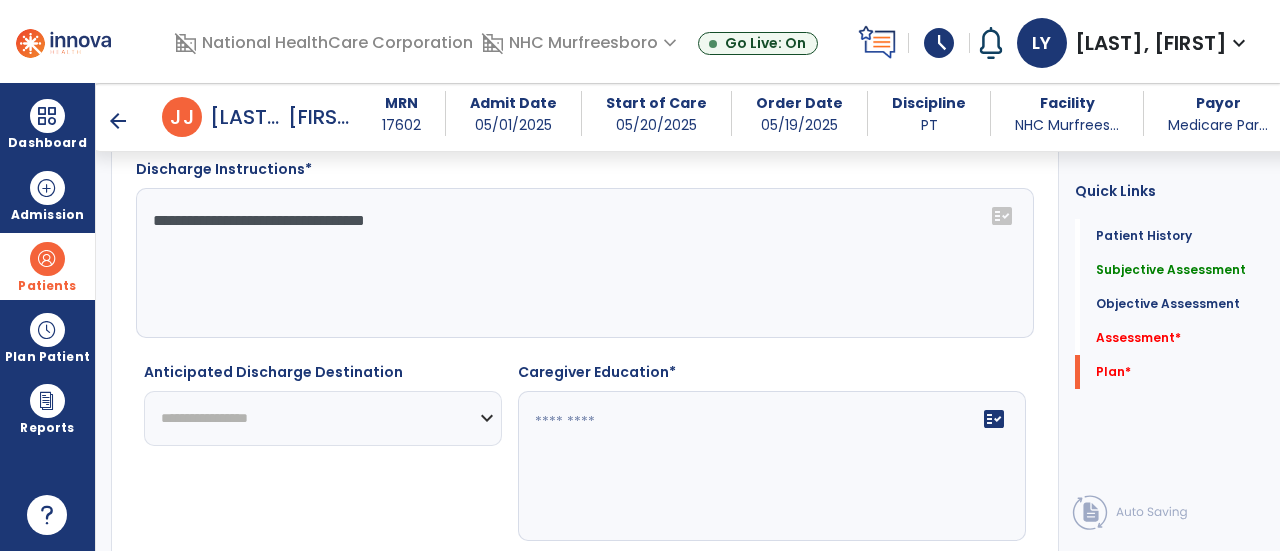 type on "**********" 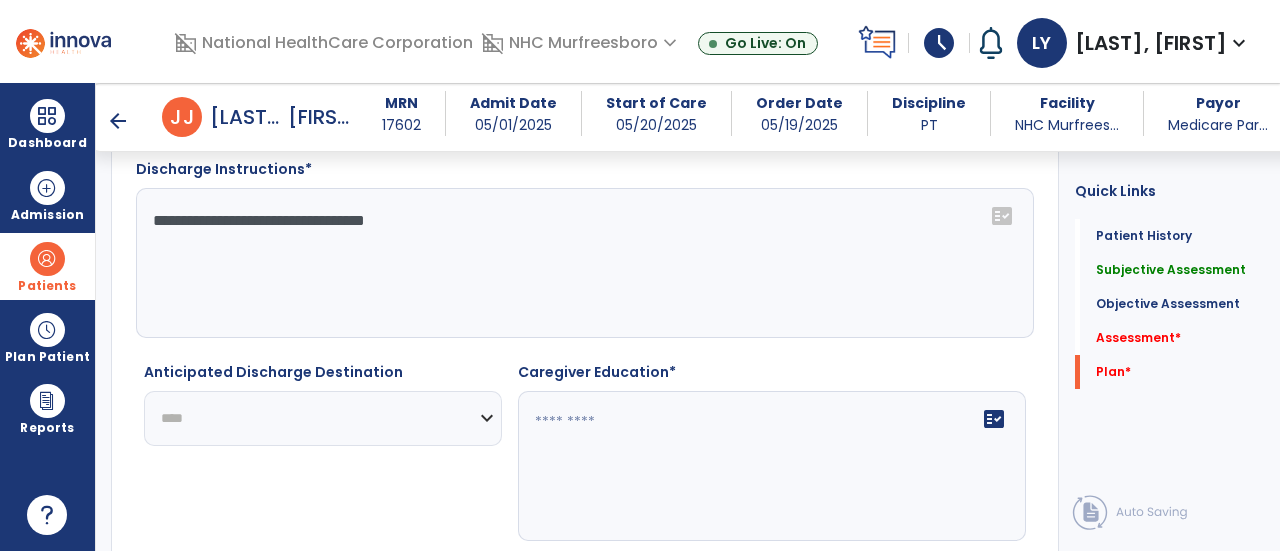 click on "**********" 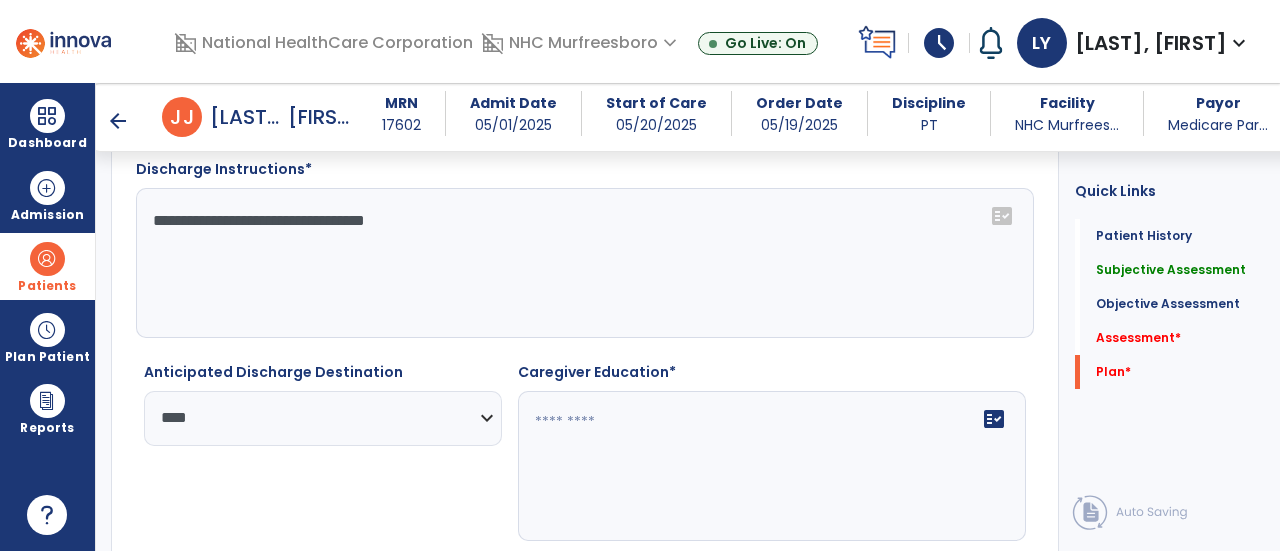 click on "fact_check" 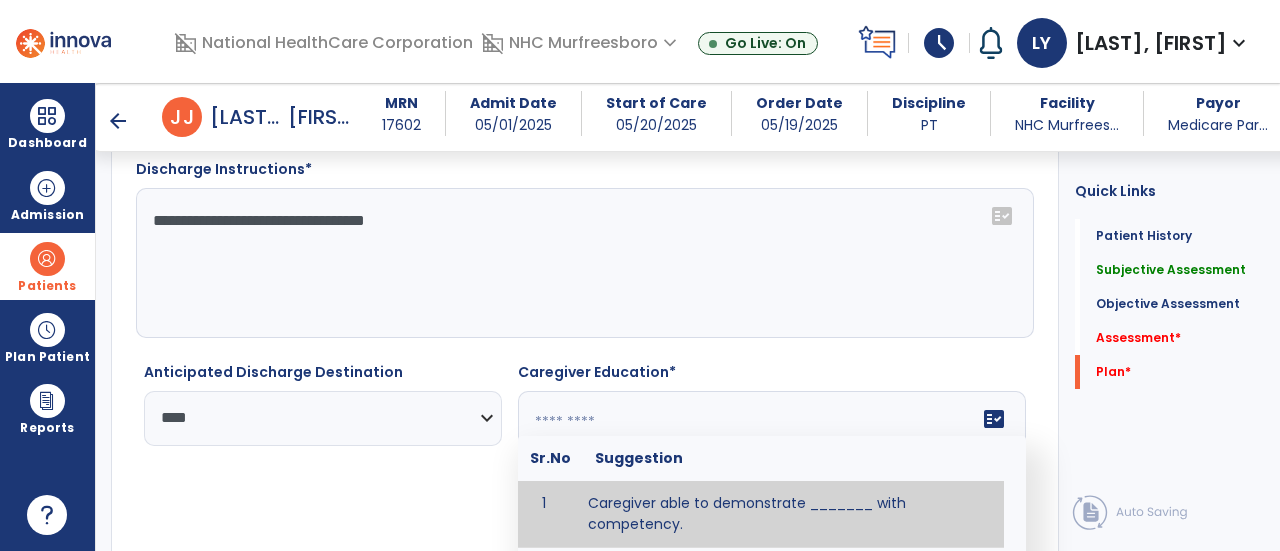 click 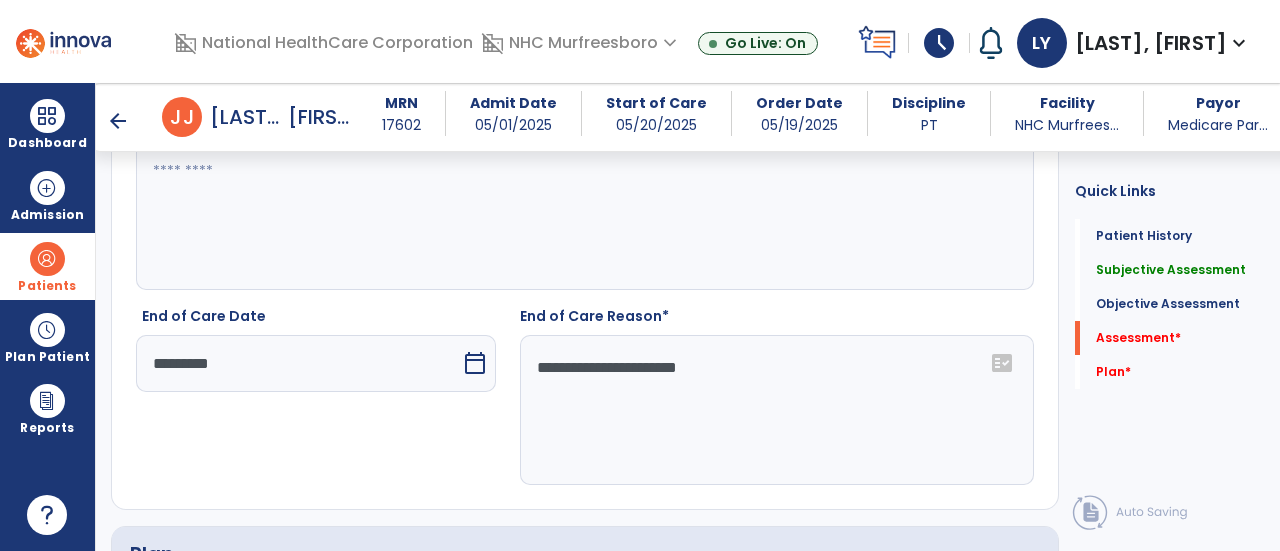 scroll, scrollTop: 2700, scrollLeft: 0, axis: vertical 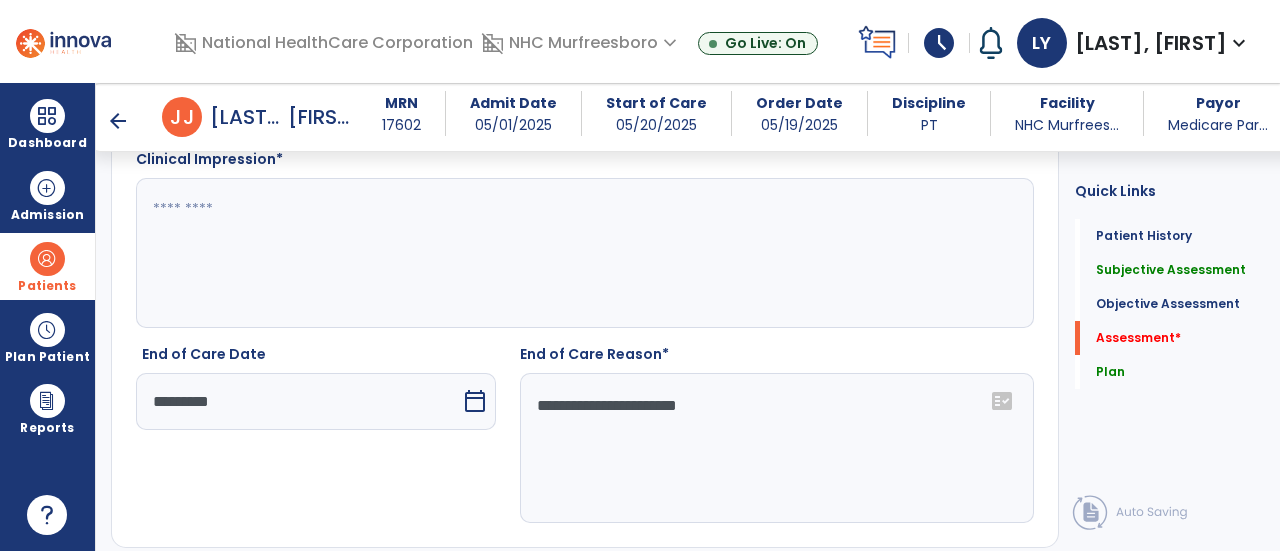 type on "**********" 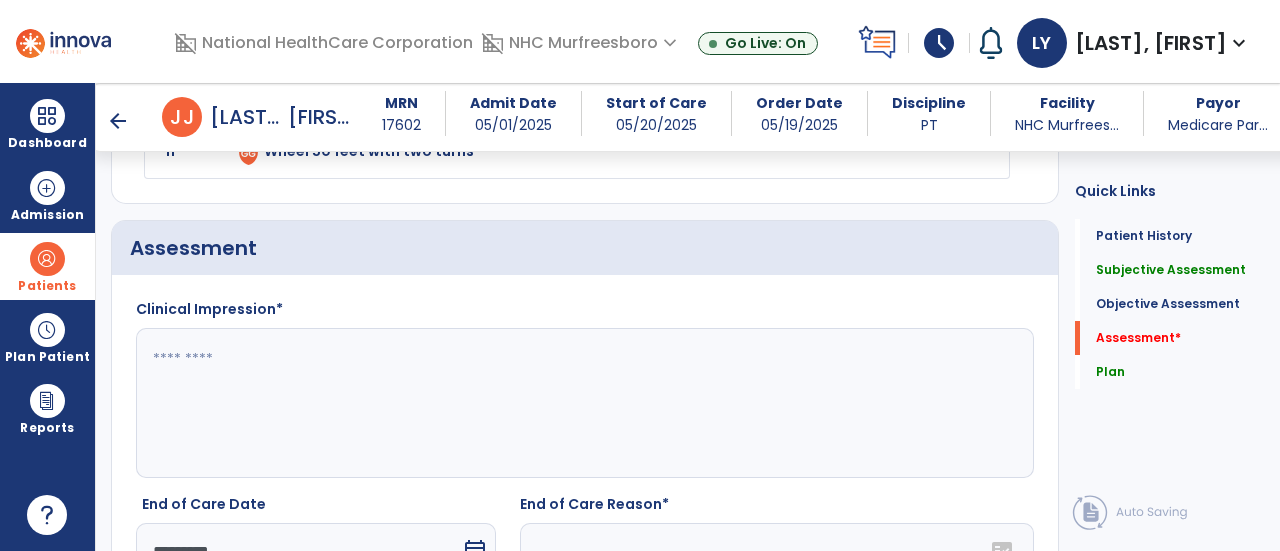 scroll, scrollTop: 2700, scrollLeft: 0, axis: vertical 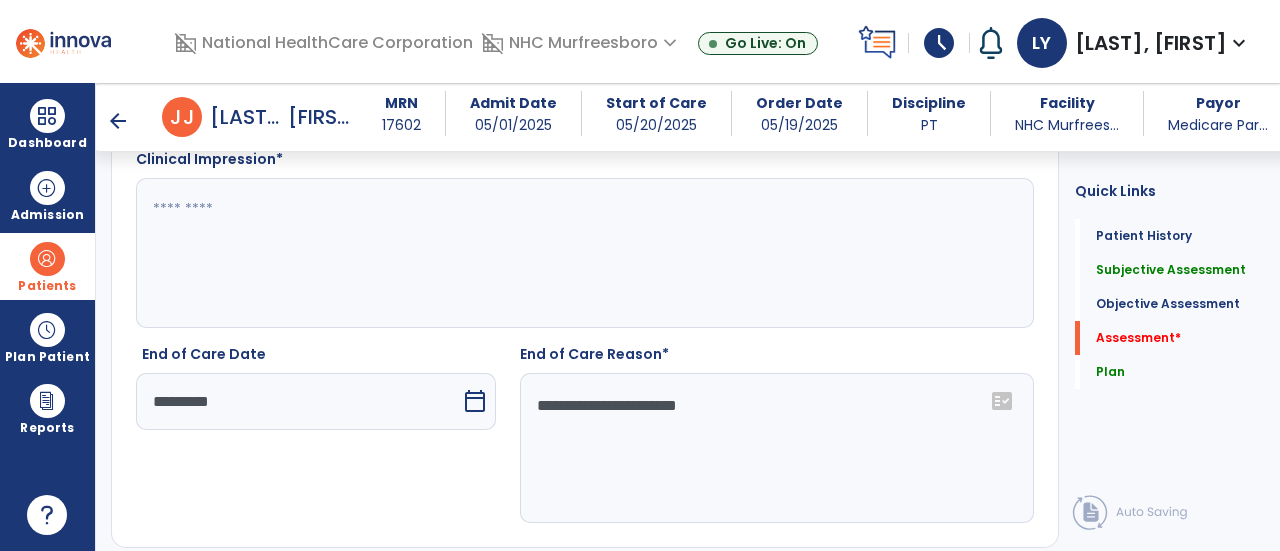 paste on "**********" 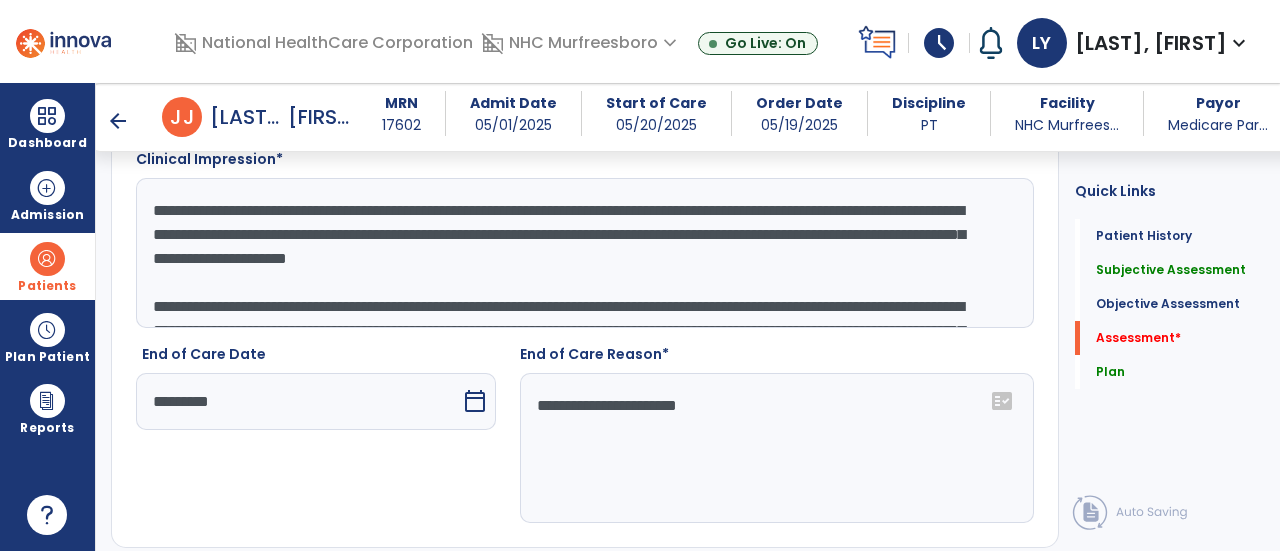 scroll, scrollTop: 111, scrollLeft: 0, axis: vertical 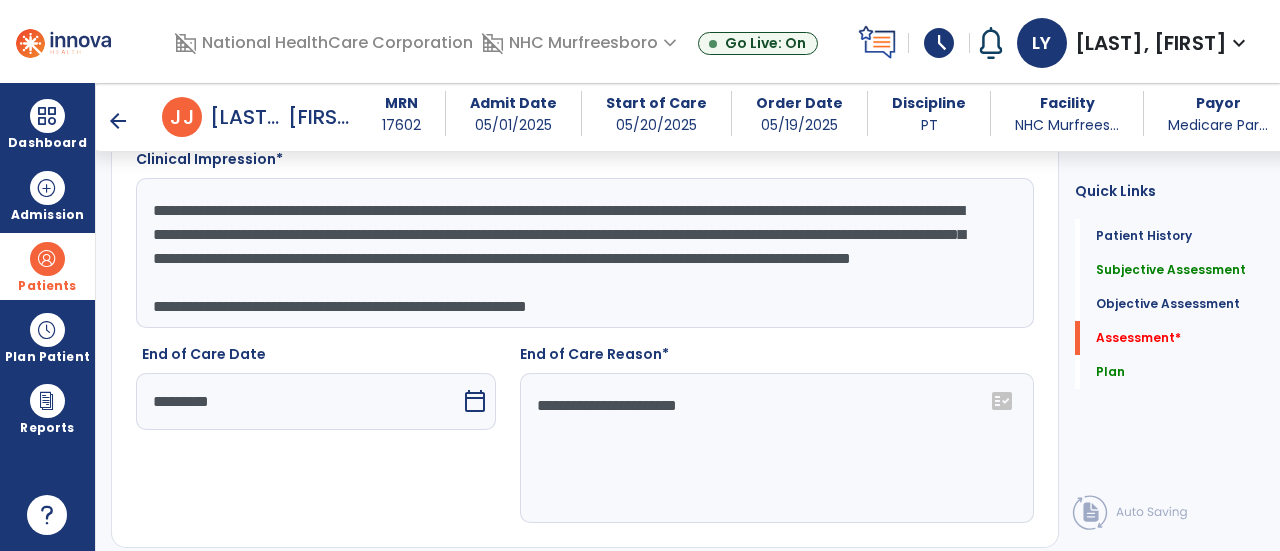 click on "**********" 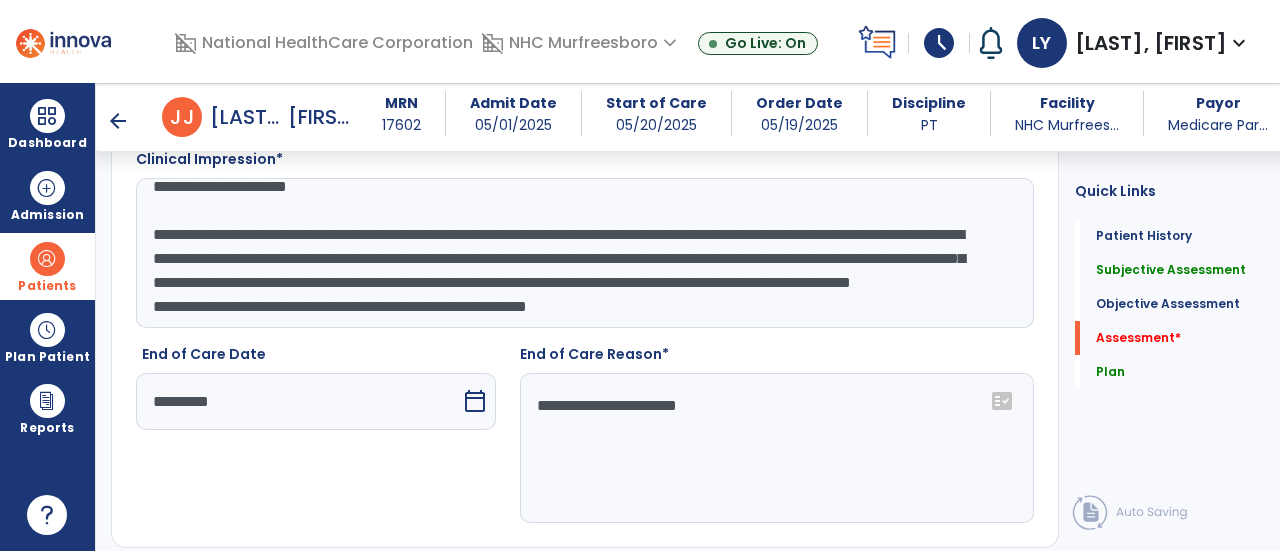 scroll, scrollTop: 96, scrollLeft: 0, axis: vertical 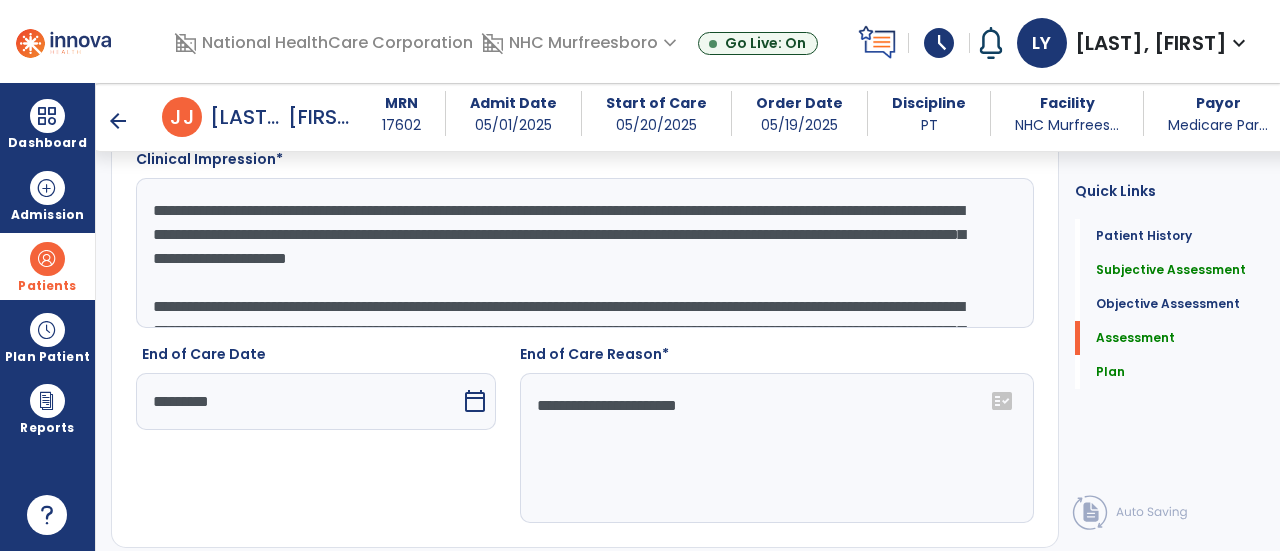 click on "**********" 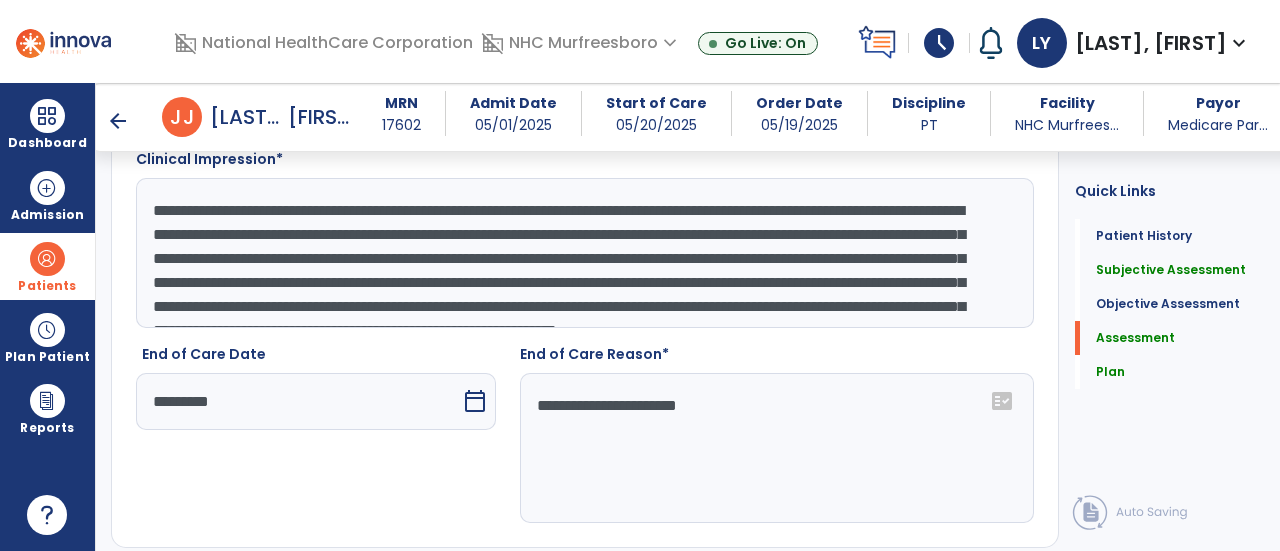 scroll, scrollTop: 58, scrollLeft: 0, axis: vertical 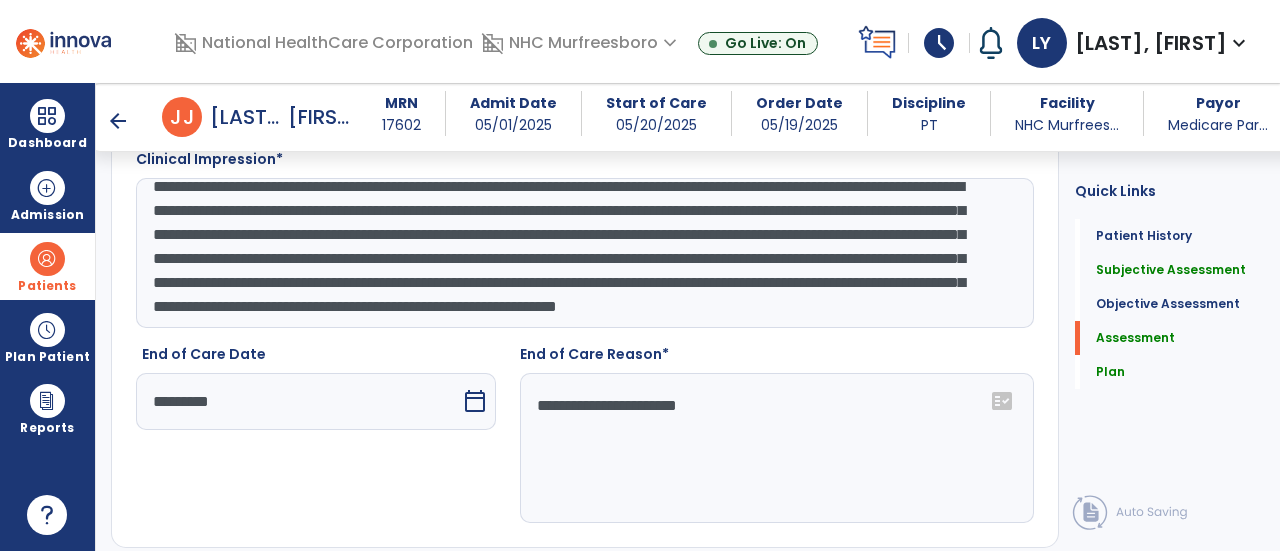 drag, startPoint x: 272, startPoint y: 226, endPoint x: 226, endPoint y: 227, distance: 46.010868 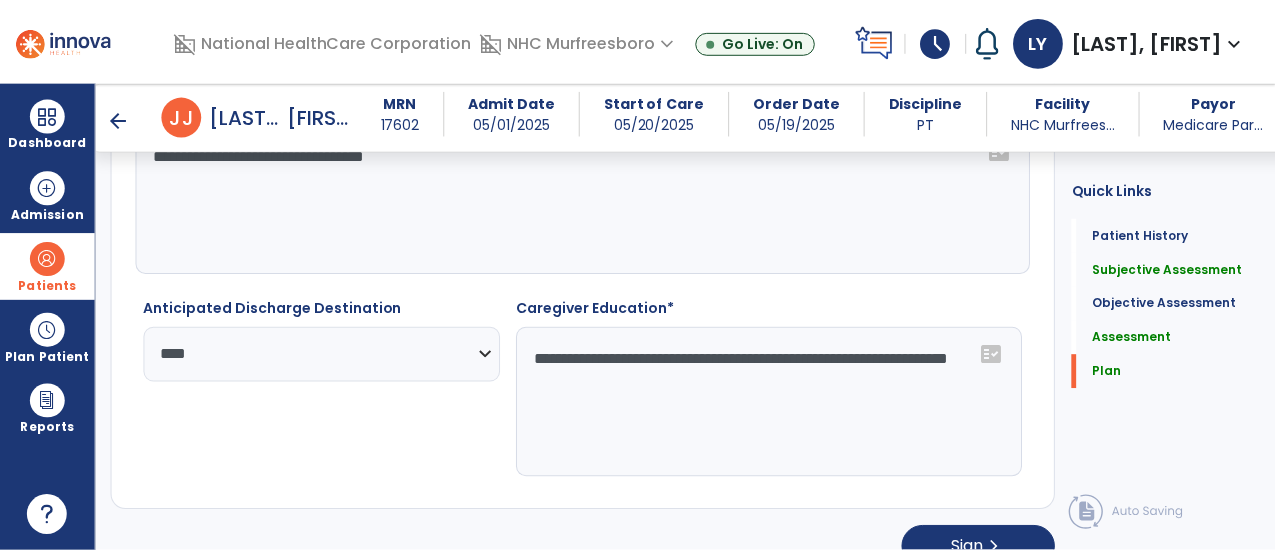 scroll, scrollTop: 3282, scrollLeft: 0, axis: vertical 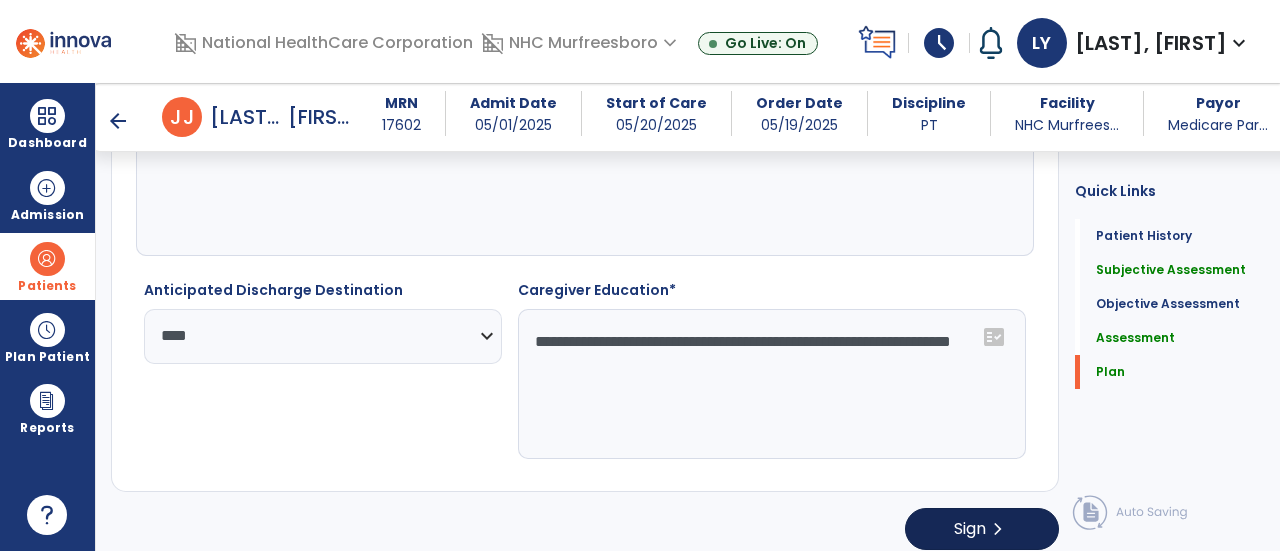 type on "**********" 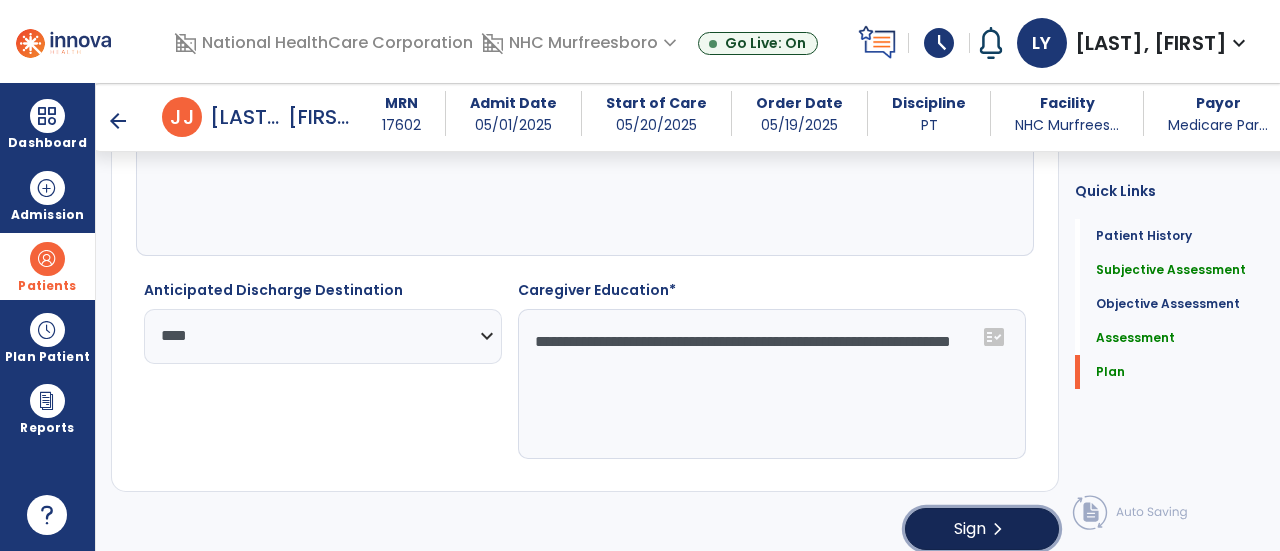 click on "Sign  chevron_right" 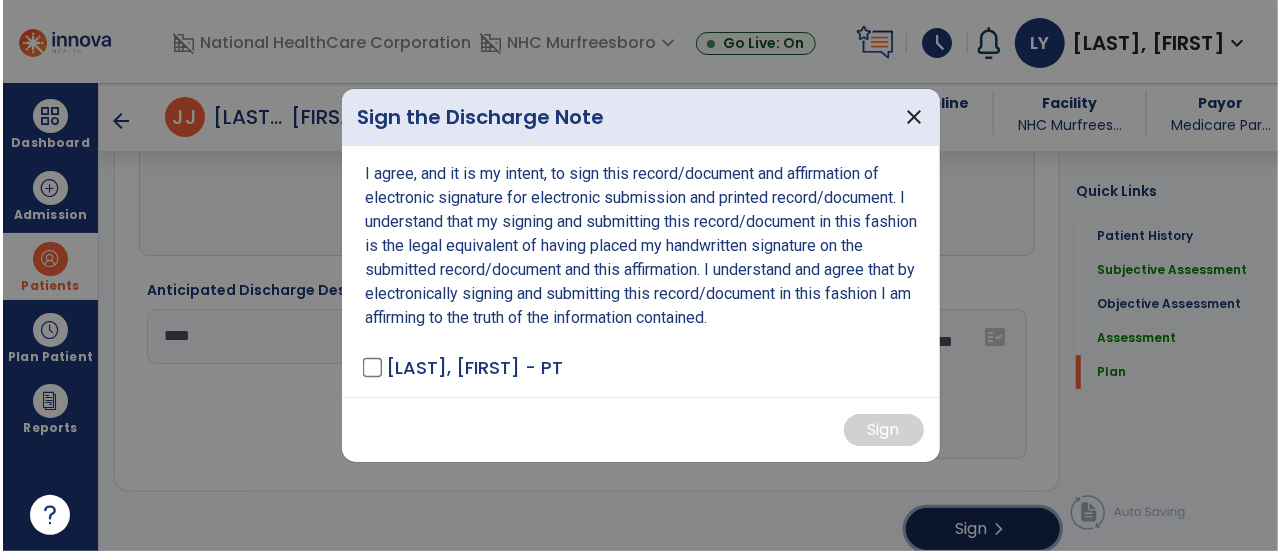 scroll, scrollTop: 3282, scrollLeft: 0, axis: vertical 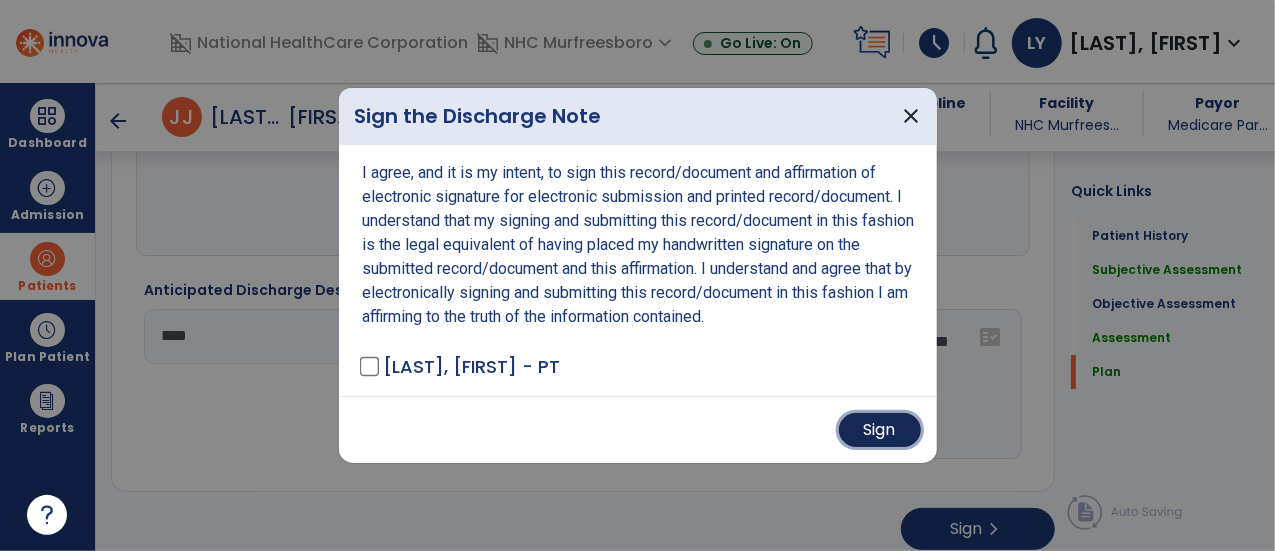 click on "Sign" at bounding box center [880, 430] 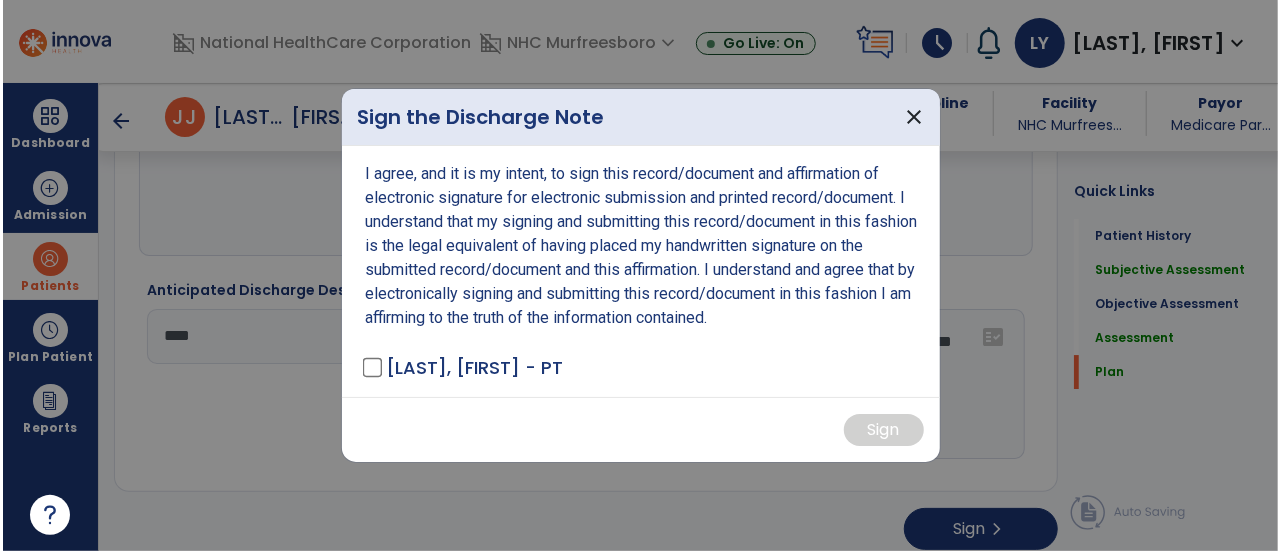 scroll, scrollTop: 0, scrollLeft: 0, axis: both 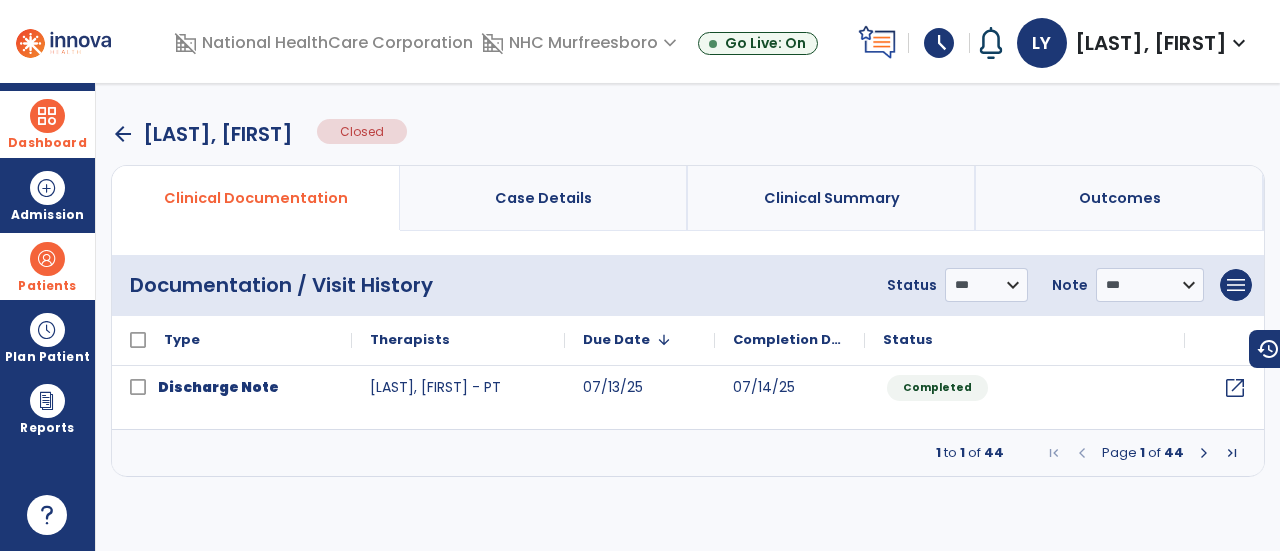 click on "Dashboard" at bounding box center [47, 124] 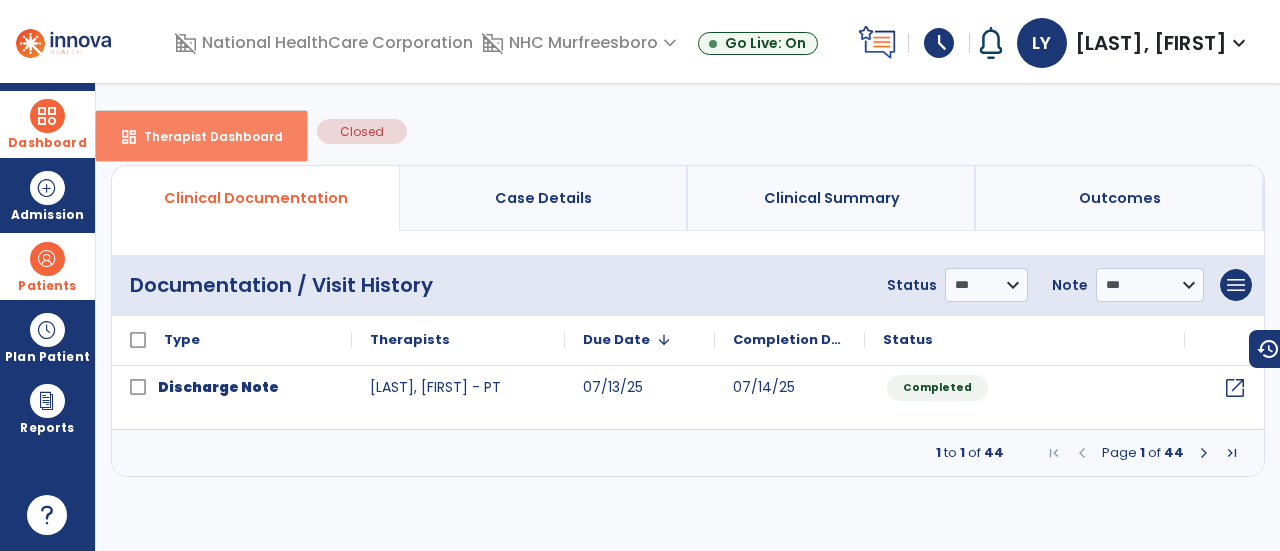 click on "dashboard  Therapist Dashboard" at bounding box center [201, 136] 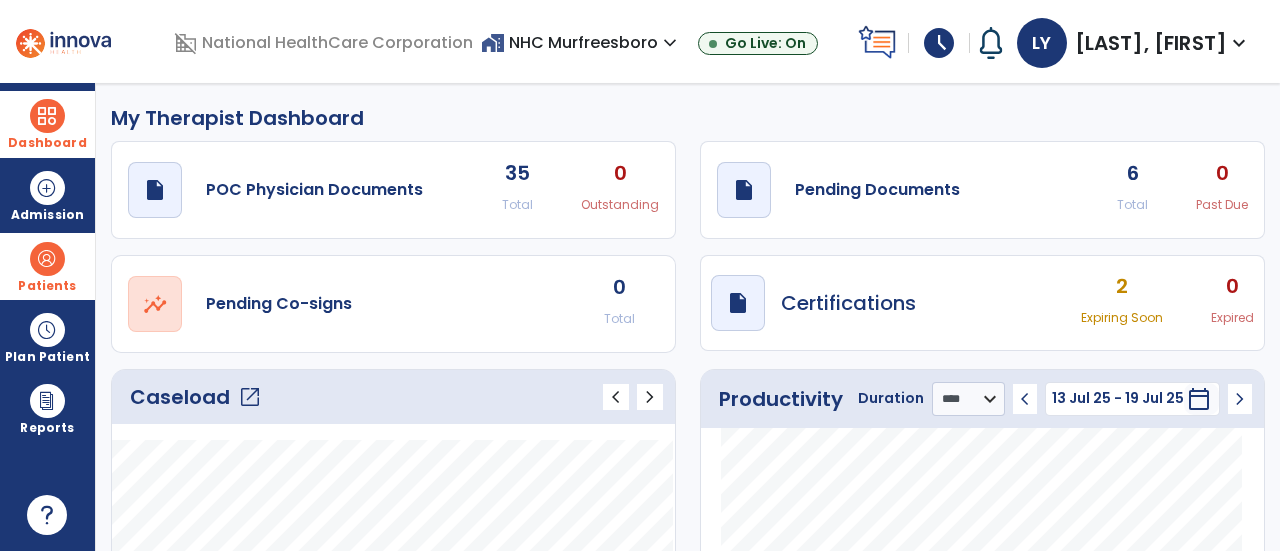 click on "Patients" at bounding box center [47, 266] 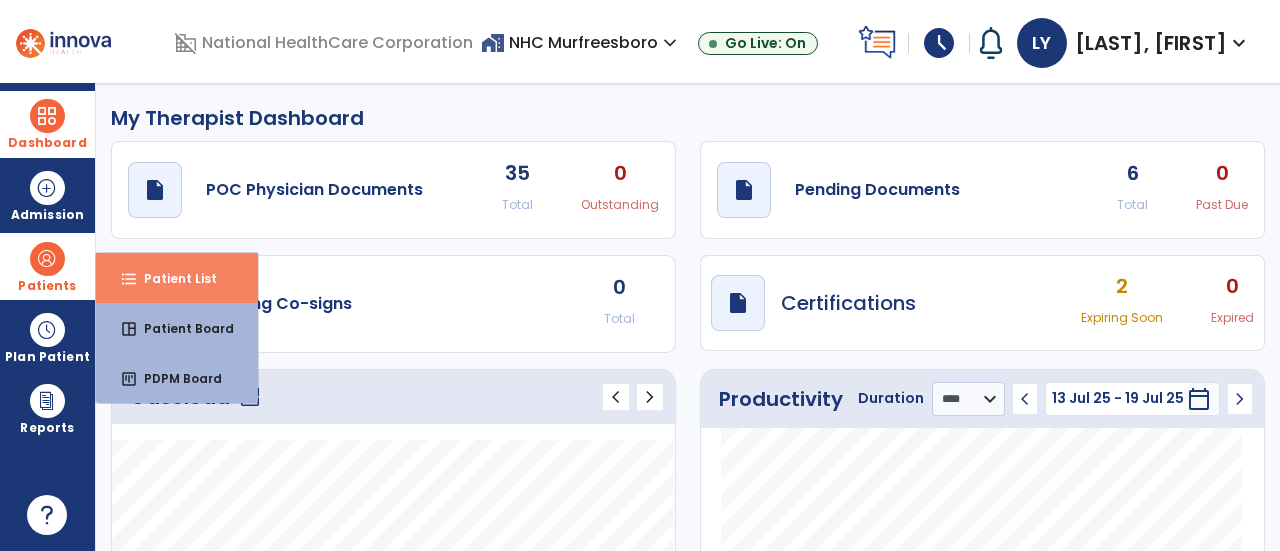 click on "Patient List" at bounding box center (172, 278) 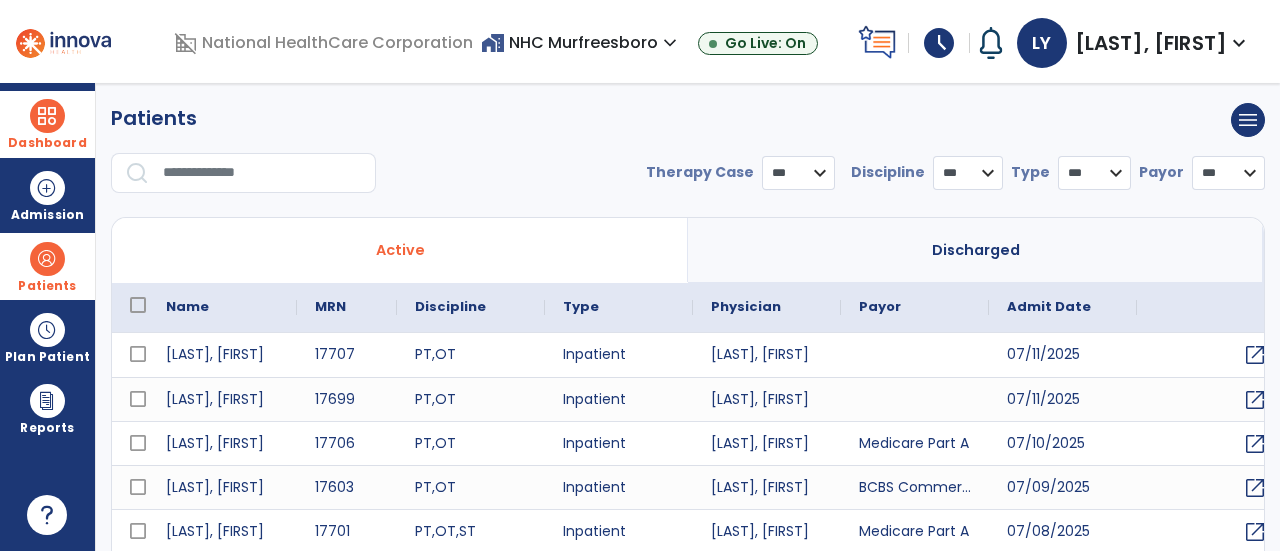 select on "***" 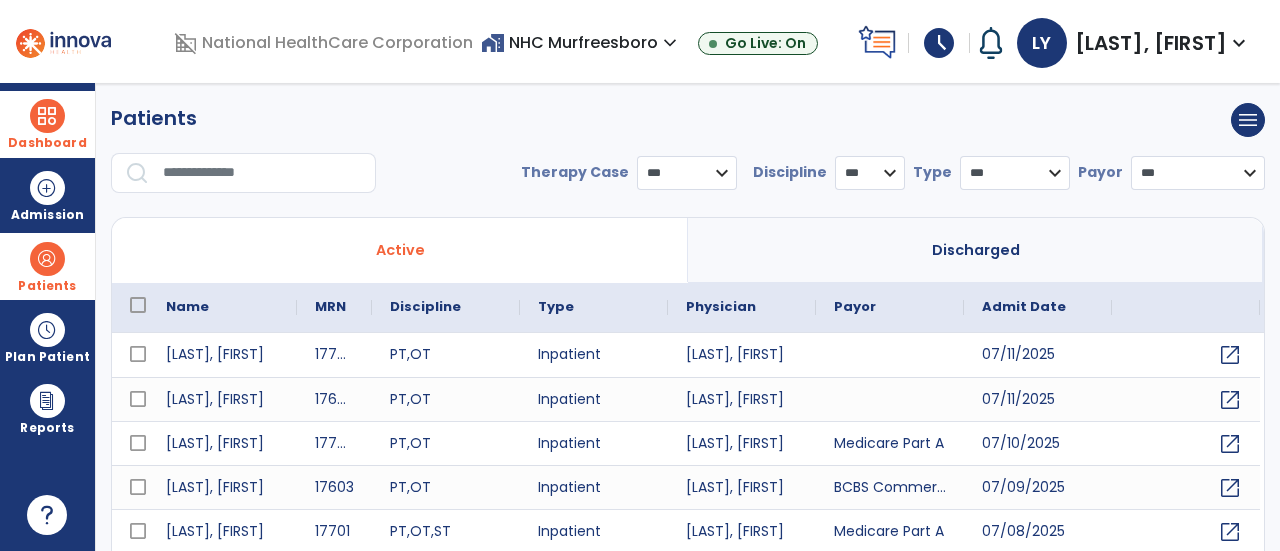 click at bounding box center (262, 173) 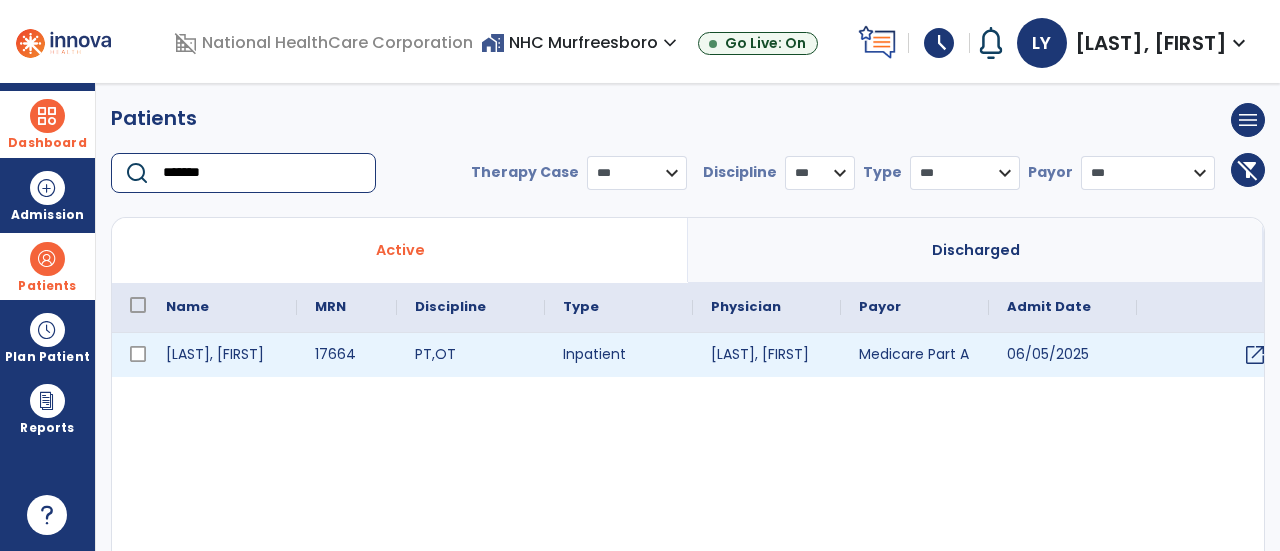 type on "*******" 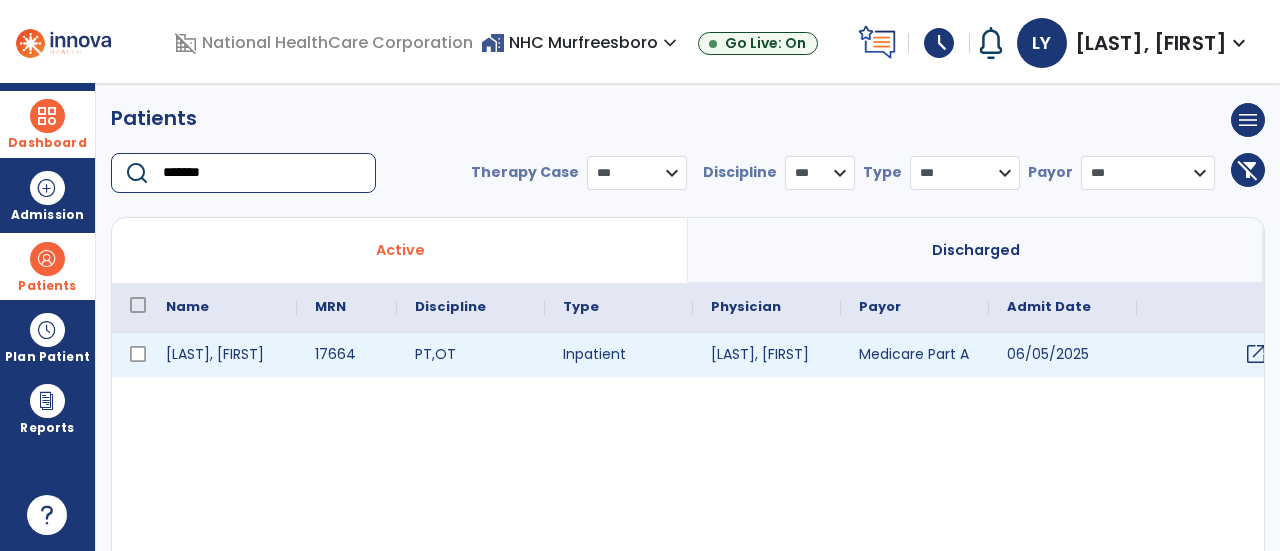 click on "open_in_new" at bounding box center [1256, 354] 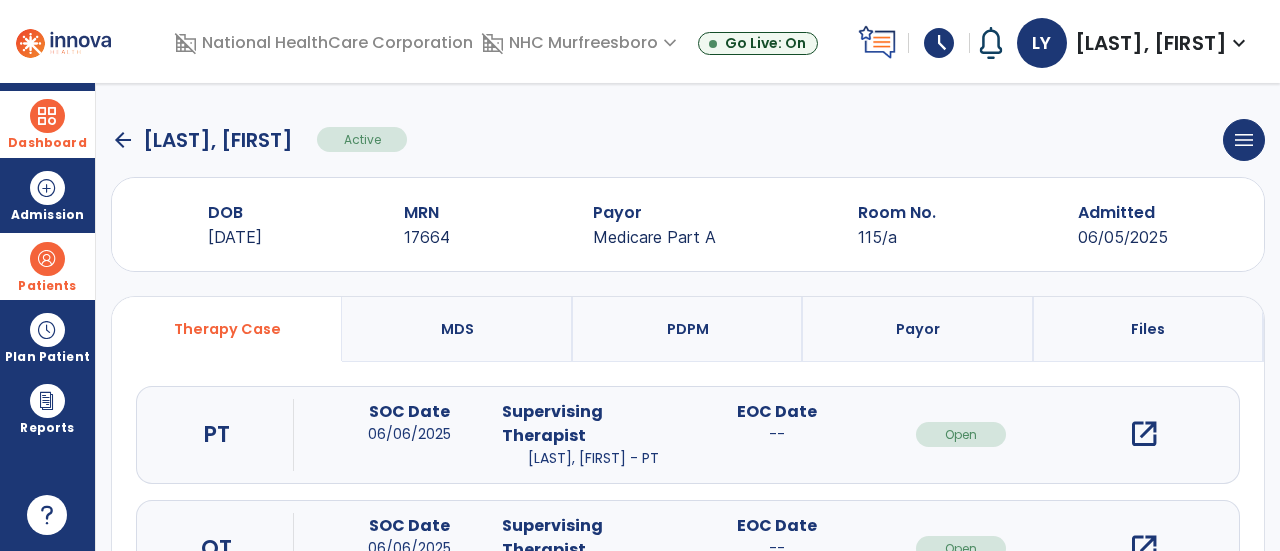 click on "open_in_new" at bounding box center (1144, 434) 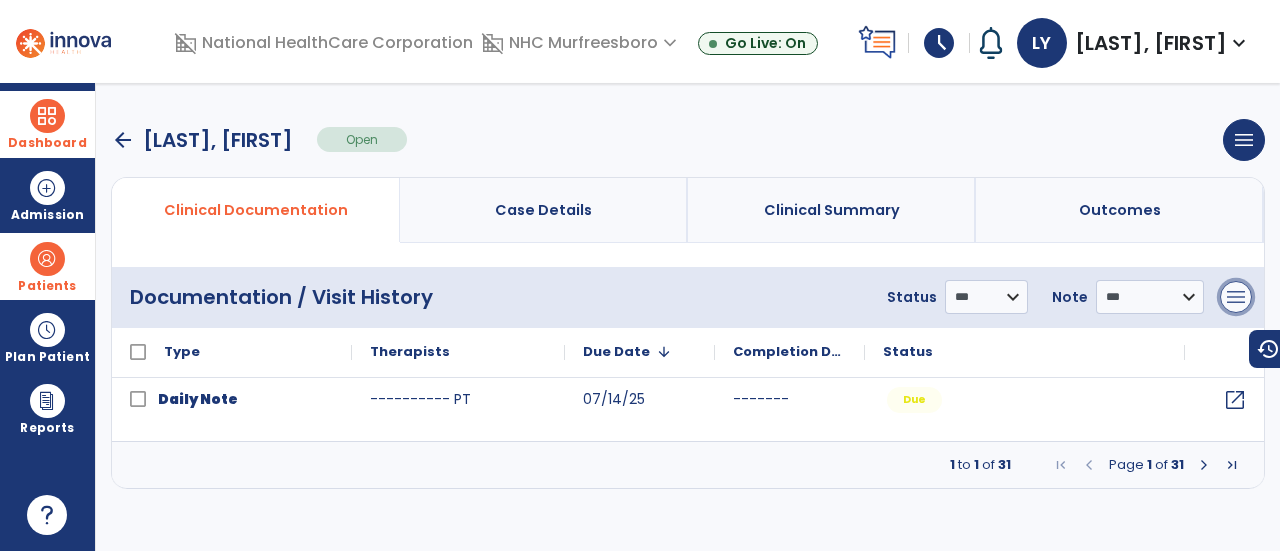 click on "menu" at bounding box center [1236, 297] 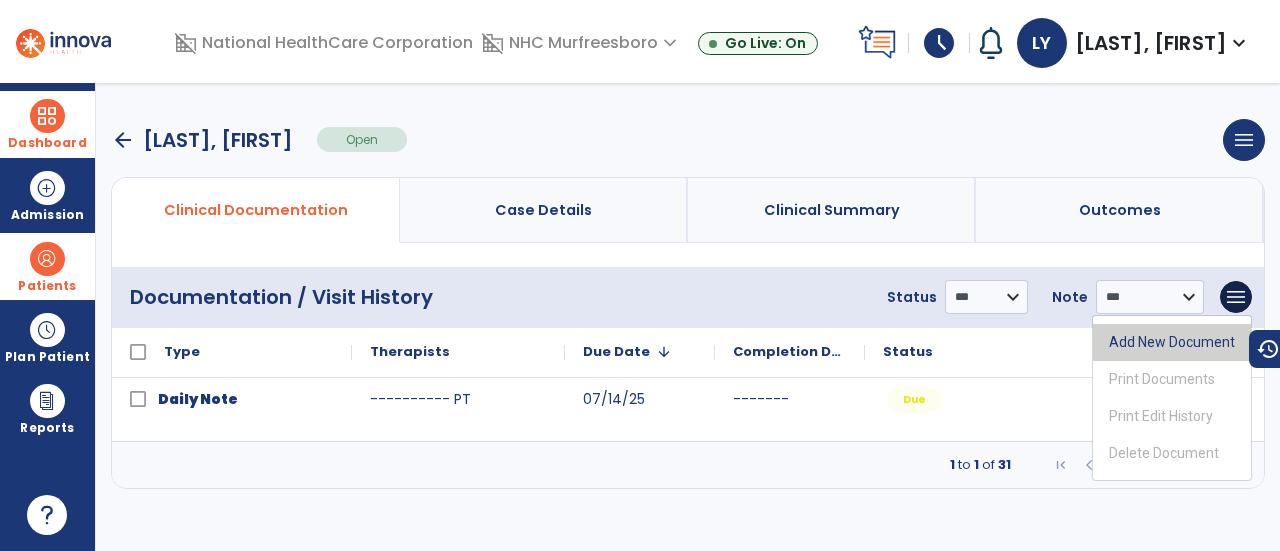 click on "Add New Document" at bounding box center (1172, 342) 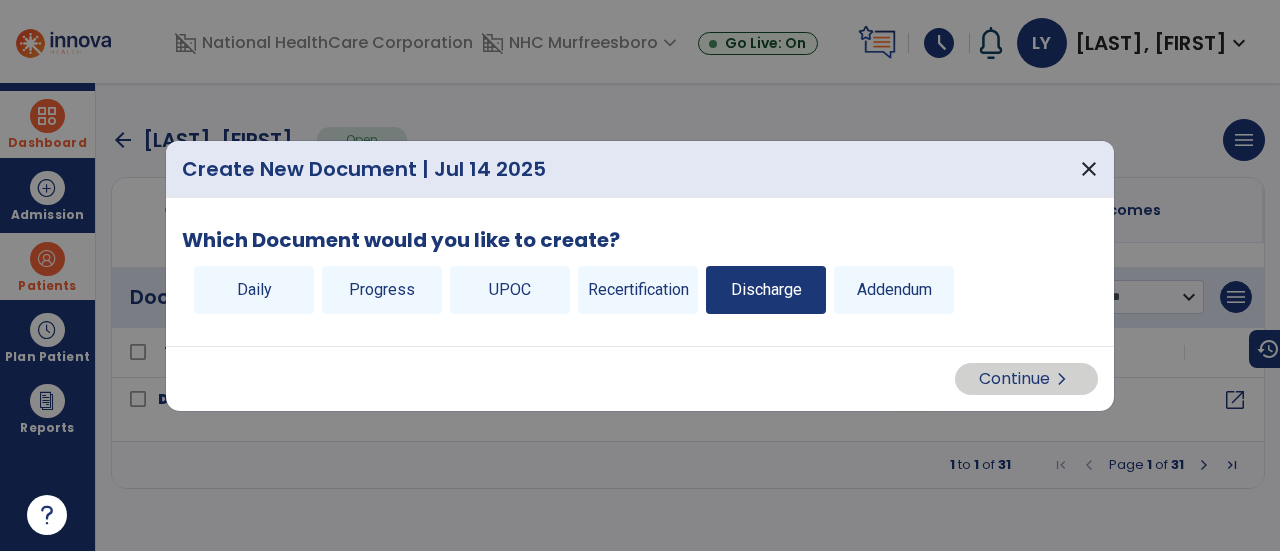 click on "Discharge" at bounding box center (766, 290) 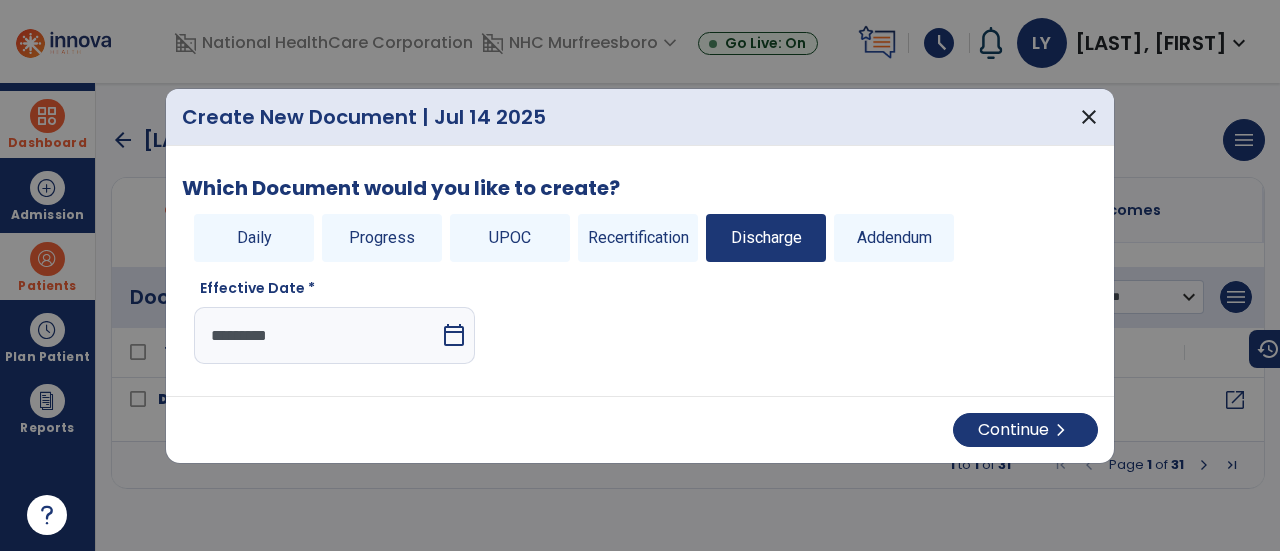 click on "*********" at bounding box center (317, 335) 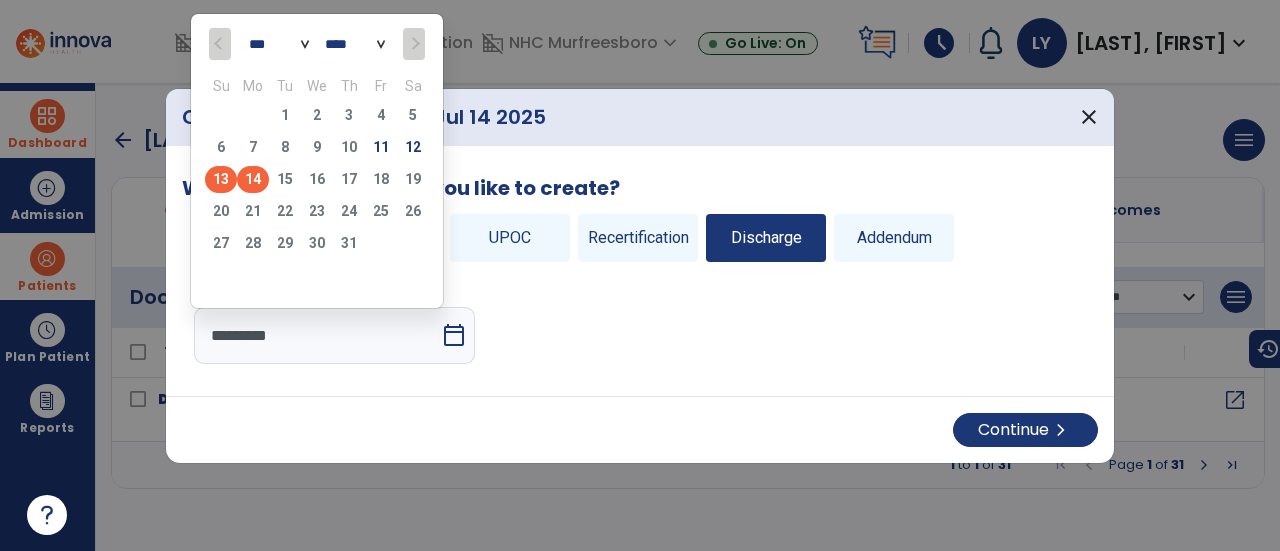 click on "13" 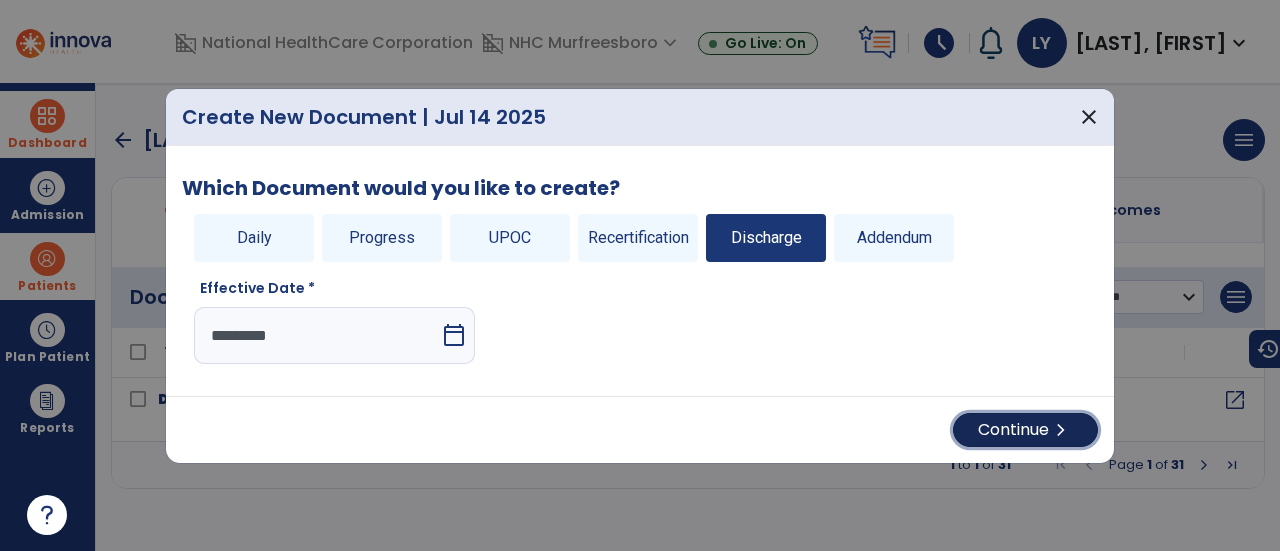 click on "Continue   chevron_right" at bounding box center (1025, 430) 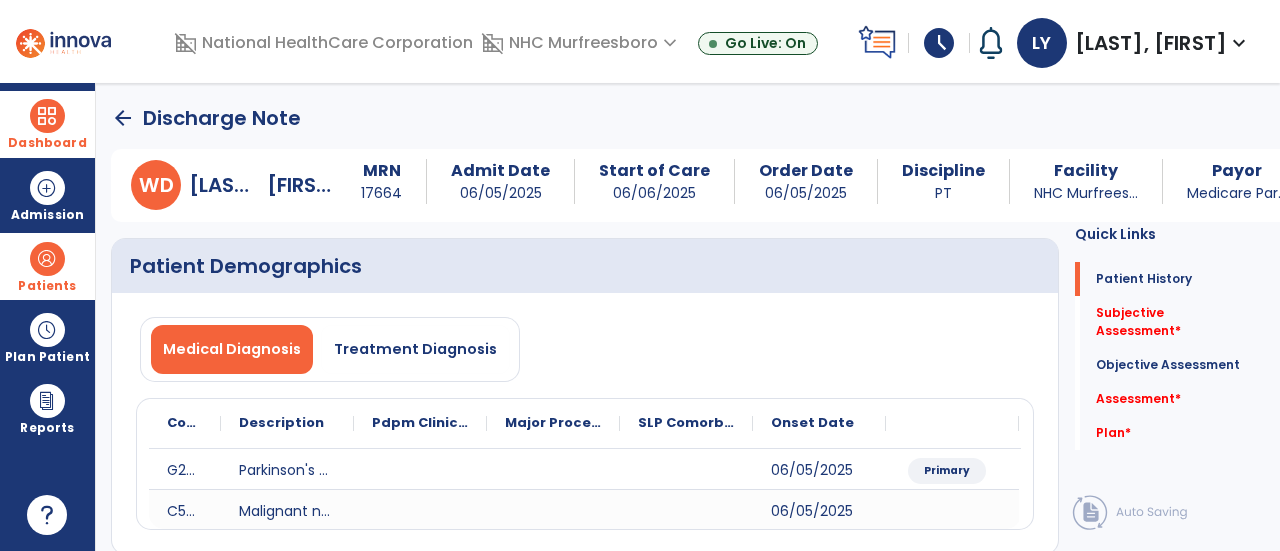 click on "Dashboard" at bounding box center (47, 124) 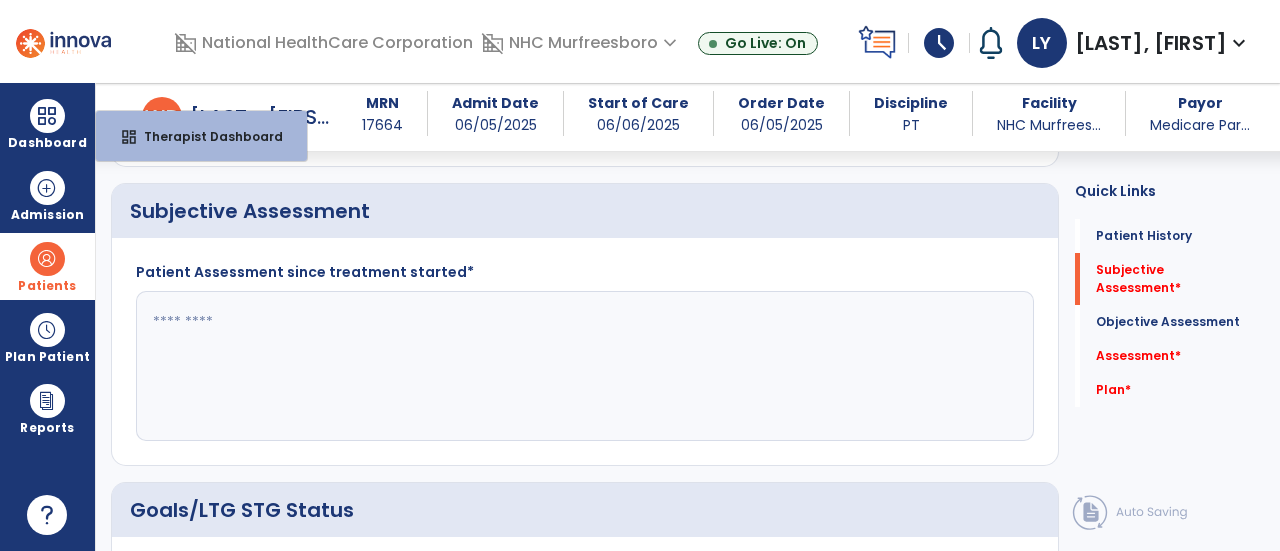 scroll, scrollTop: 400, scrollLeft: 0, axis: vertical 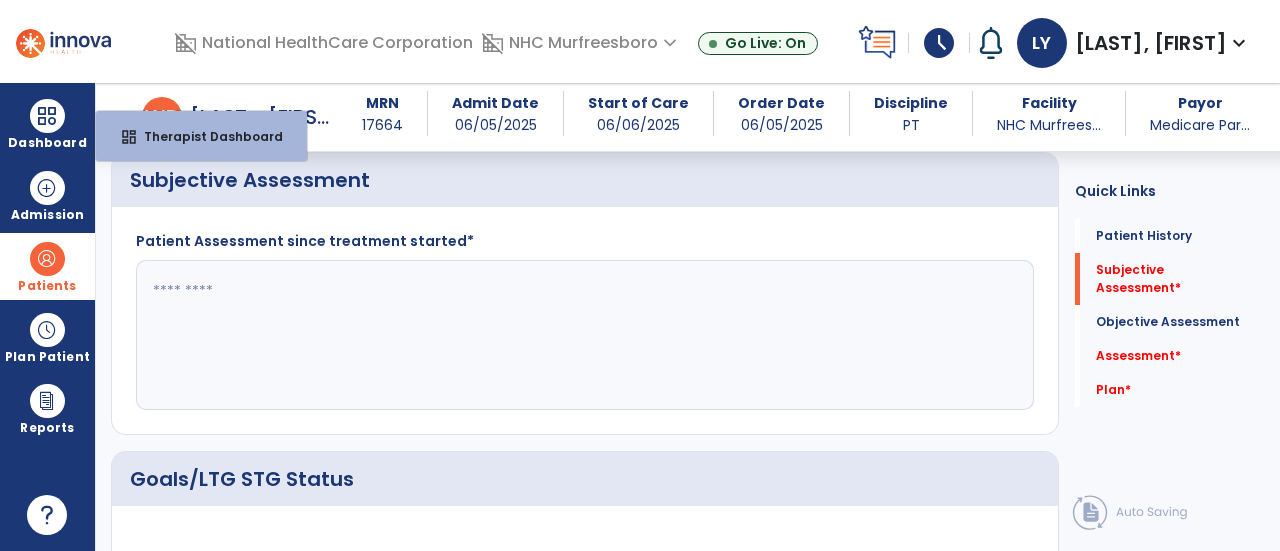 click 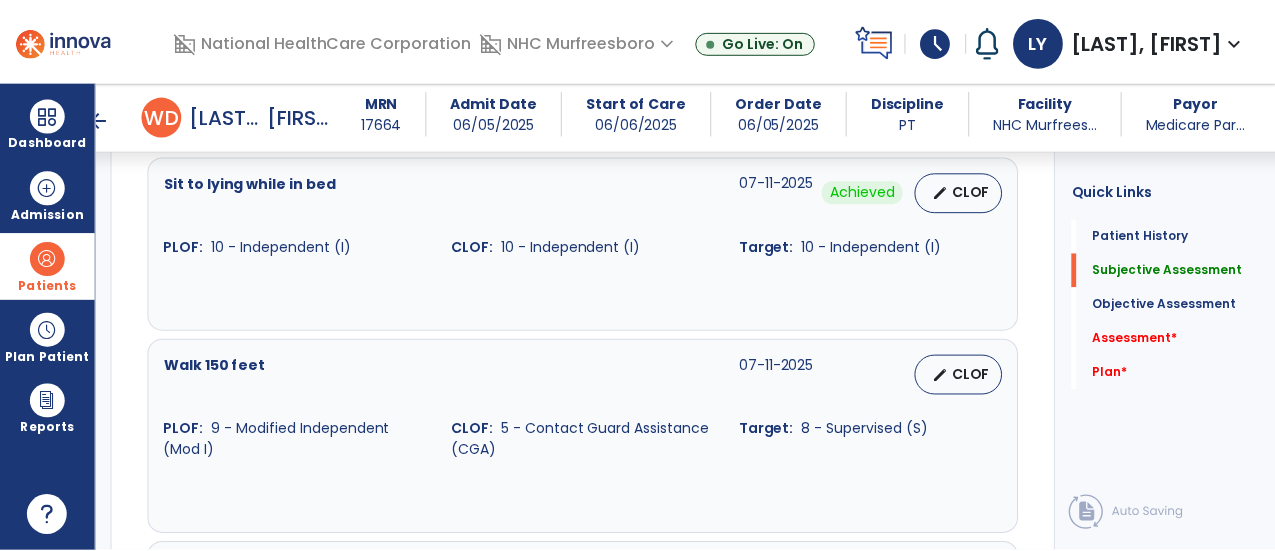 scroll, scrollTop: 1100, scrollLeft: 0, axis: vertical 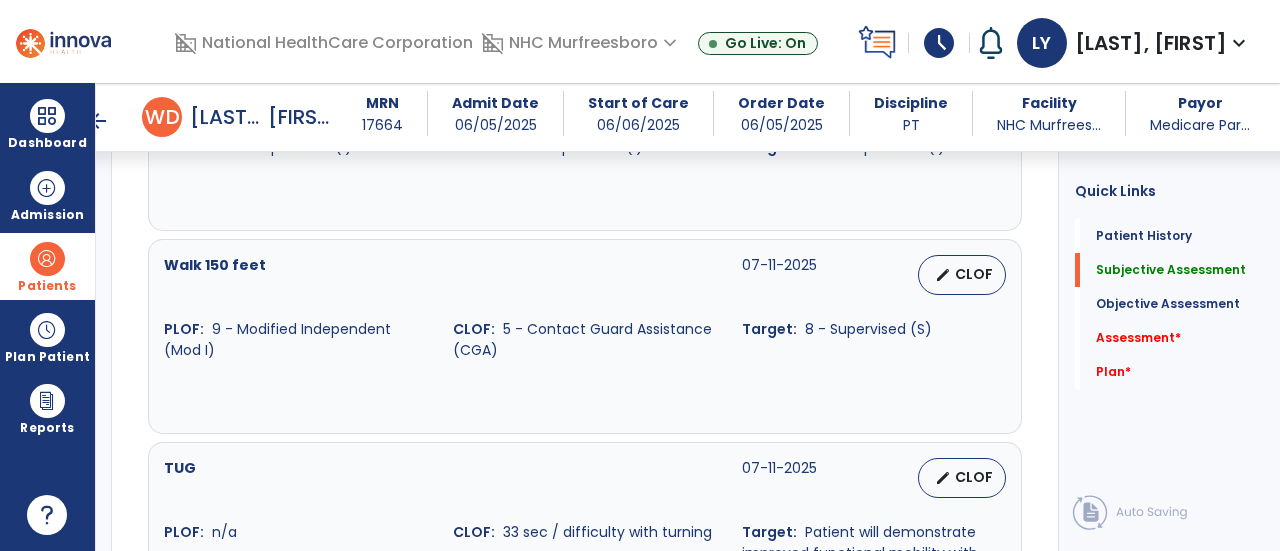 type on "**********" 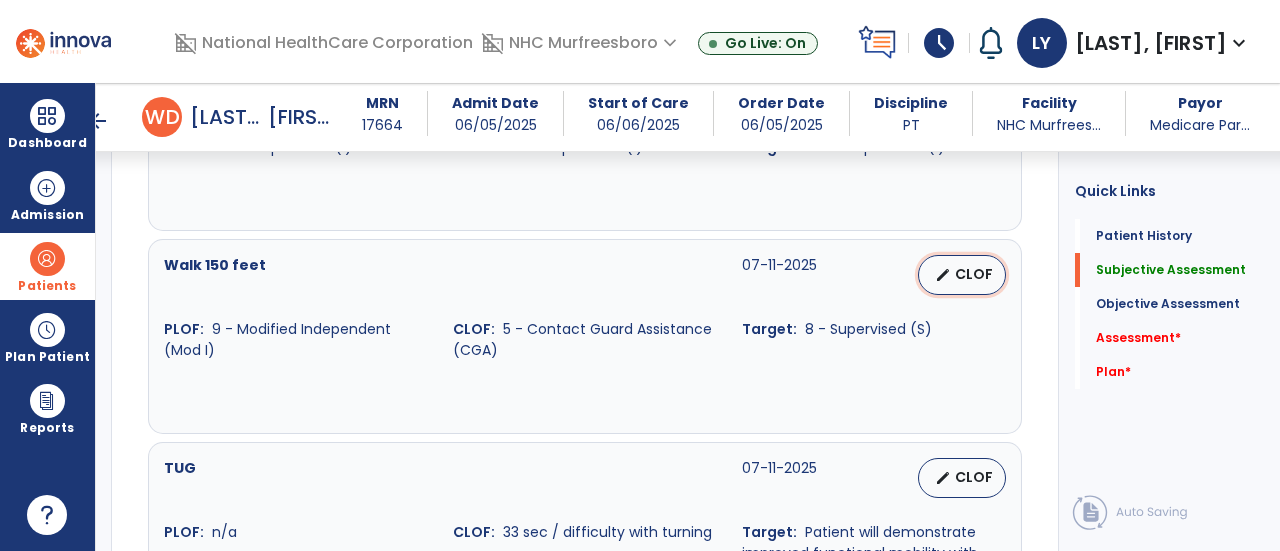 click on "edit   CLOF" at bounding box center [962, 275] 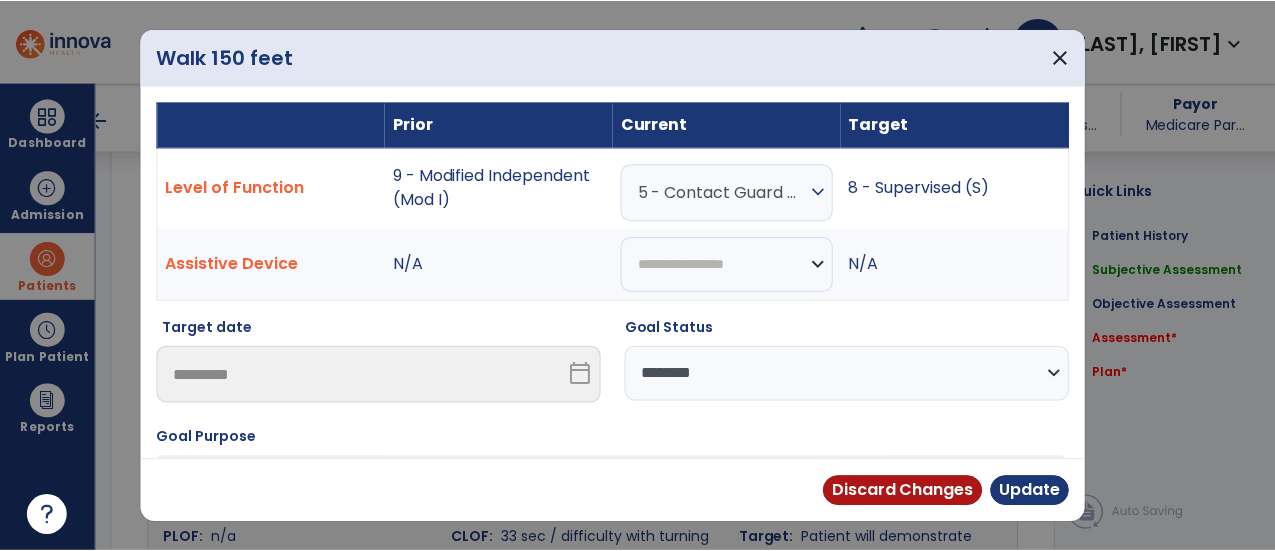 scroll, scrollTop: 1100, scrollLeft: 0, axis: vertical 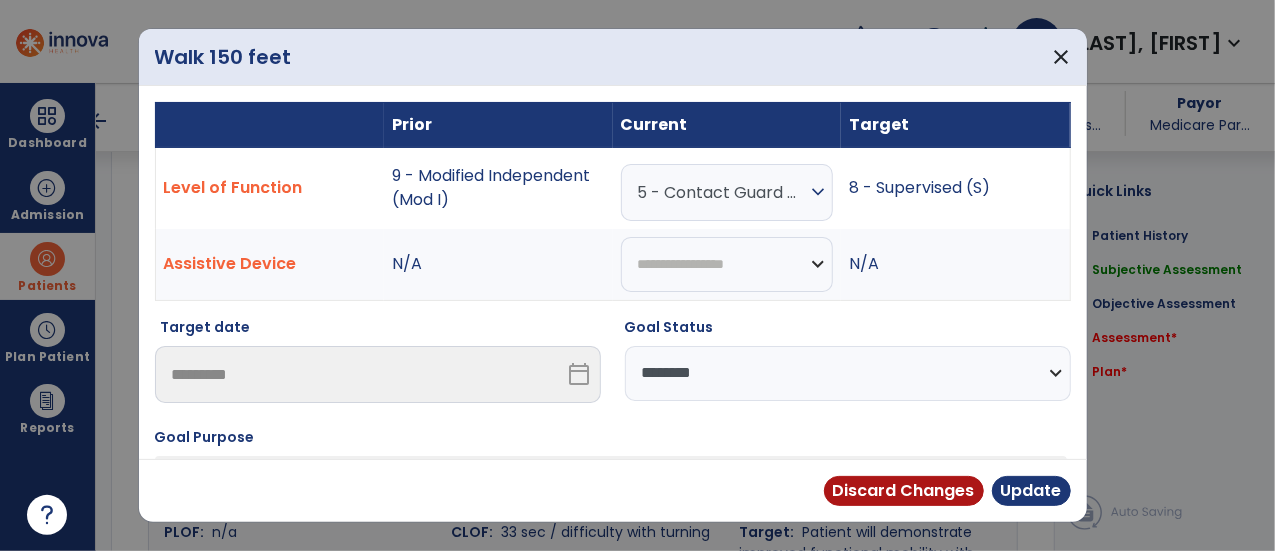 click on "5 - Contact Guard Assistance (CGA)" at bounding box center [722, 192] 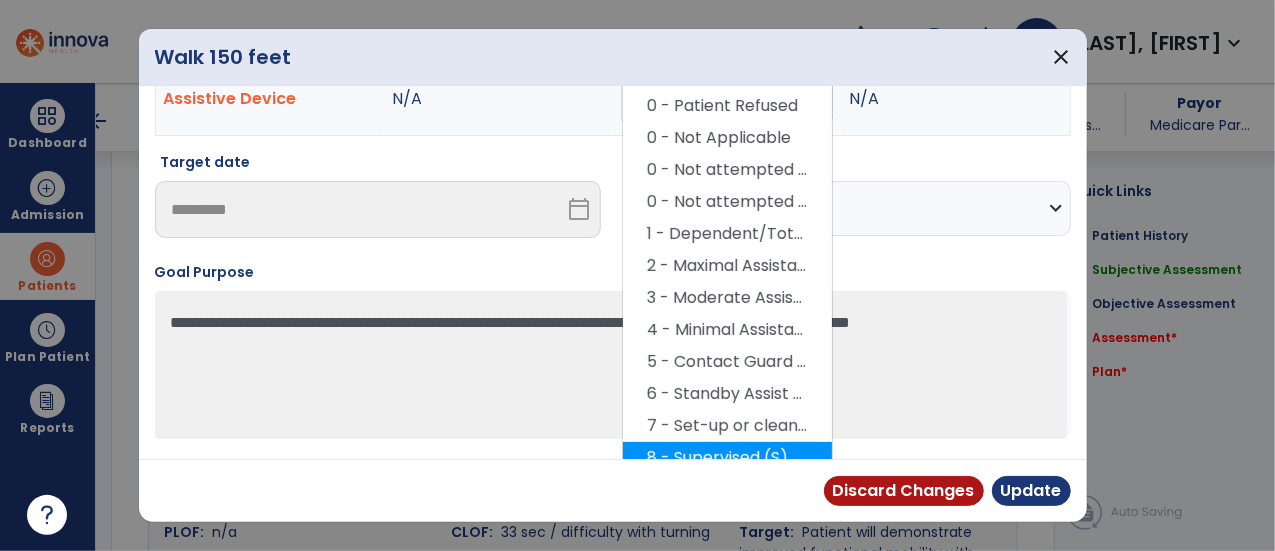 click on "8 - Supervised (S)" at bounding box center [727, 458] 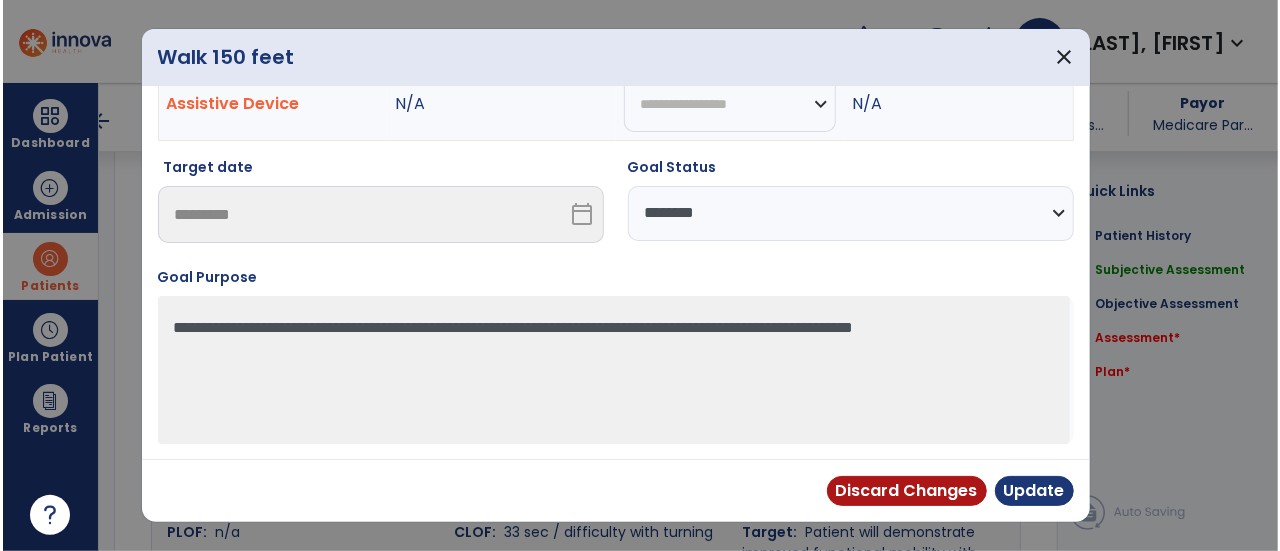 scroll, scrollTop: 156, scrollLeft: 0, axis: vertical 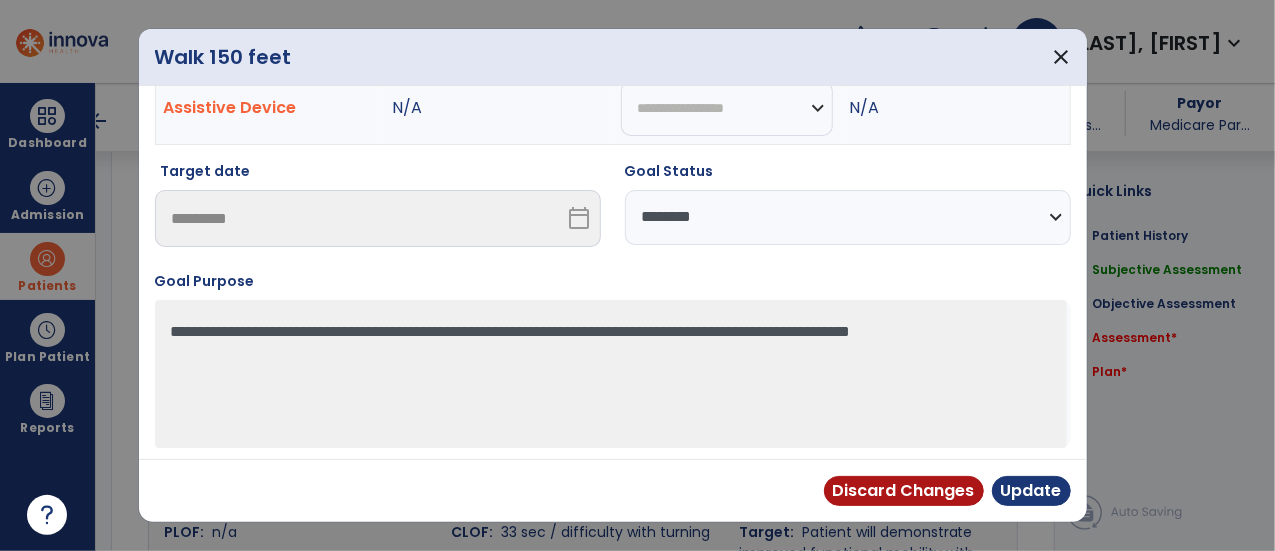 click on "Goal Status" at bounding box center (848, 175) 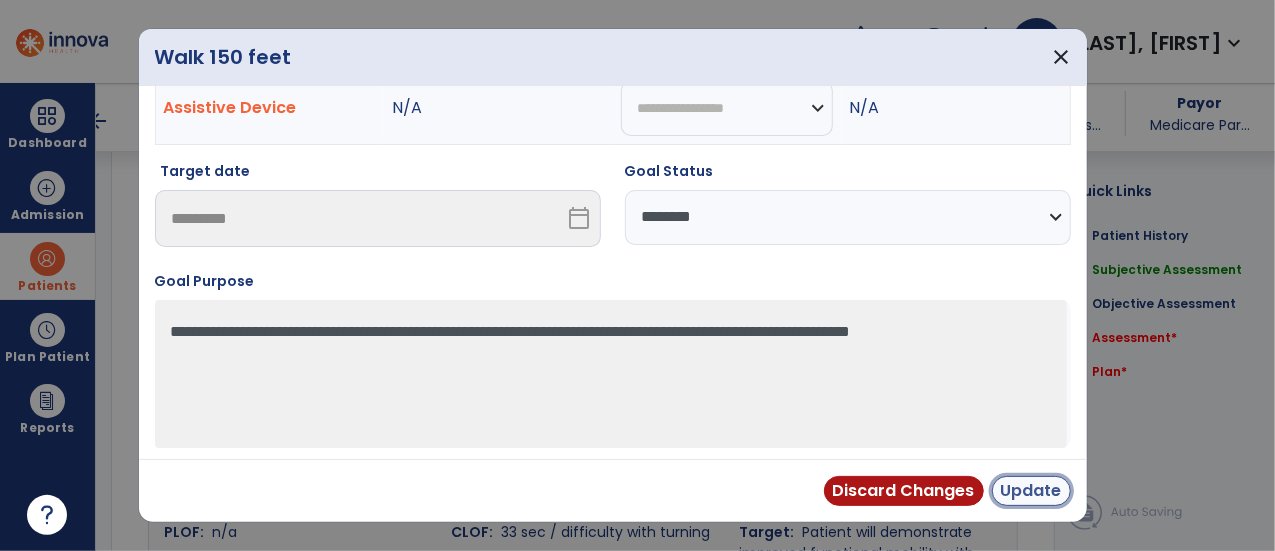 click on "Update" at bounding box center (1031, 491) 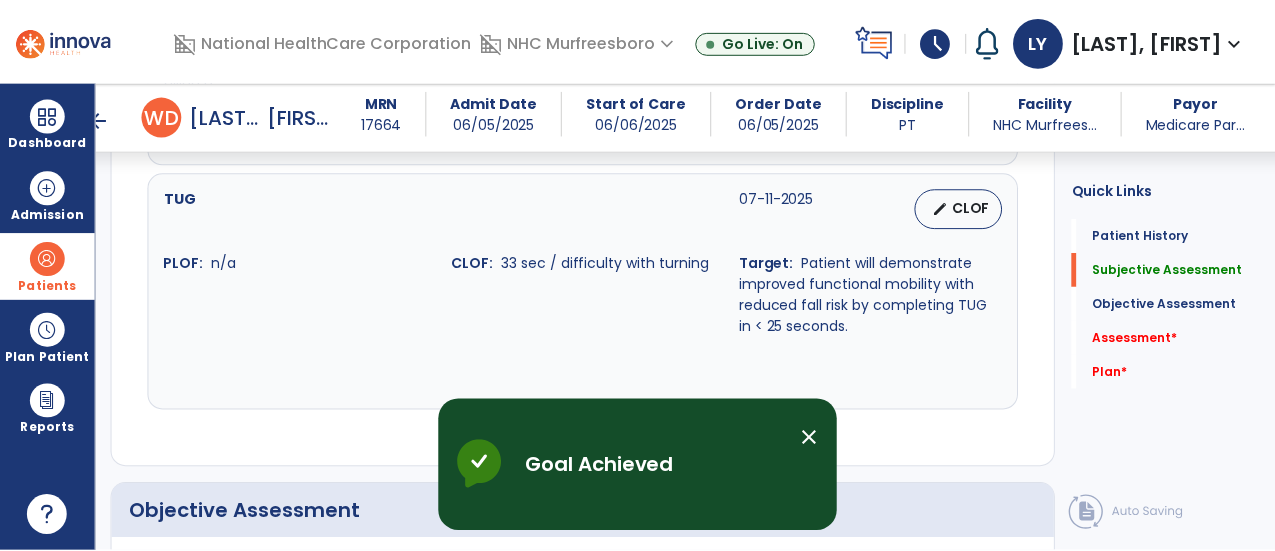 scroll, scrollTop: 1400, scrollLeft: 0, axis: vertical 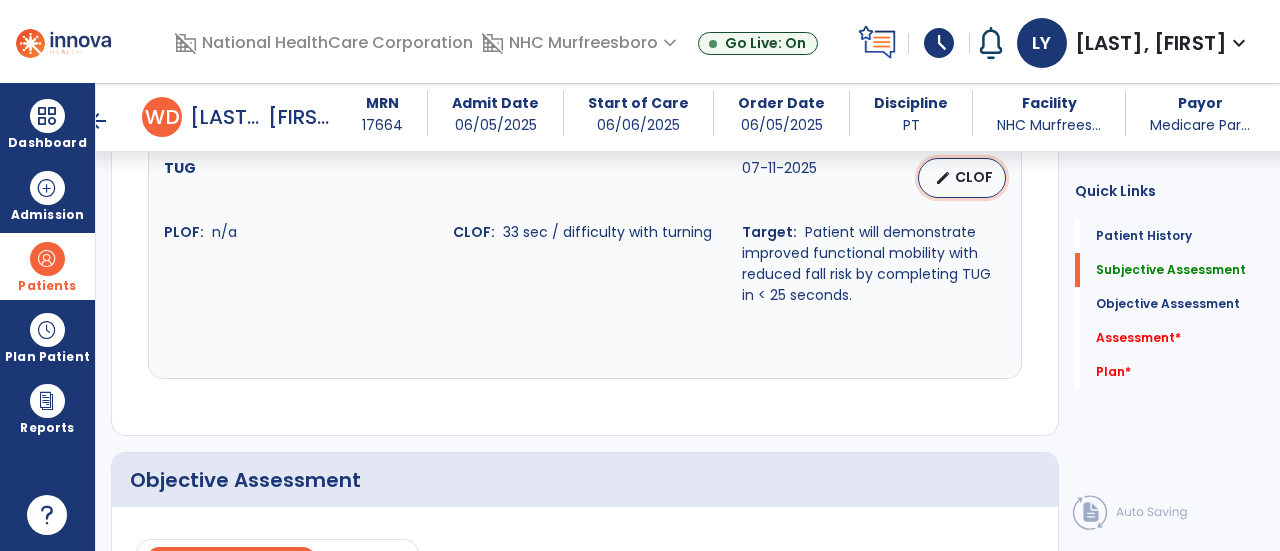 click on "edit" at bounding box center (943, 178) 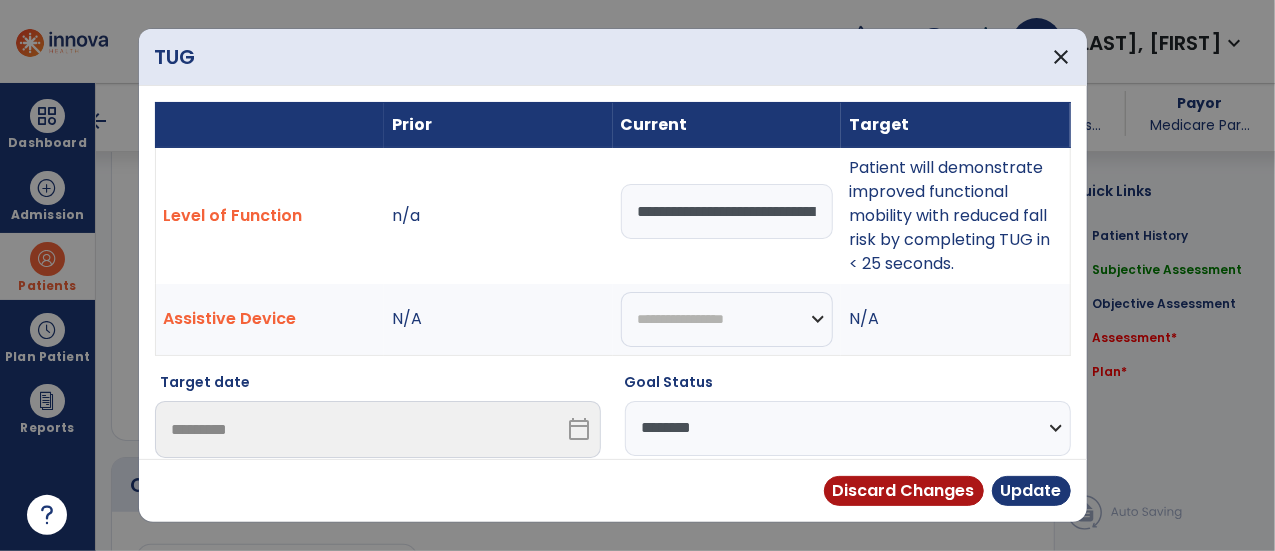 scroll, scrollTop: 1400, scrollLeft: 0, axis: vertical 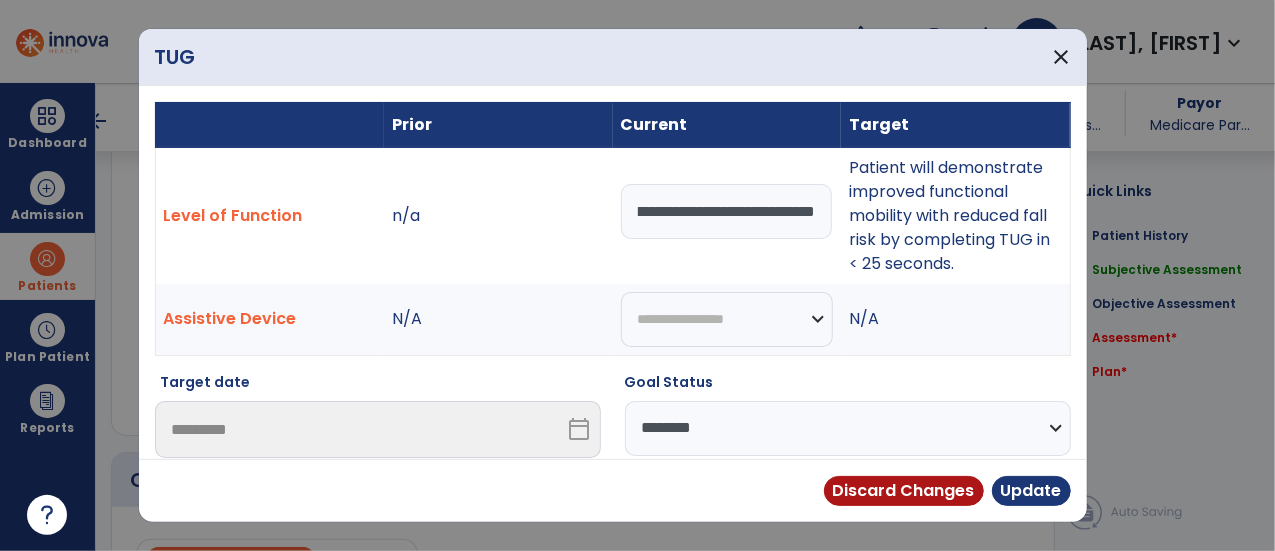 drag, startPoint x: 631, startPoint y: 206, endPoint x: 921, endPoint y: 204, distance: 290.0069 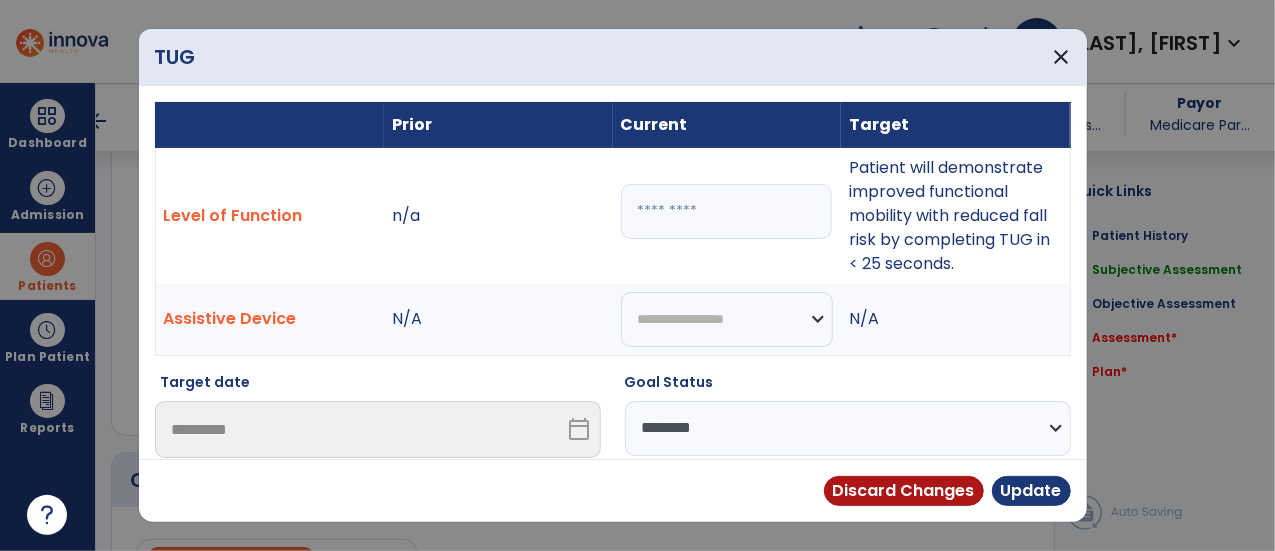 scroll, scrollTop: 0, scrollLeft: 0, axis: both 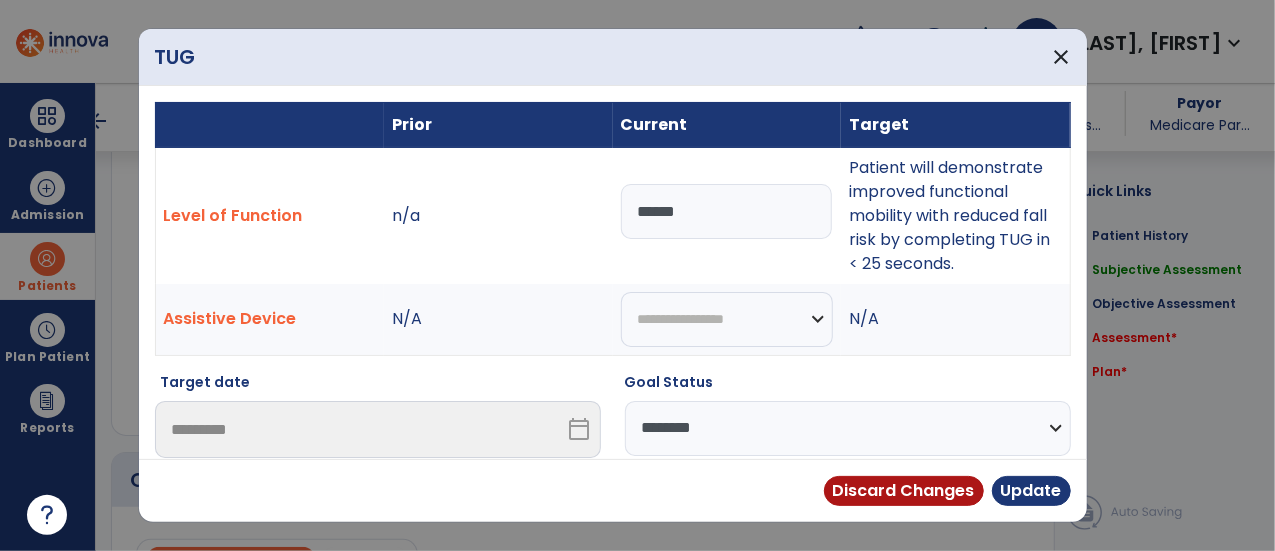 type on "******" 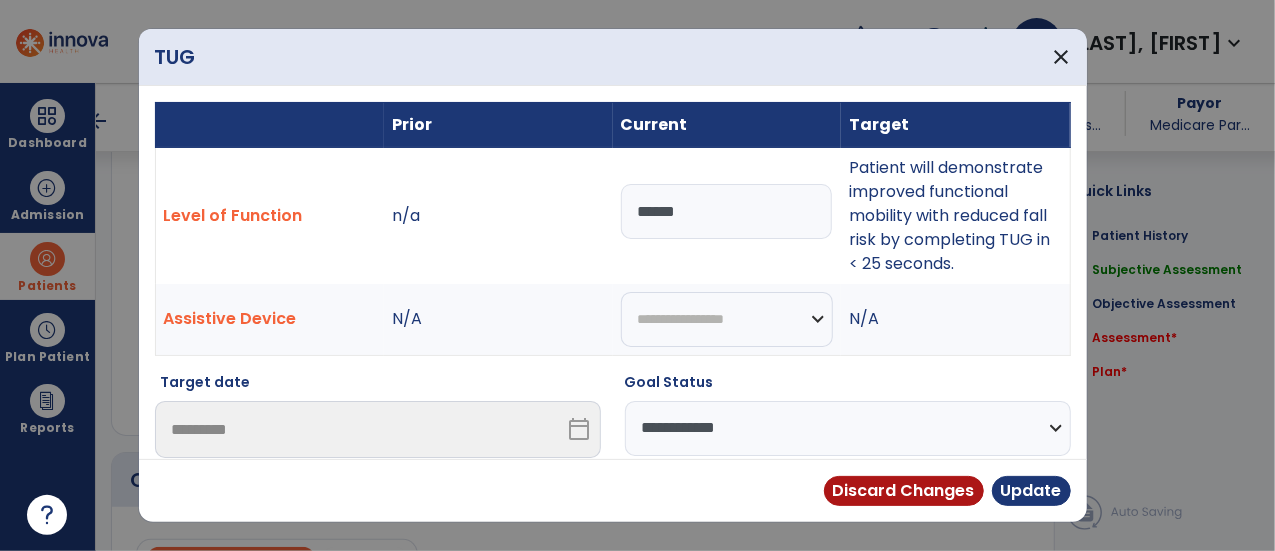 click on "**********" at bounding box center [848, 428] 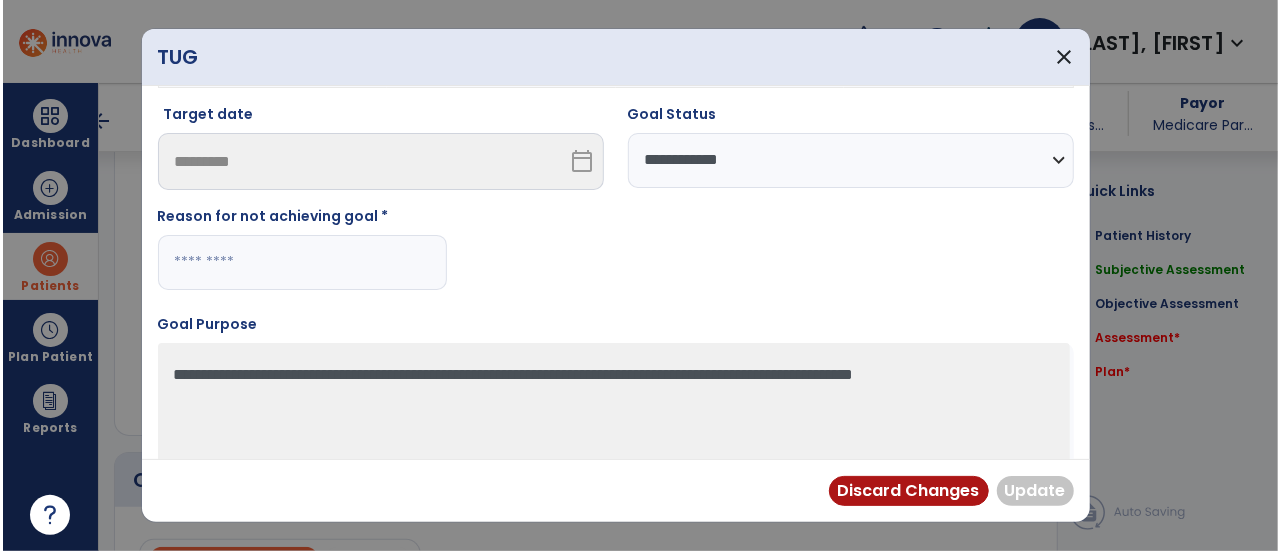 scroll, scrollTop: 300, scrollLeft: 0, axis: vertical 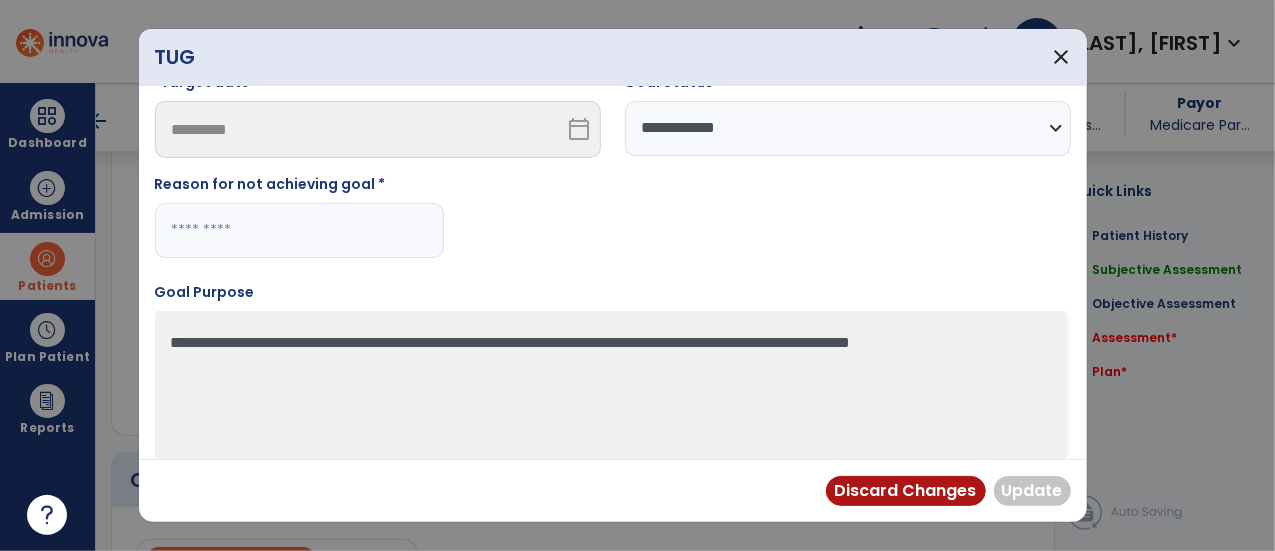 click at bounding box center (299, 230) 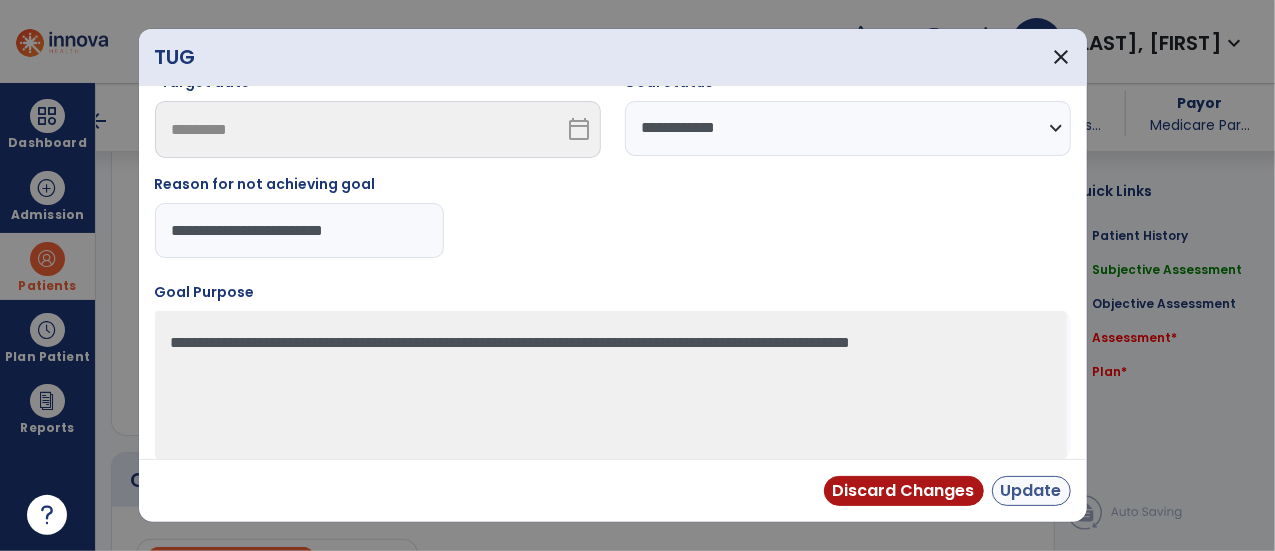 type on "**********" 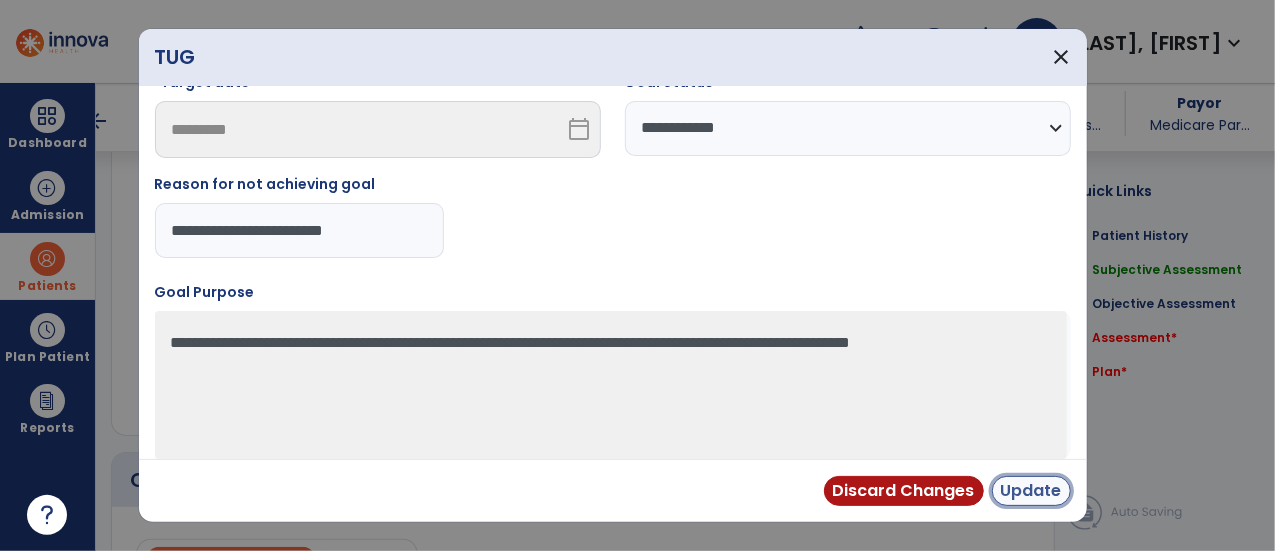 click on "Update" at bounding box center (1031, 491) 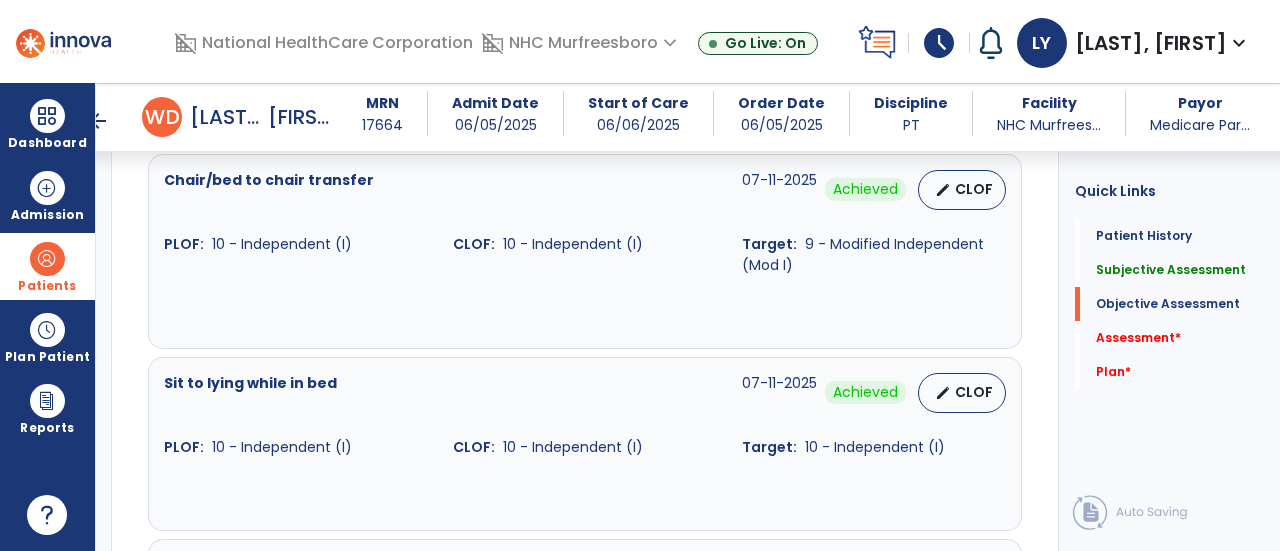 scroll, scrollTop: 700, scrollLeft: 0, axis: vertical 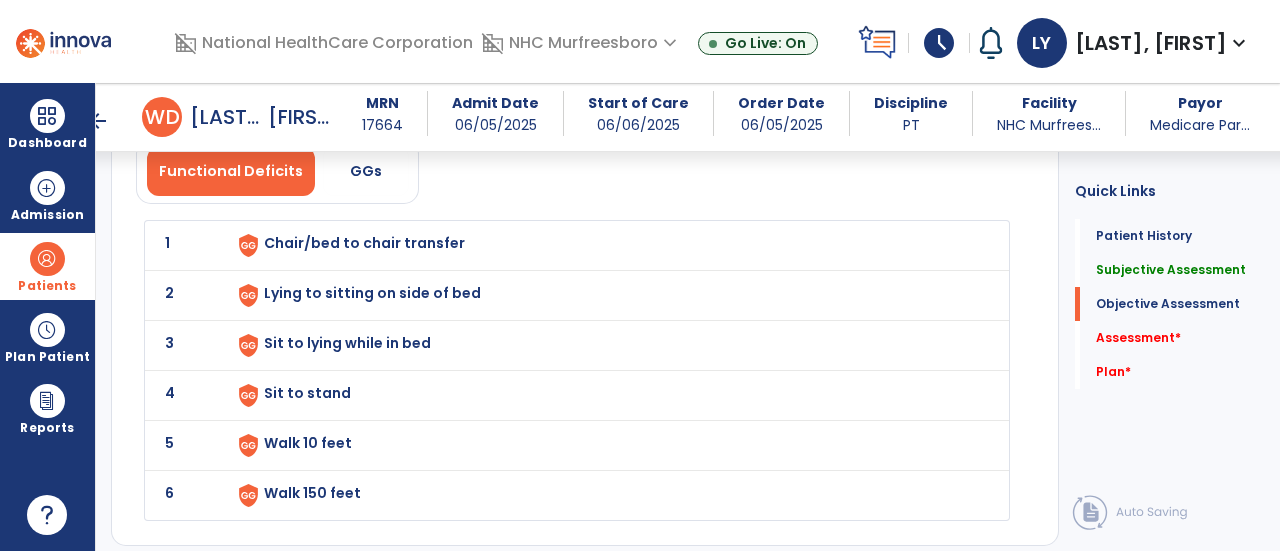 click on "Chair/bed to chair transfer" at bounding box center (605, 245) 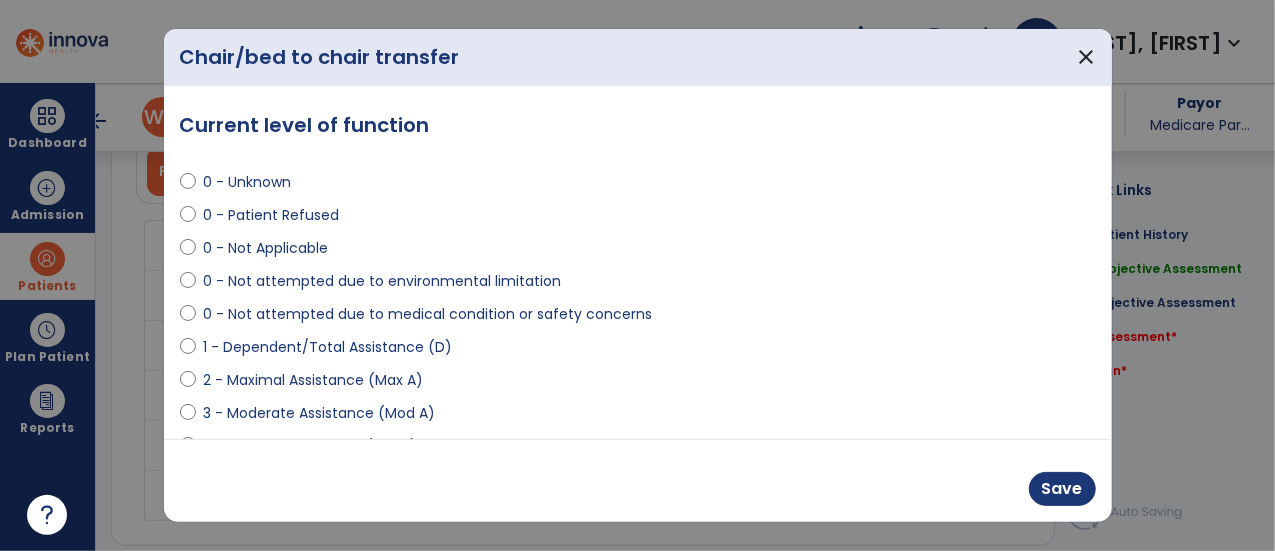scroll, scrollTop: 1800, scrollLeft: 0, axis: vertical 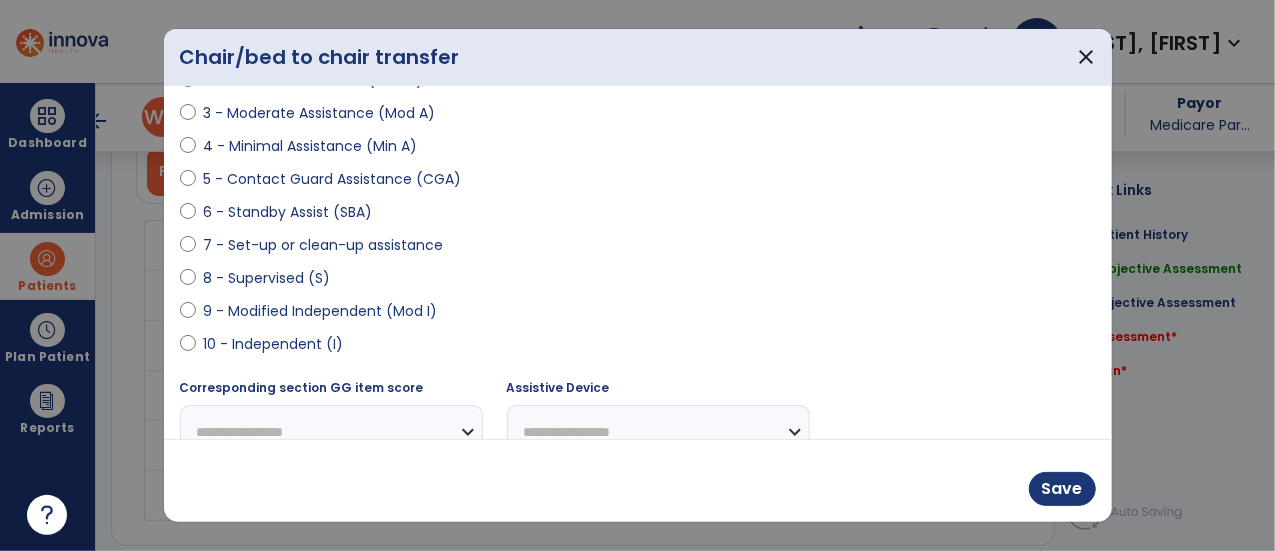 click on "10 - Independent (I)" at bounding box center [274, 344] 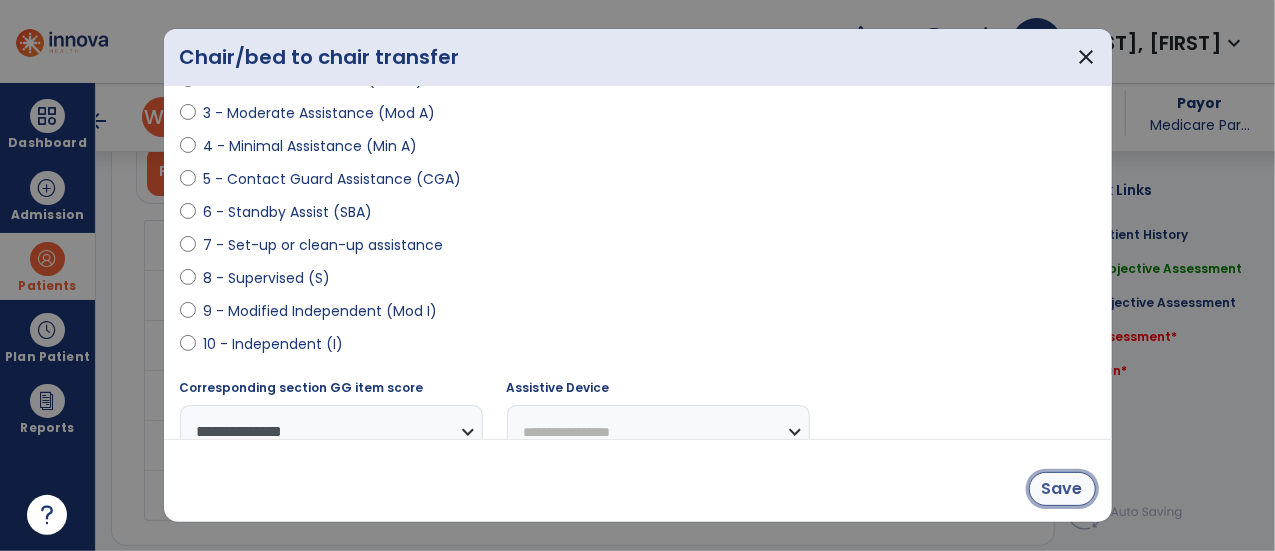 click on "Save" at bounding box center (1062, 489) 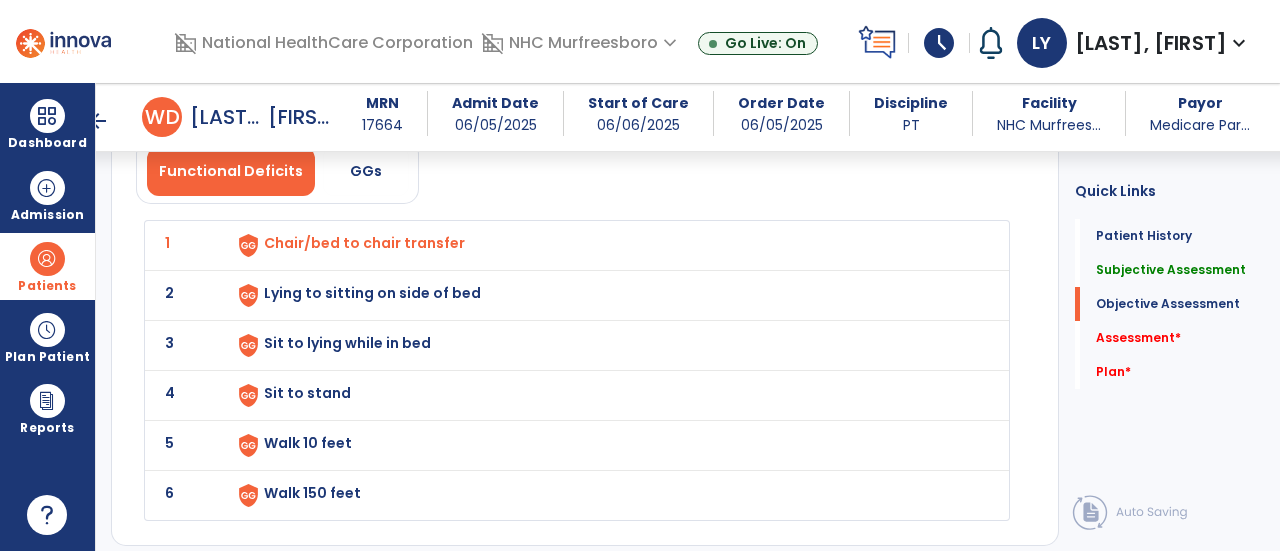 click on "Lying to sitting on side of bed" at bounding box center (364, 243) 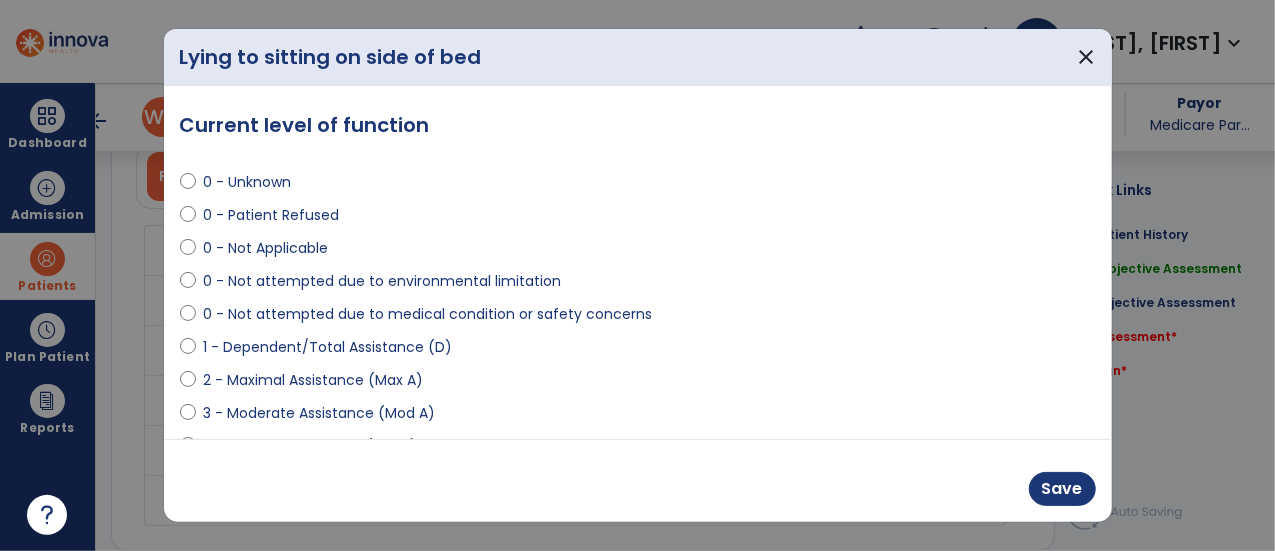 scroll, scrollTop: 1800, scrollLeft: 0, axis: vertical 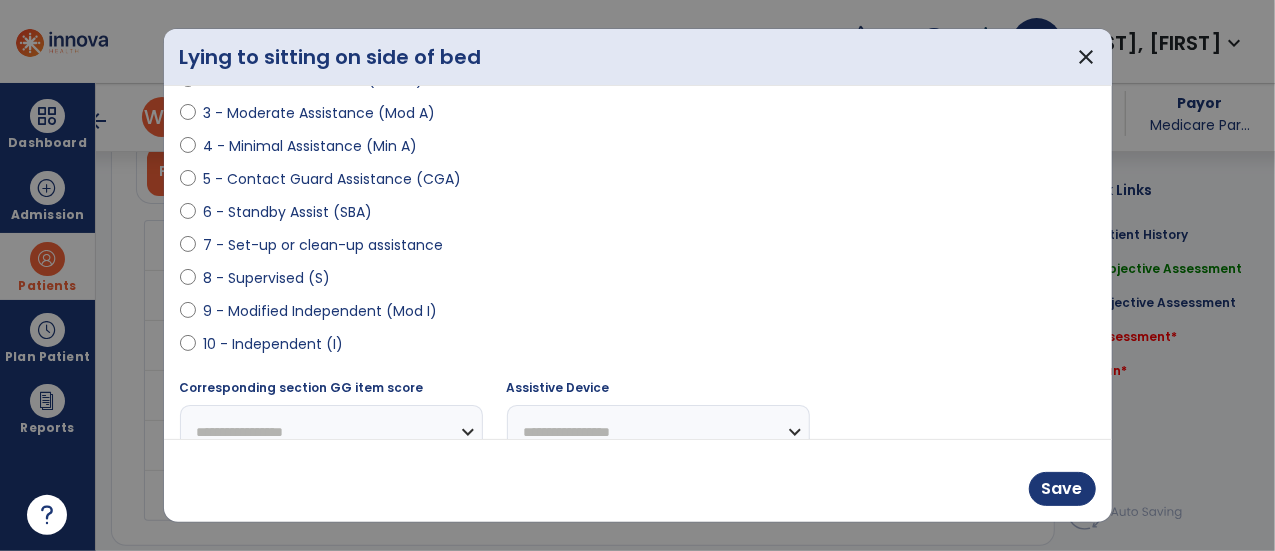 click on "9 - Modified Independent (Mod I)" at bounding box center [321, 311] 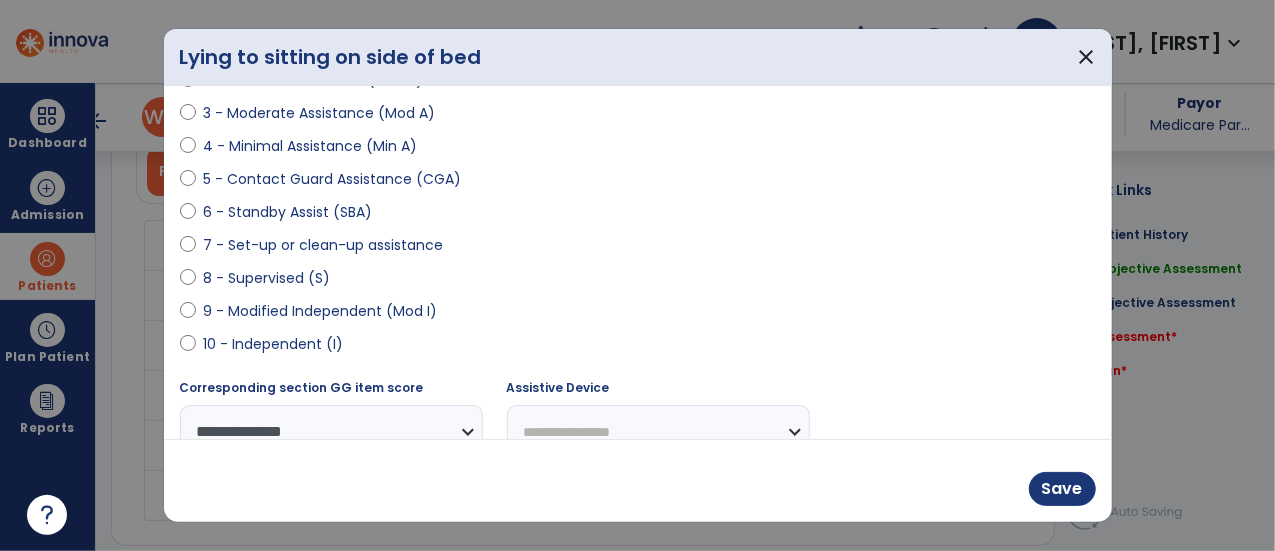 click on "10 - Independent (I)" at bounding box center [274, 344] 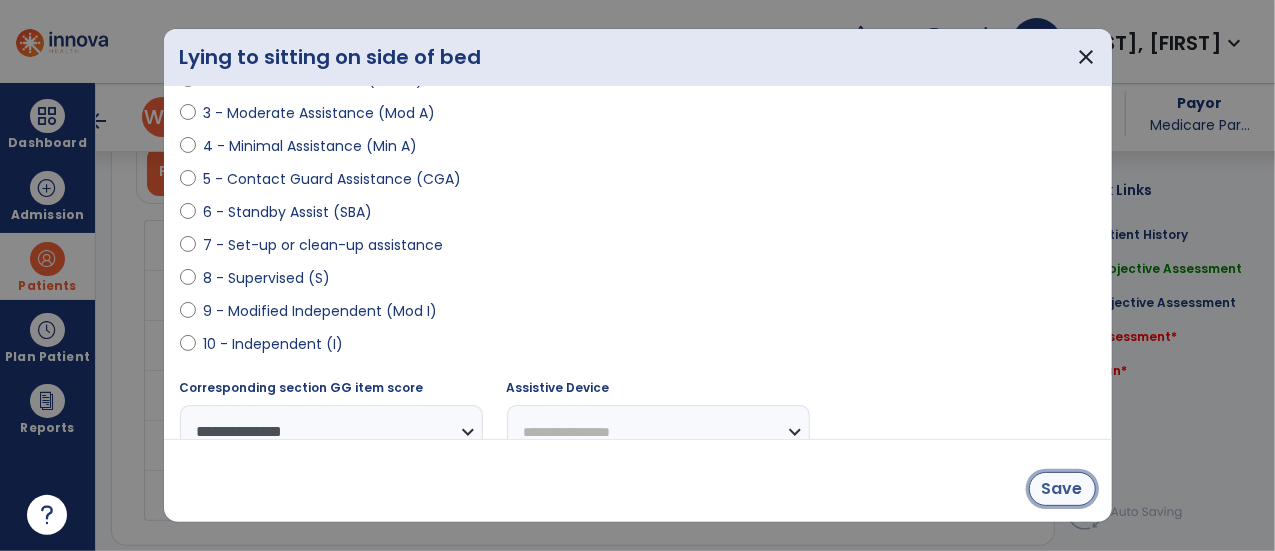 click on "Save" at bounding box center (1062, 489) 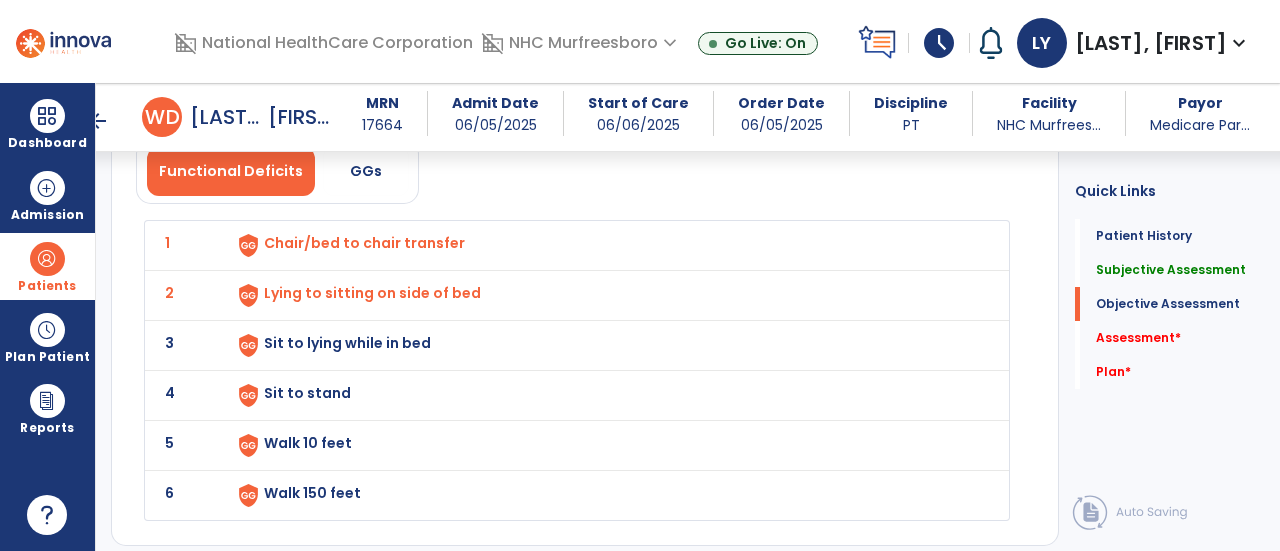 click on "Sit to lying while in bed" at bounding box center [364, 243] 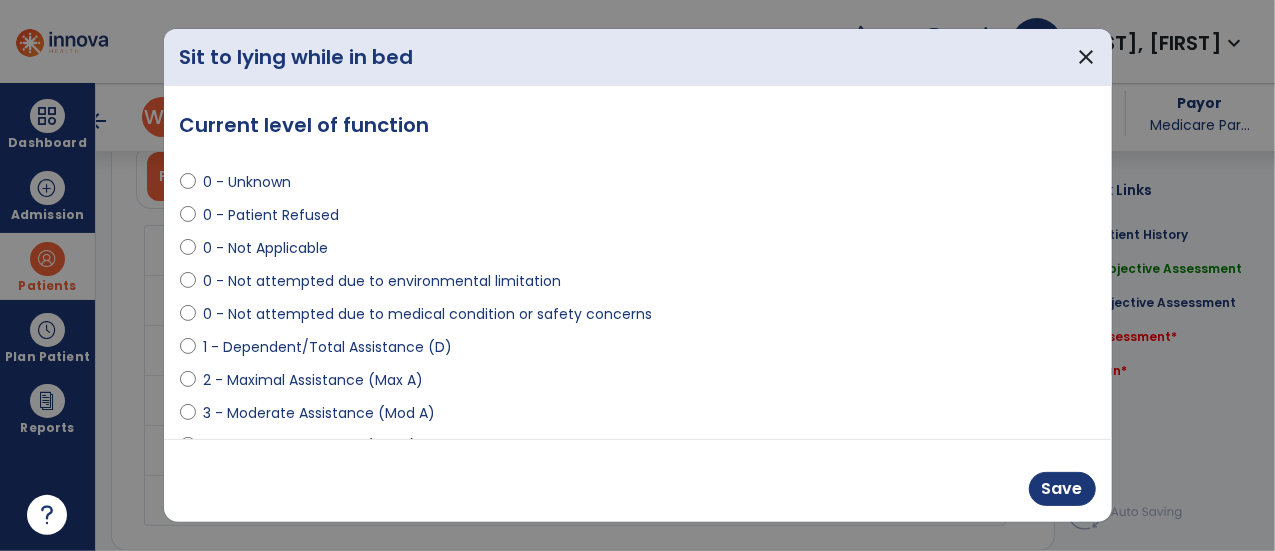 scroll, scrollTop: 1800, scrollLeft: 0, axis: vertical 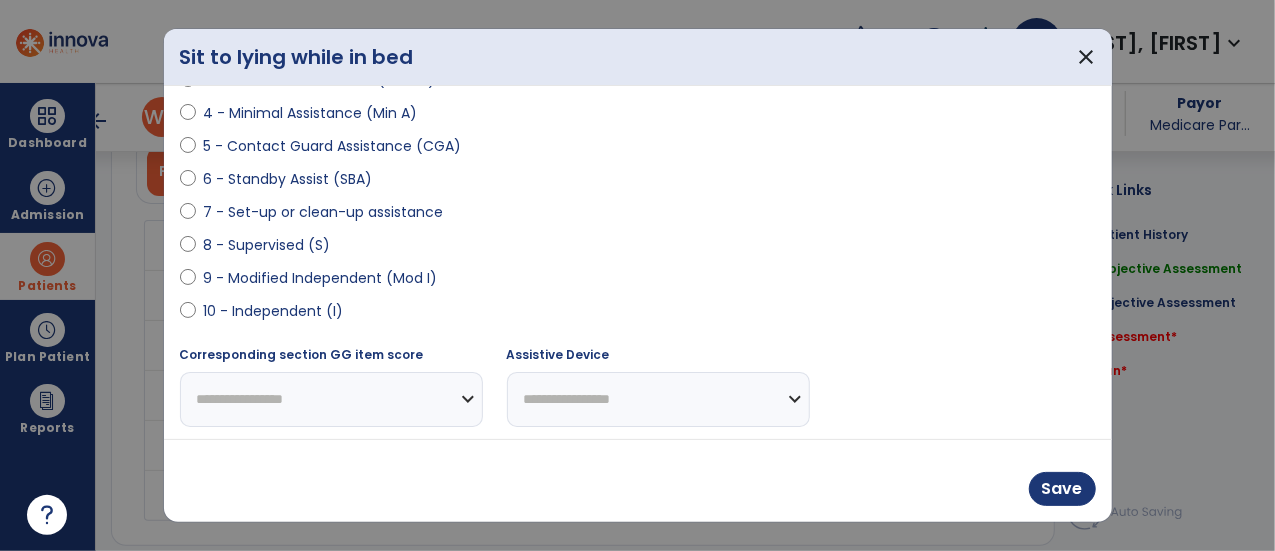 click on "10 - Independent (I)" at bounding box center [274, 311] 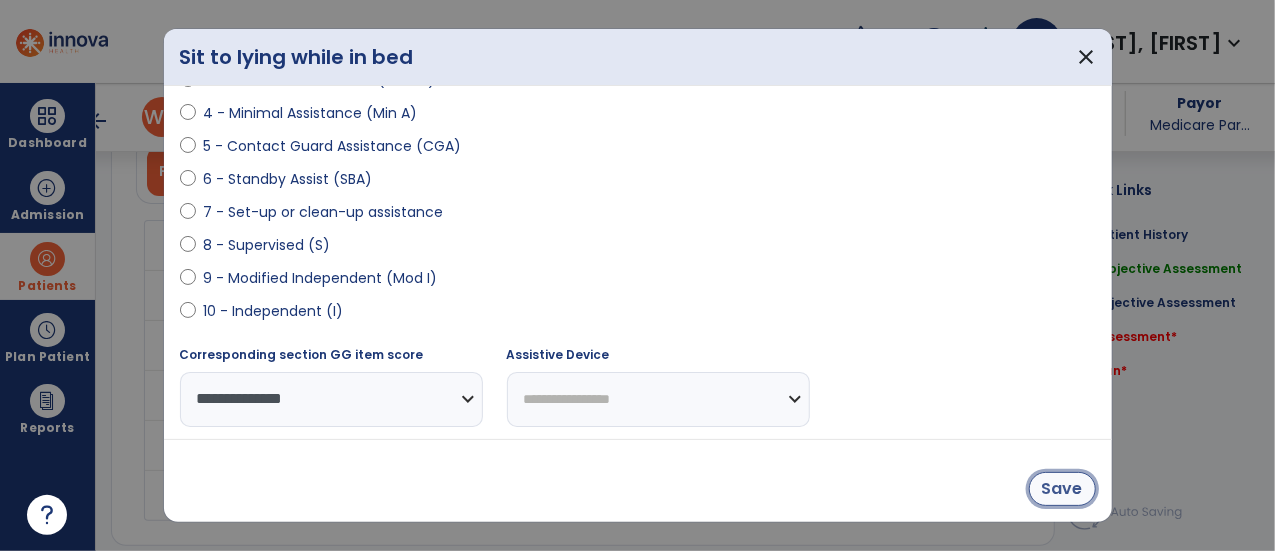 click on "Save" at bounding box center (1062, 489) 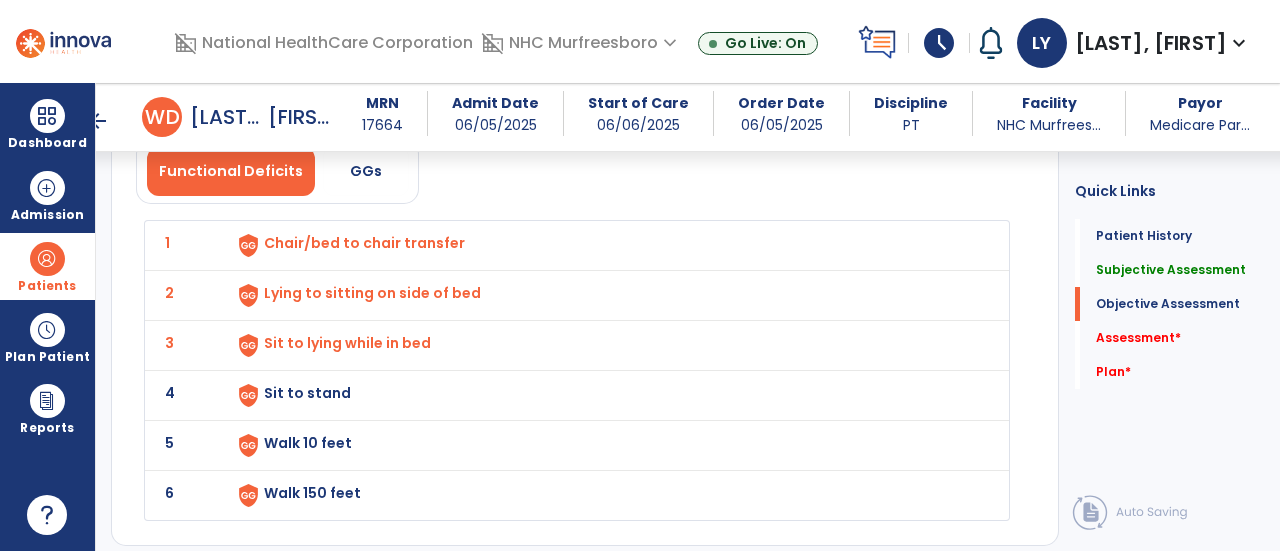 click on "Sit to stand" at bounding box center (364, 243) 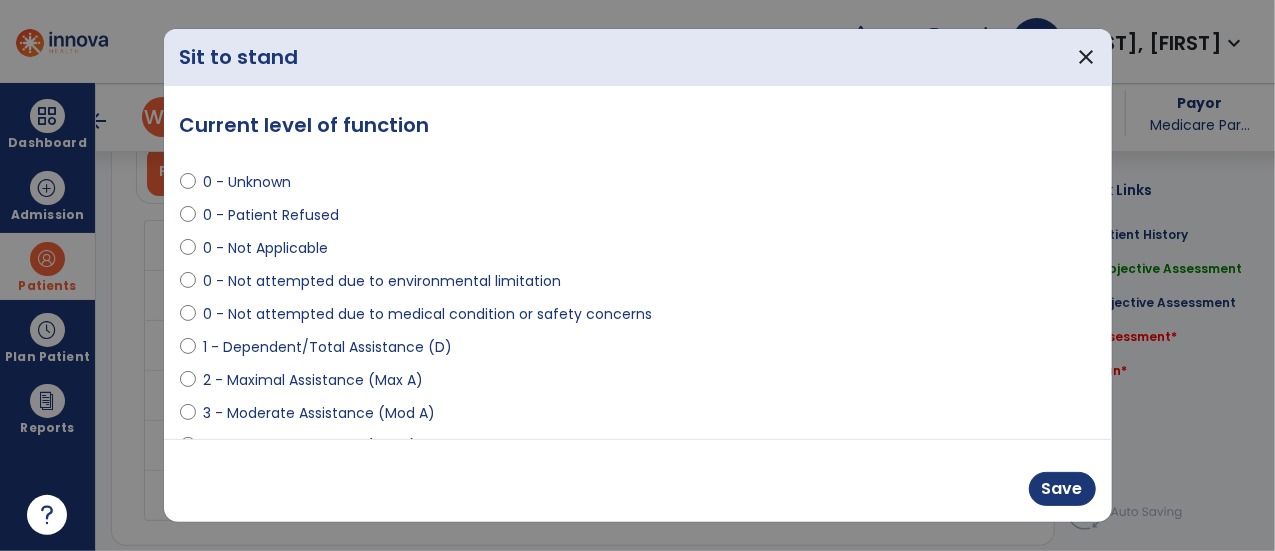 scroll, scrollTop: 1800, scrollLeft: 0, axis: vertical 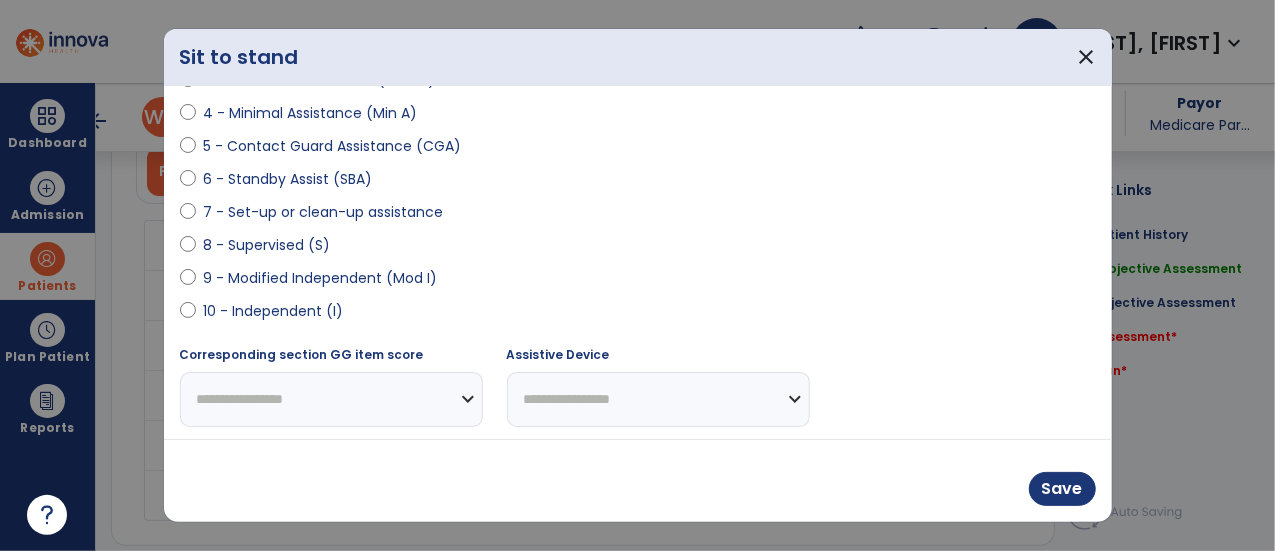 click on "10 - Independent (I)" at bounding box center (274, 311) 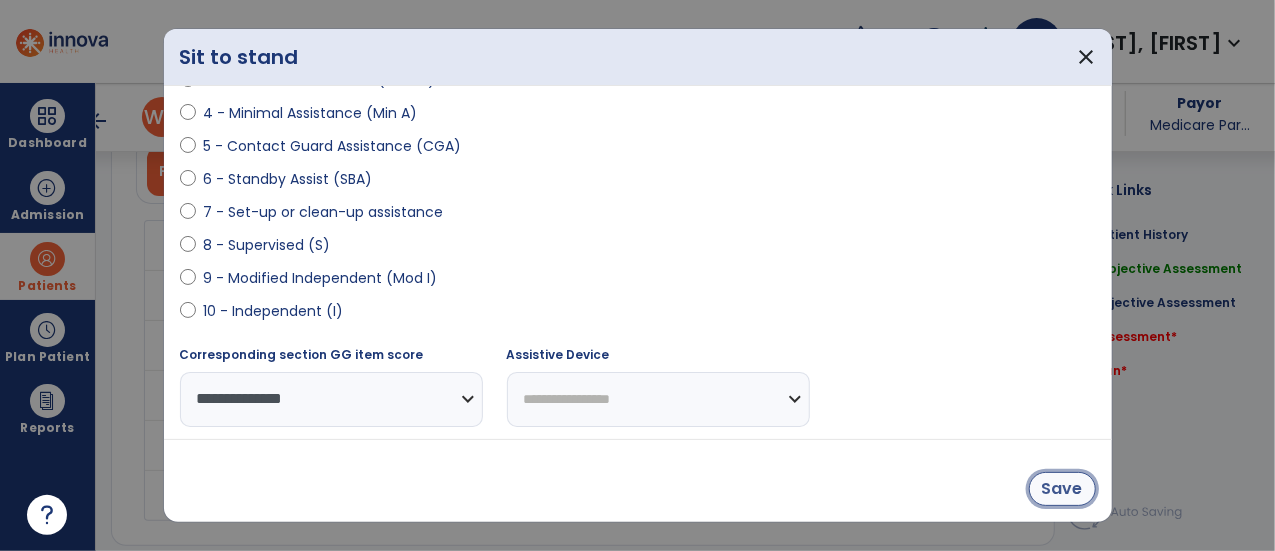 click on "Save" at bounding box center [1062, 489] 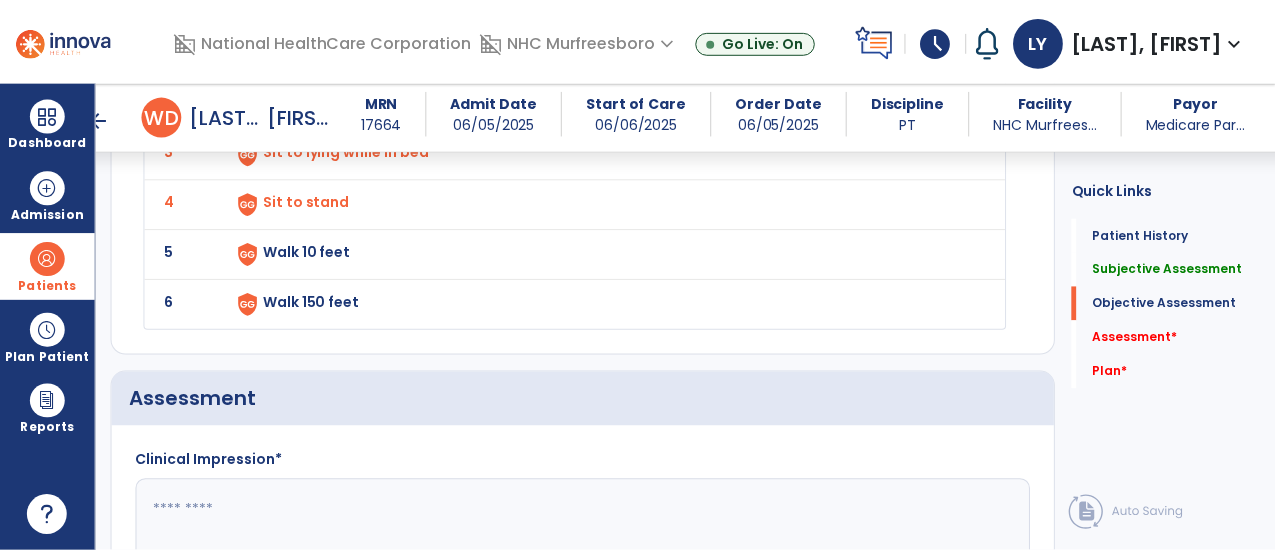 scroll, scrollTop: 2000, scrollLeft: 0, axis: vertical 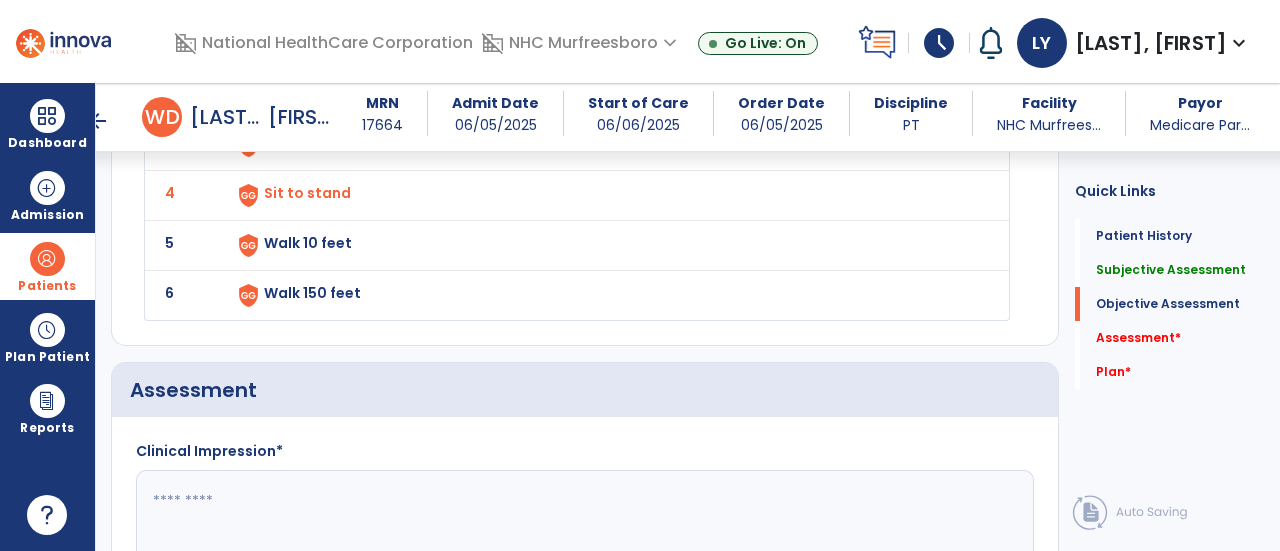 click on "Walk 10 feet" at bounding box center (364, 43) 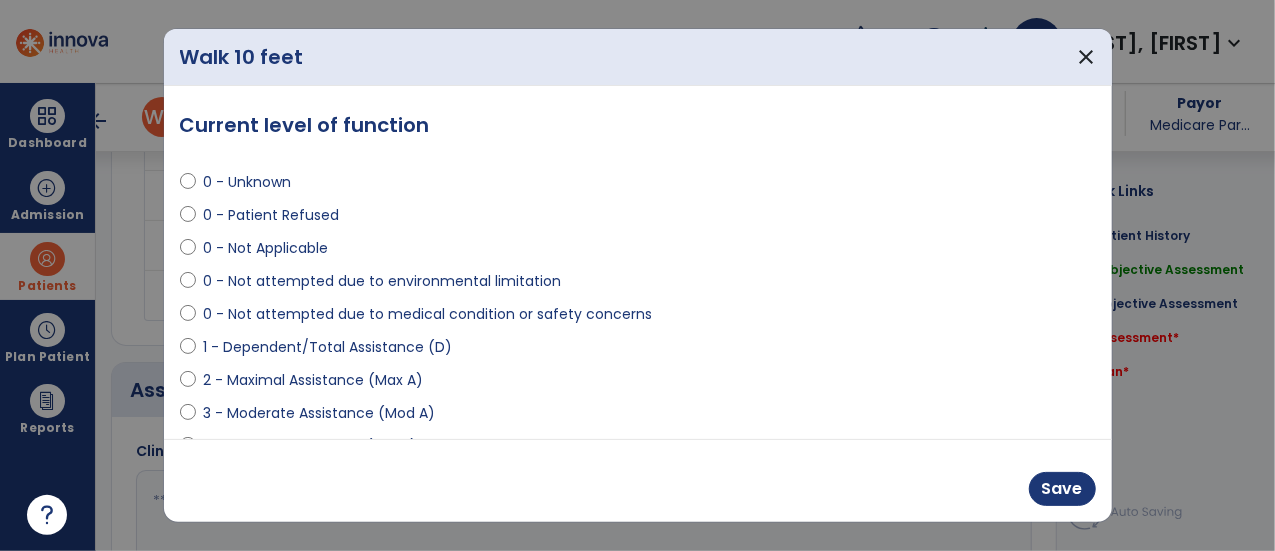 scroll, scrollTop: 2000, scrollLeft: 0, axis: vertical 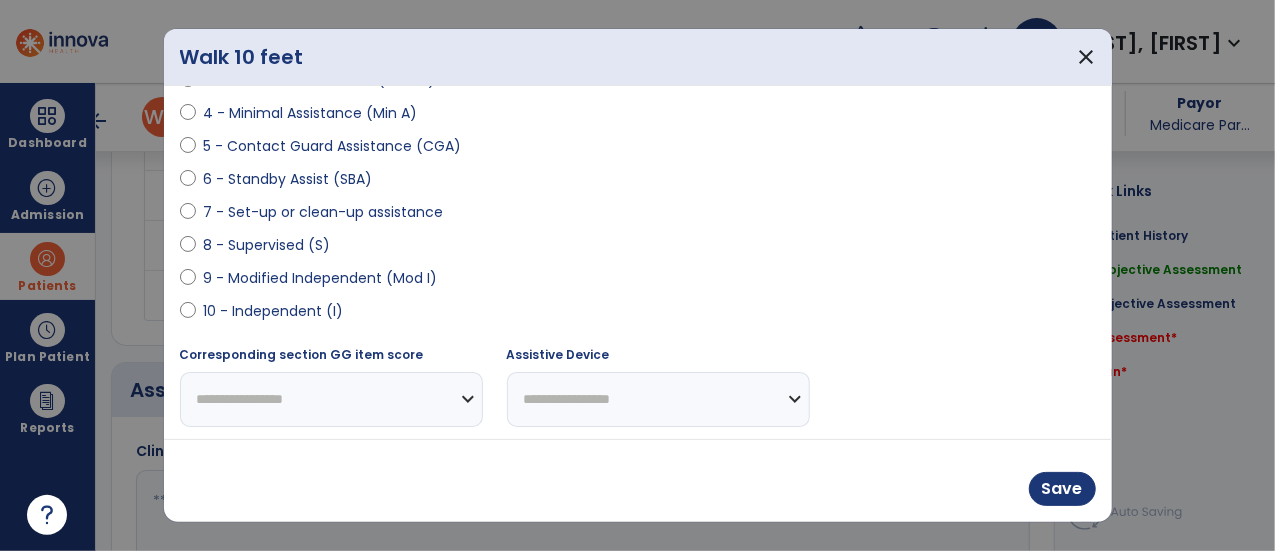 click on "10 - Independent (I)" at bounding box center [274, 311] 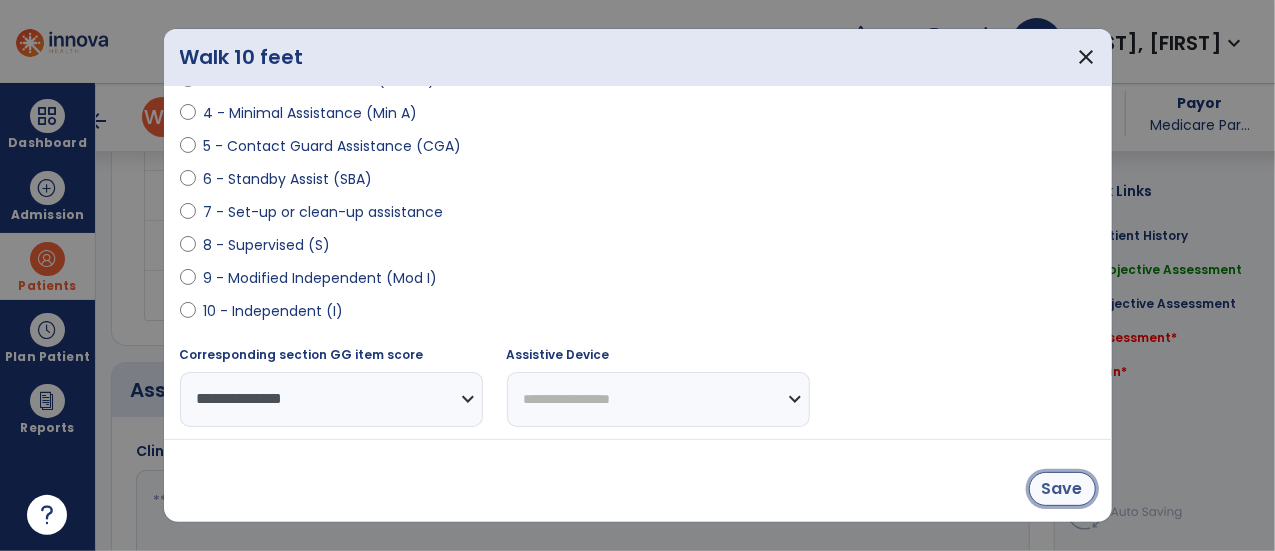 click on "Save" at bounding box center (1062, 489) 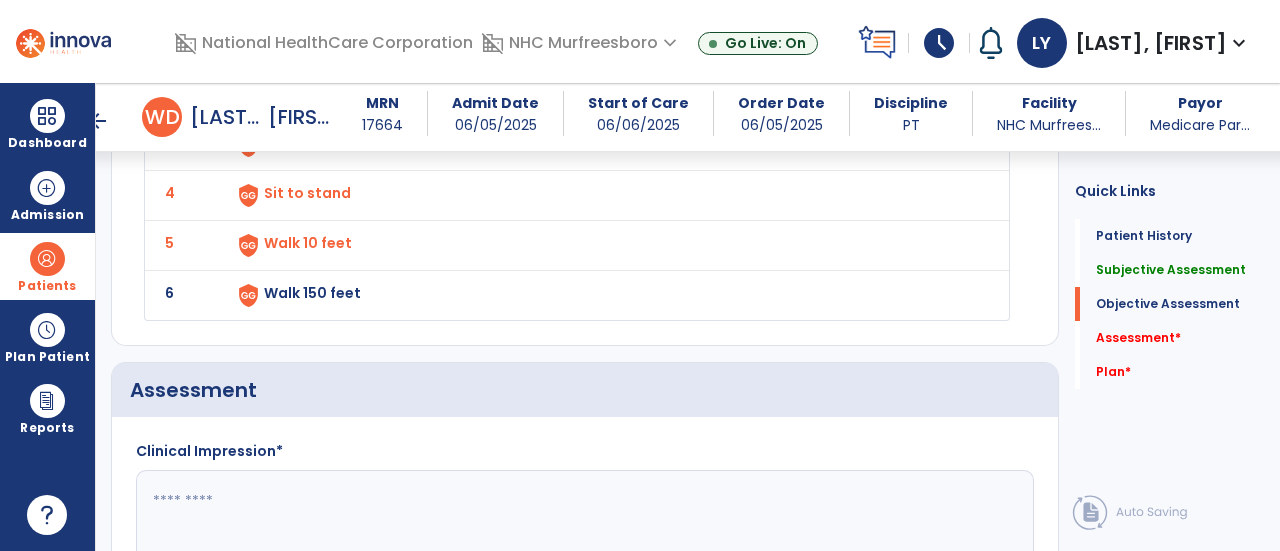 click on "Walk 150 feet" at bounding box center (364, 43) 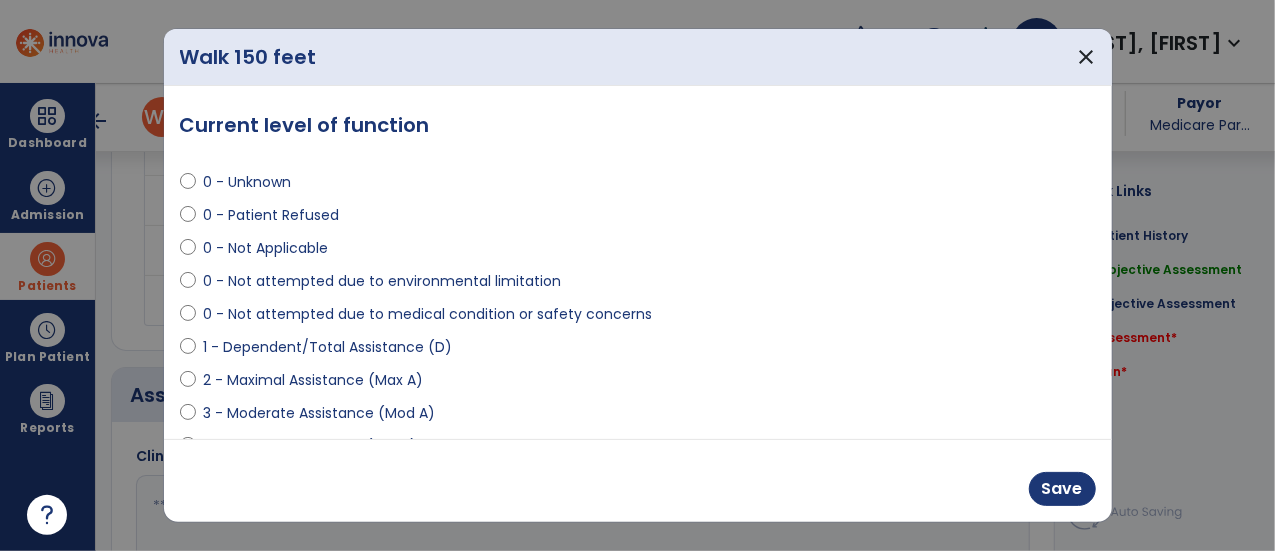 scroll, scrollTop: 2000, scrollLeft: 0, axis: vertical 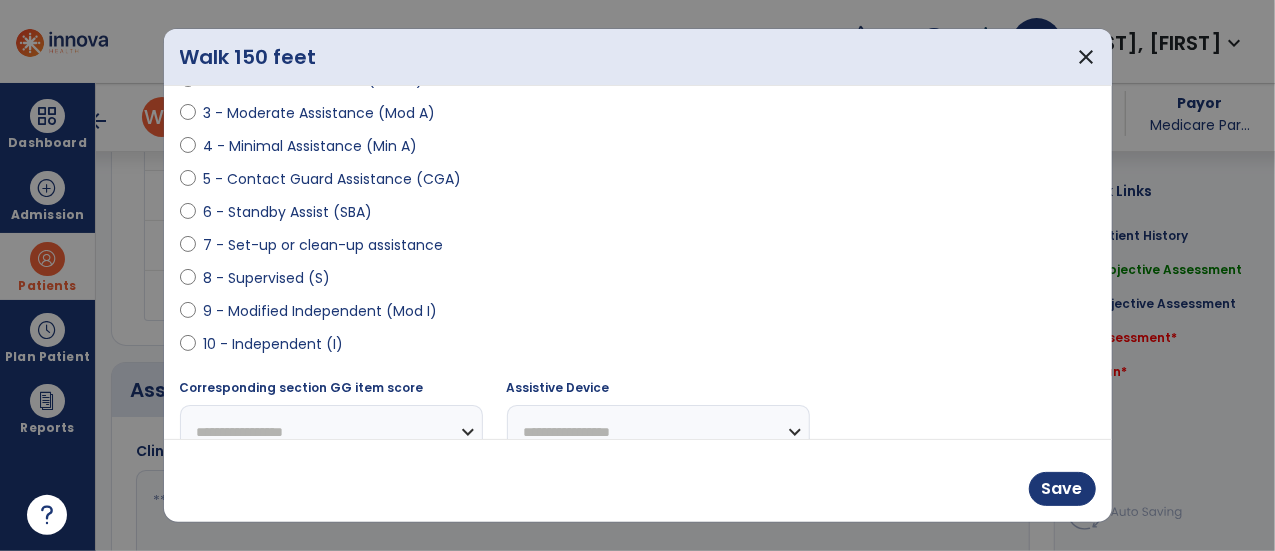 click on "8 - Supervised (S)" at bounding box center [267, 278] 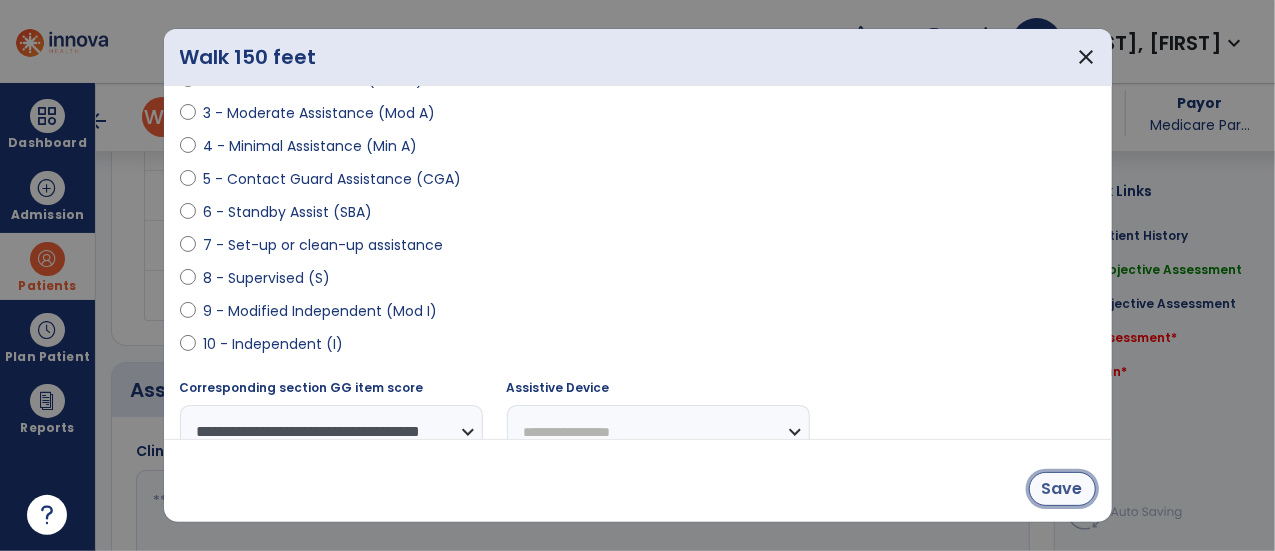 click on "Save" at bounding box center (1062, 489) 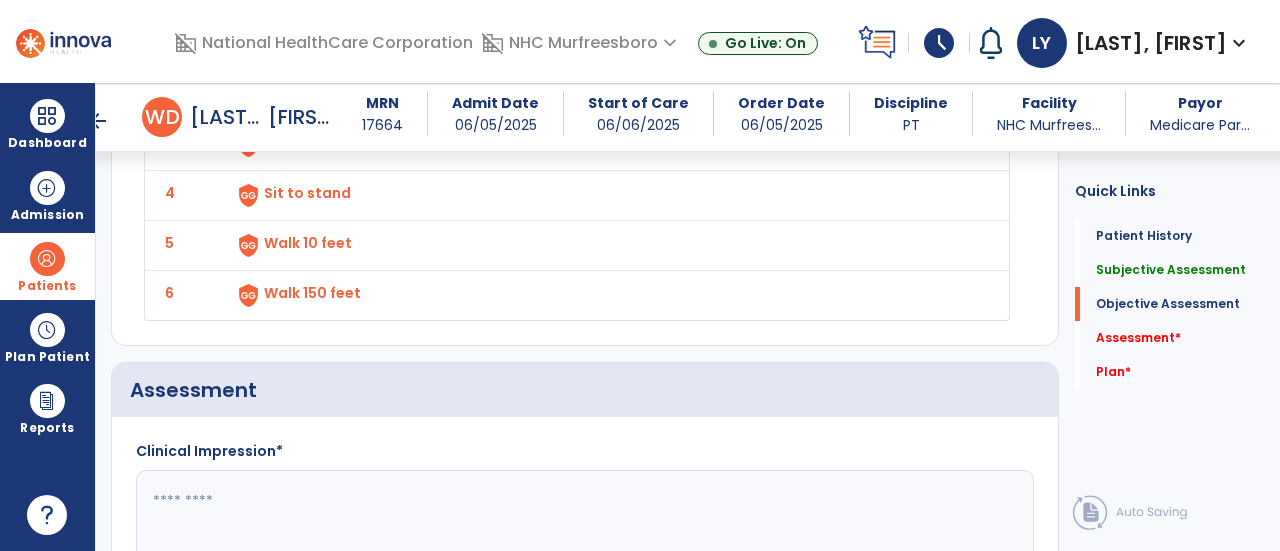 click on "Walk 10 feet" at bounding box center [605, 45] 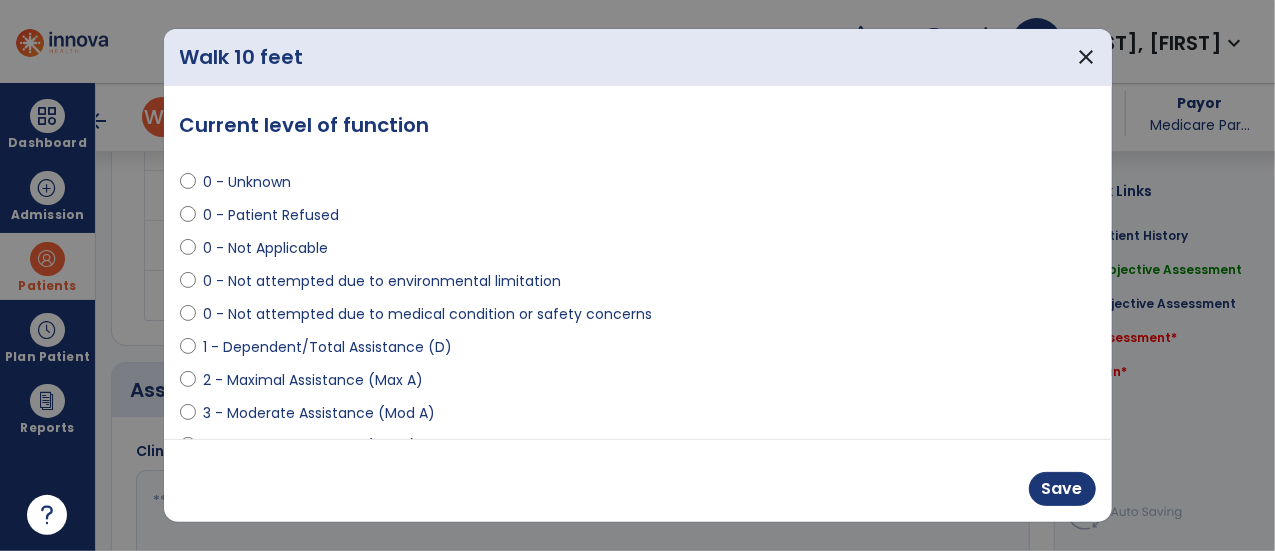 scroll, scrollTop: 2000, scrollLeft: 0, axis: vertical 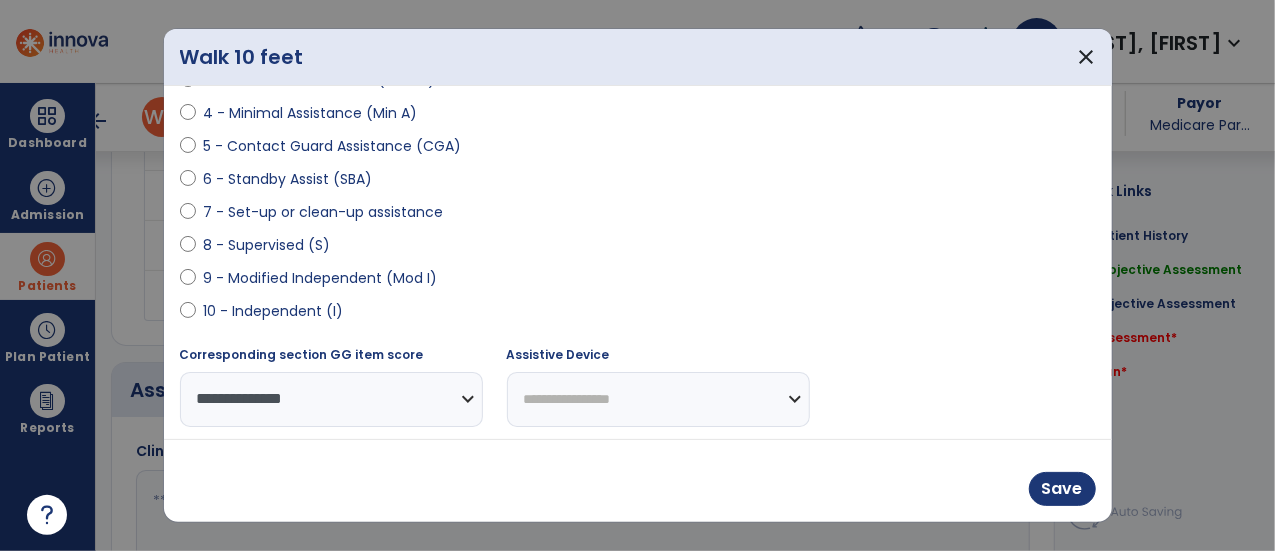 click on "Assistive Device" at bounding box center [658, 359] 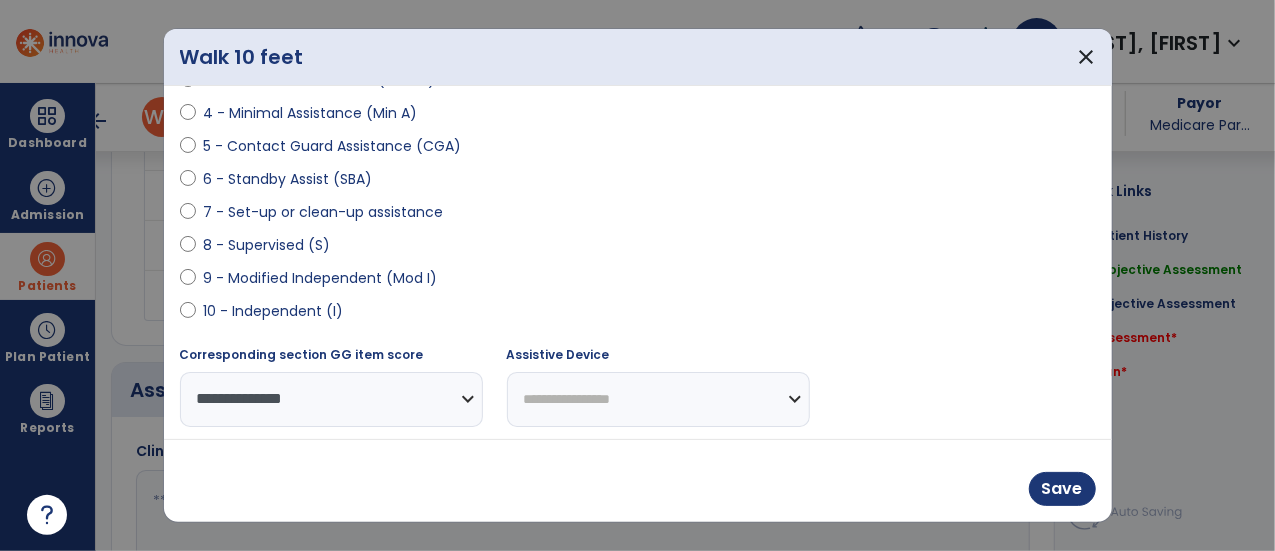 select on "**********" 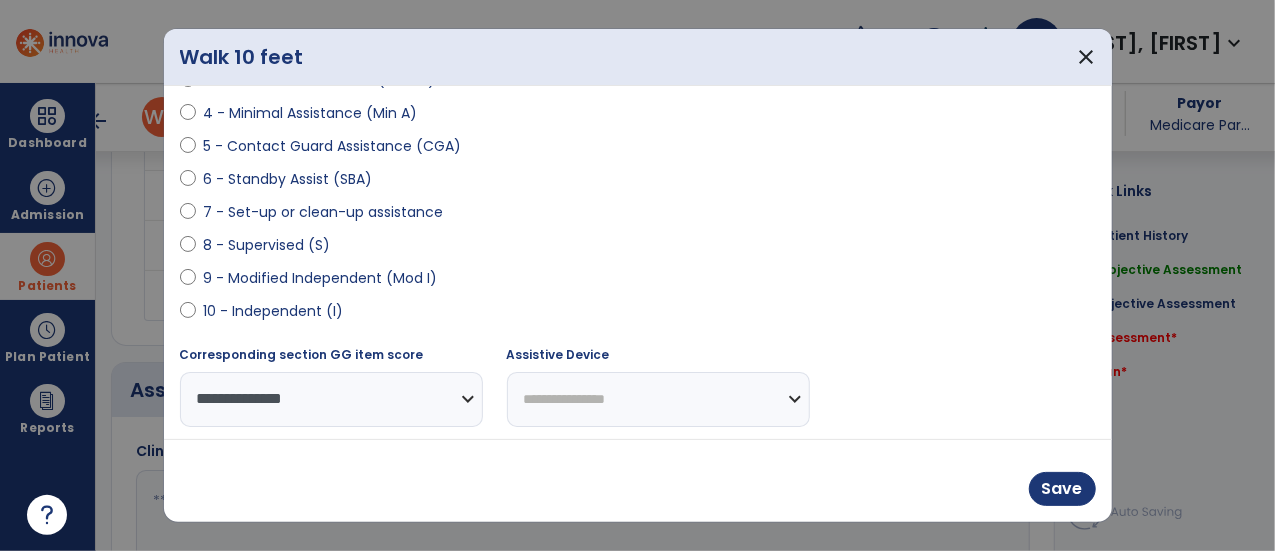 click on "**********" at bounding box center (658, 399) 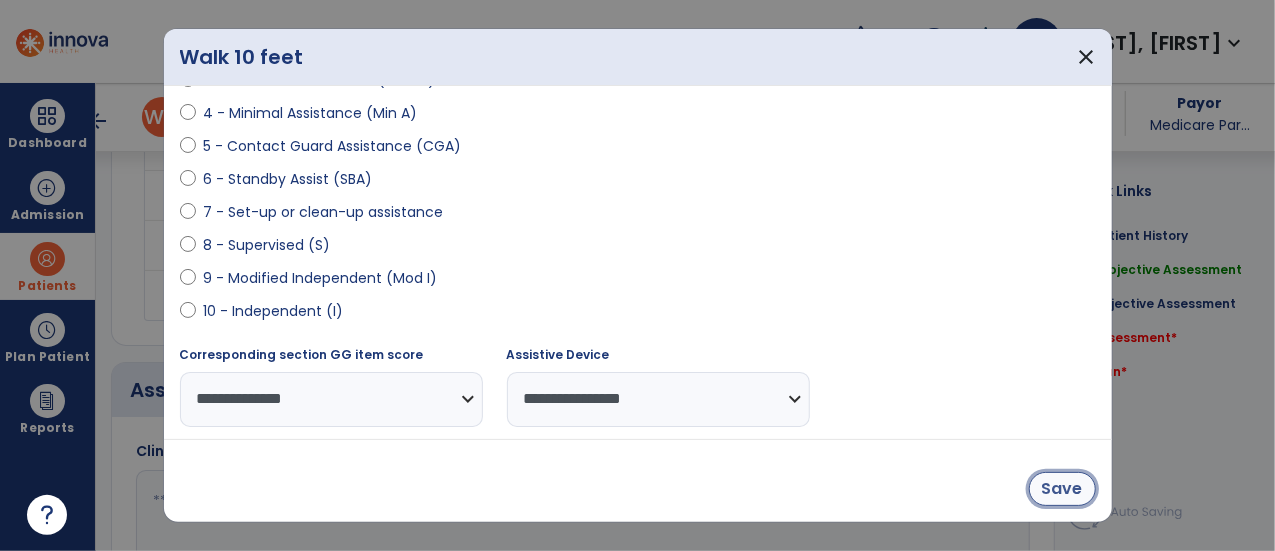 click on "Save" at bounding box center (1062, 489) 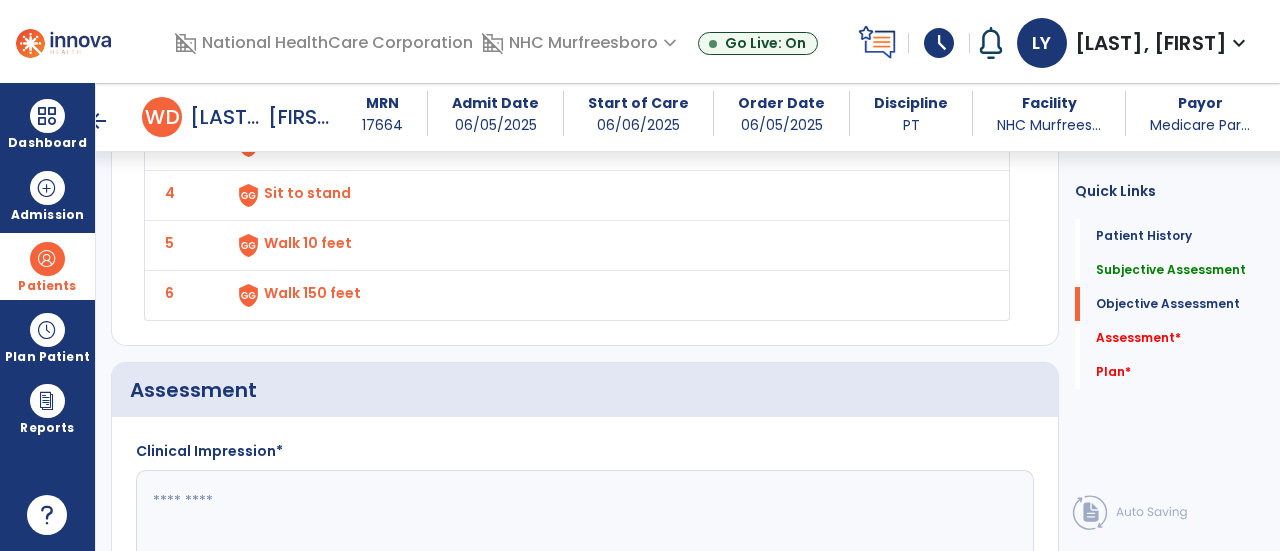 click on "Walk 150 feet" at bounding box center [605, 45] 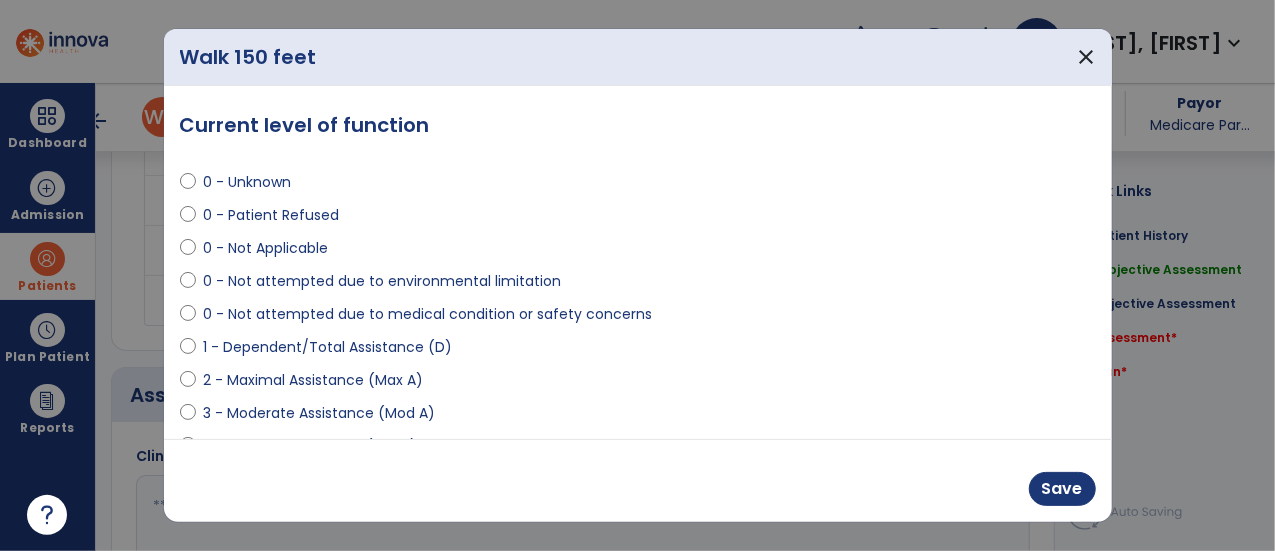 scroll, scrollTop: 2000, scrollLeft: 0, axis: vertical 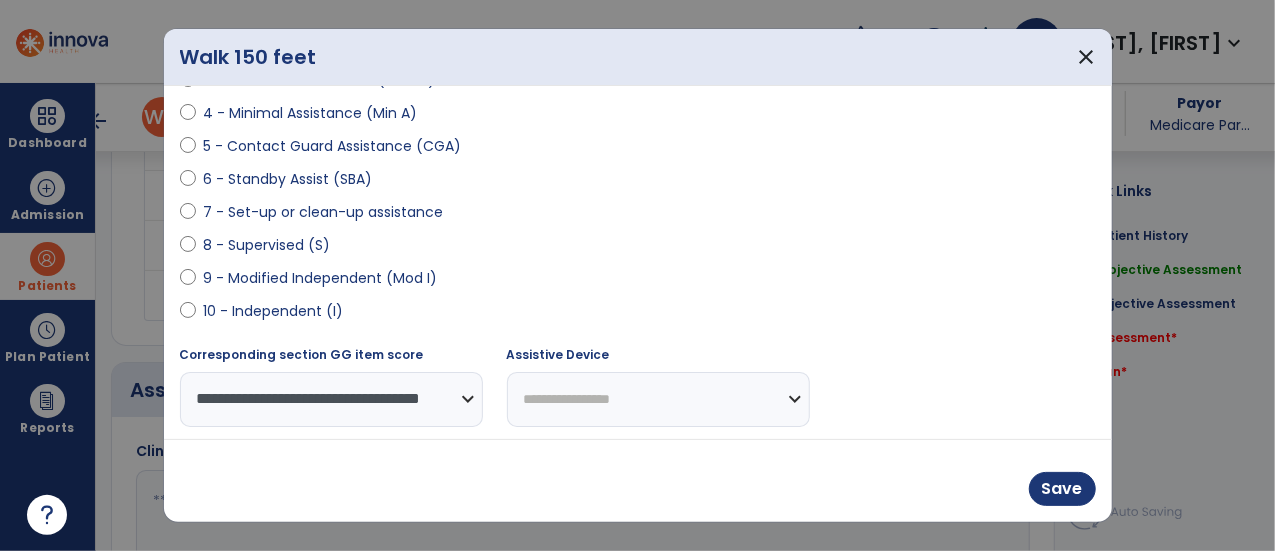 click on "**********" at bounding box center (658, 399) 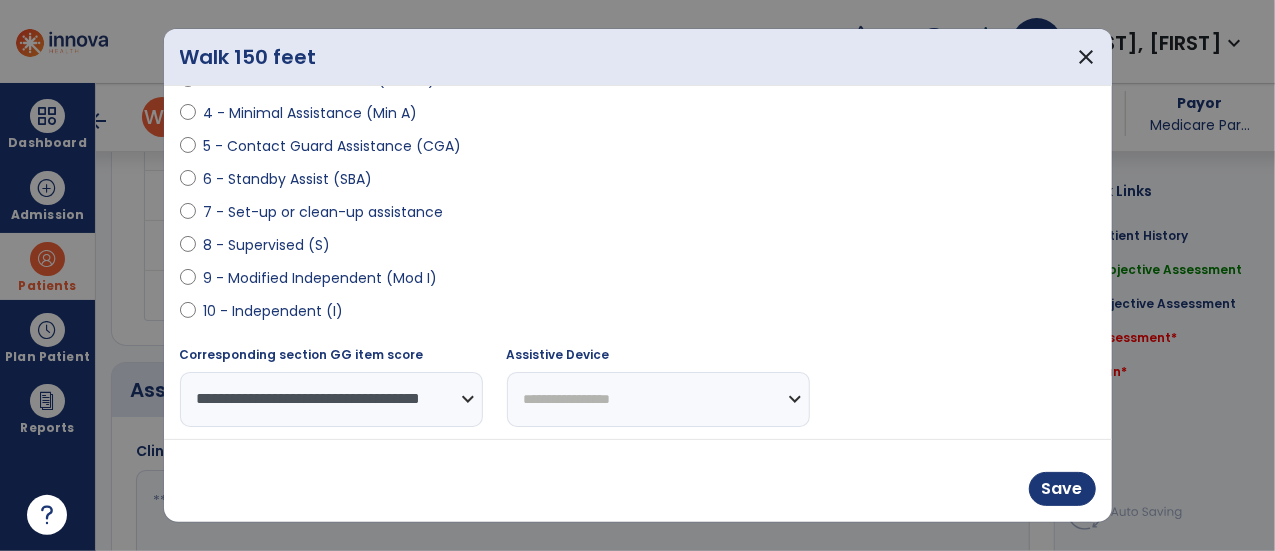 select on "**********" 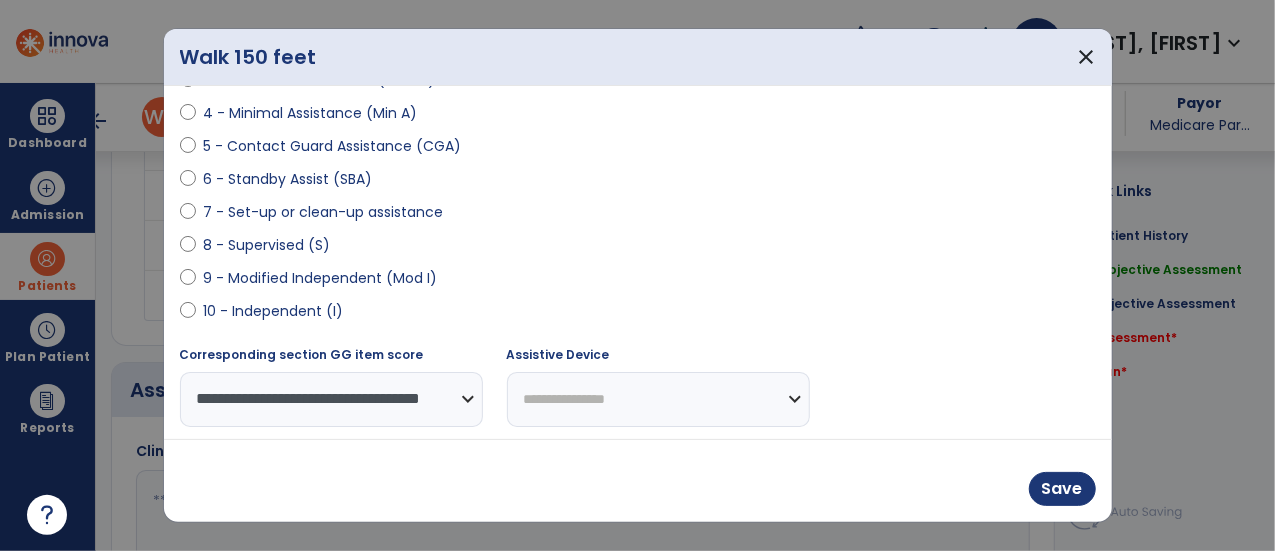 click on "**********" at bounding box center (658, 399) 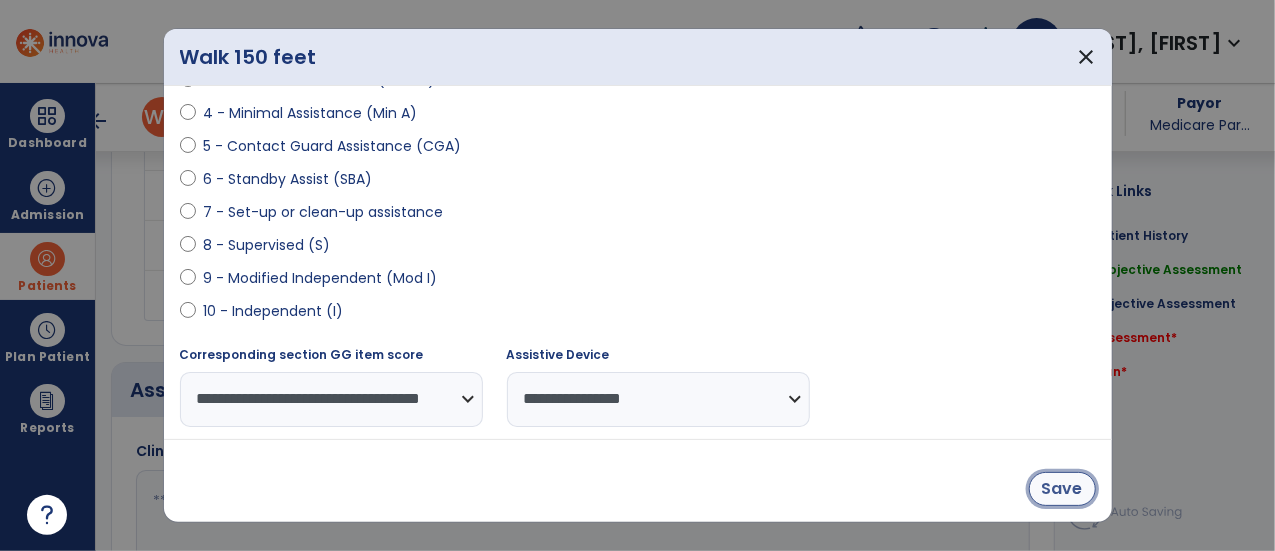 click on "Save" at bounding box center (1062, 489) 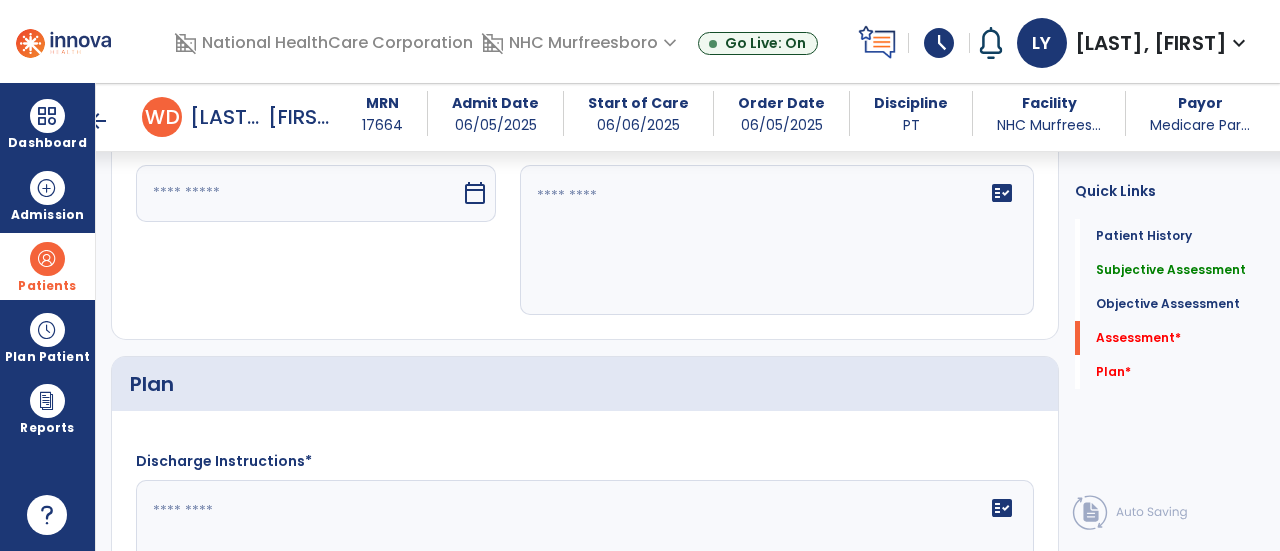 scroll, scrollTop: 2300, scrollLeft: 0, axis: vertical 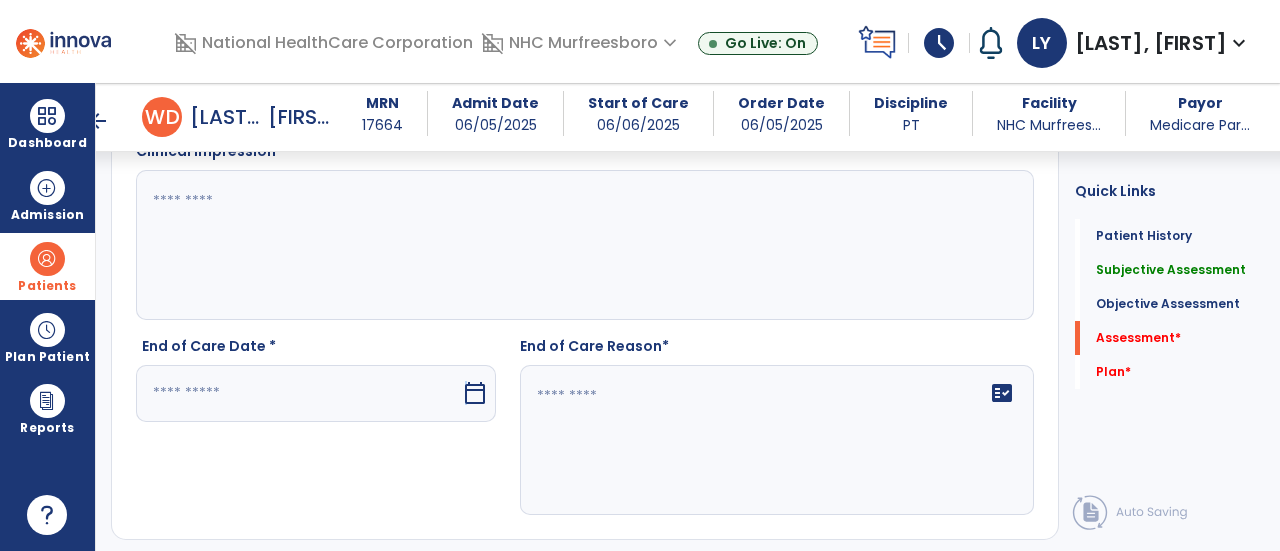 click on "calendar_today" at bounding box center [475, 393] 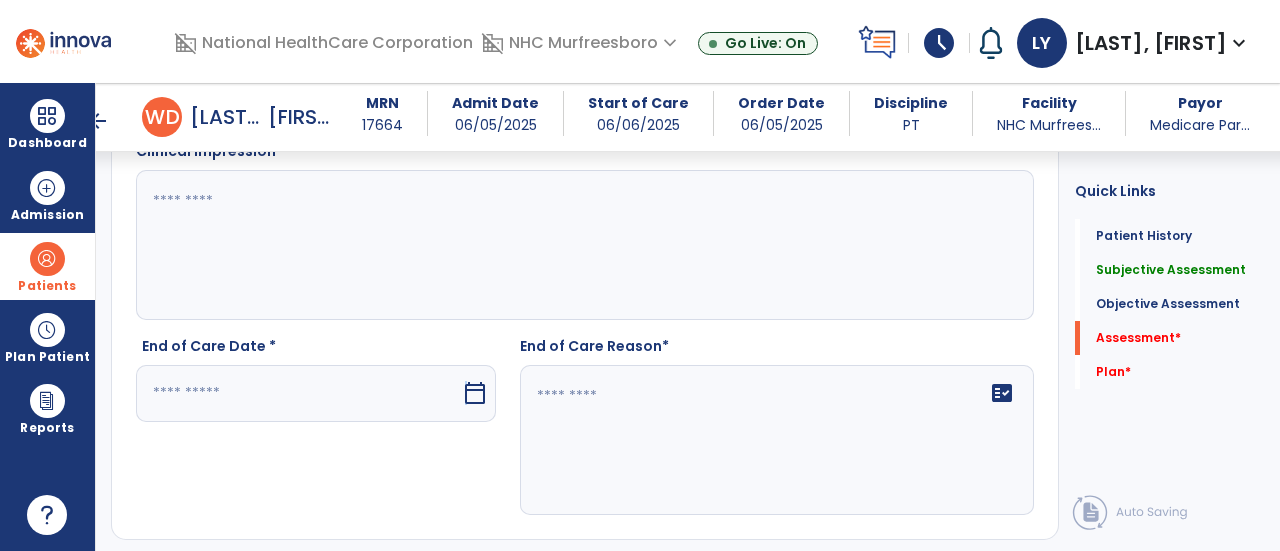 scroll, scrollTop: 2564, scrollLeft: 0, axis: vertical 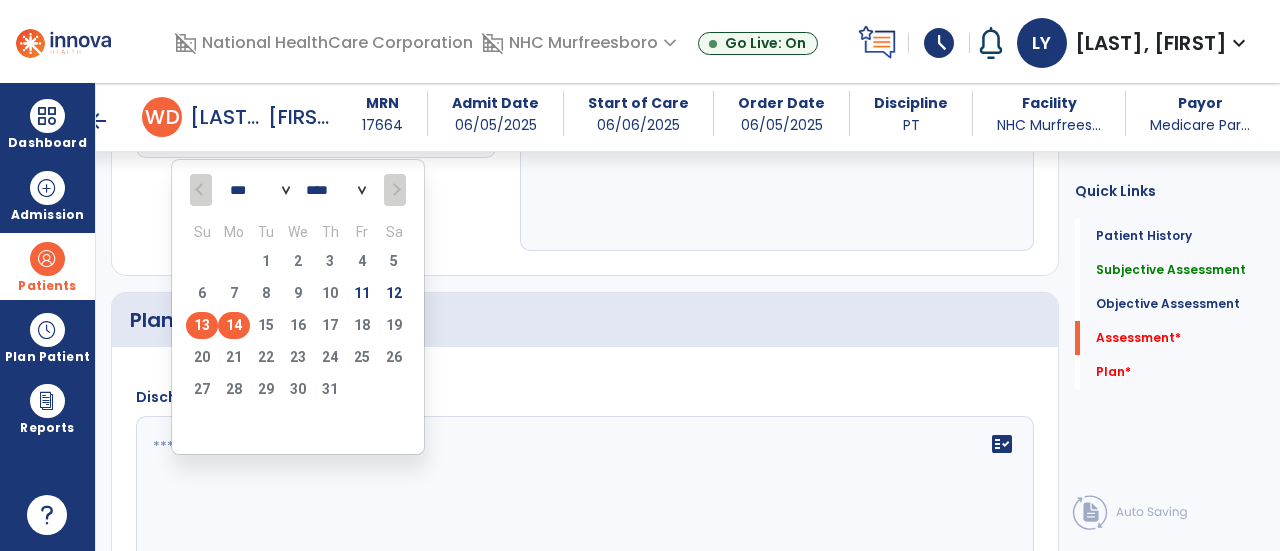 click on "13" at bounding box center [202, 325] 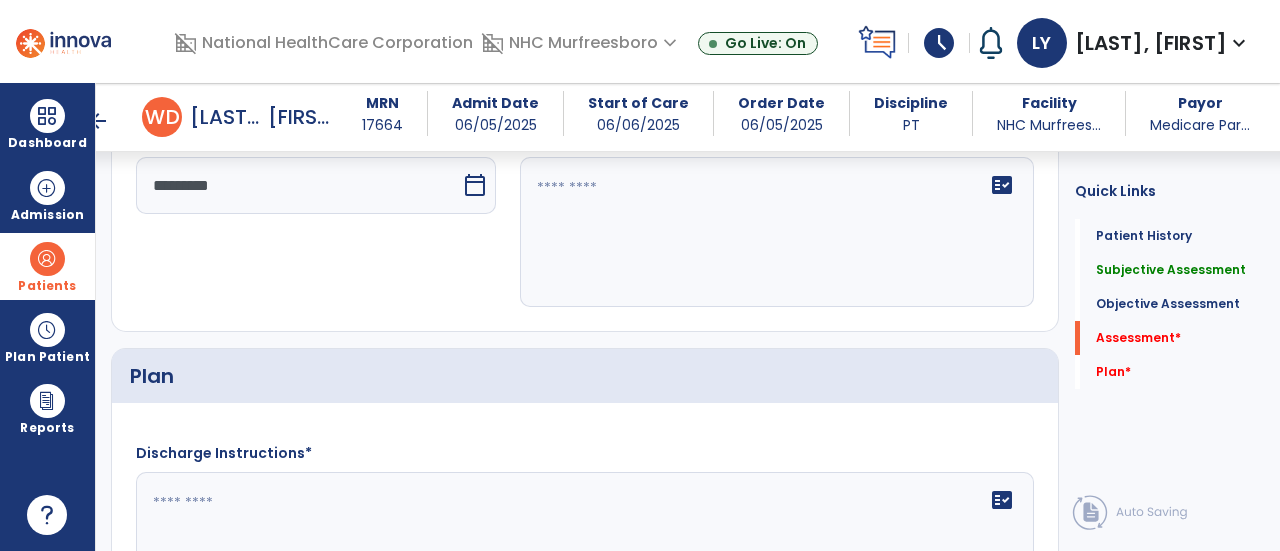 scroll, scrollTop: 2364, scrollLeft: 0, axis: vertical 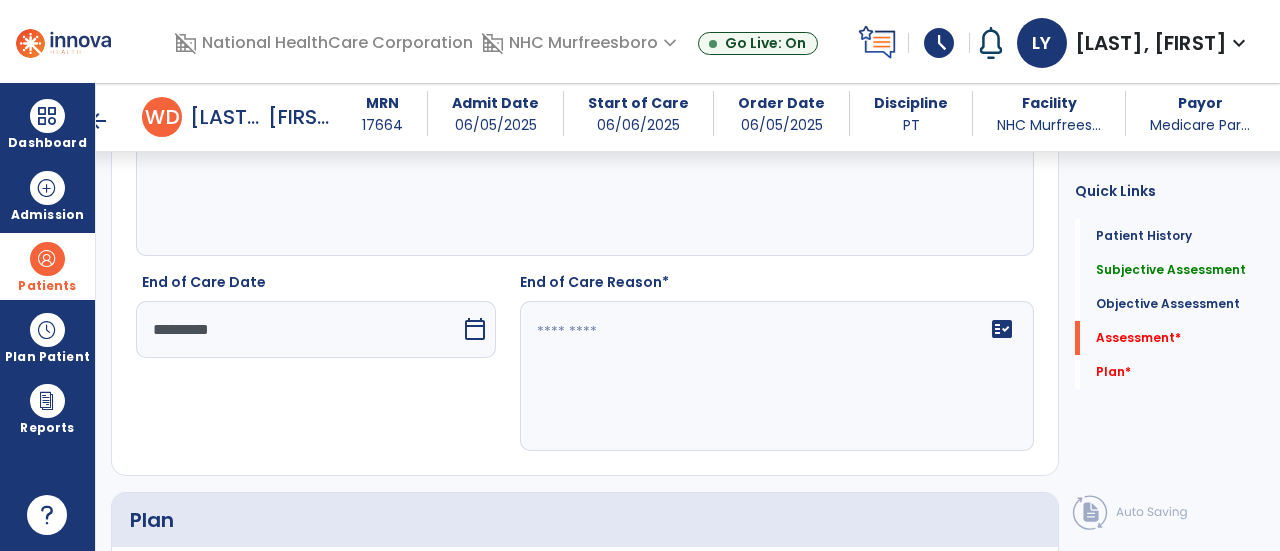 click 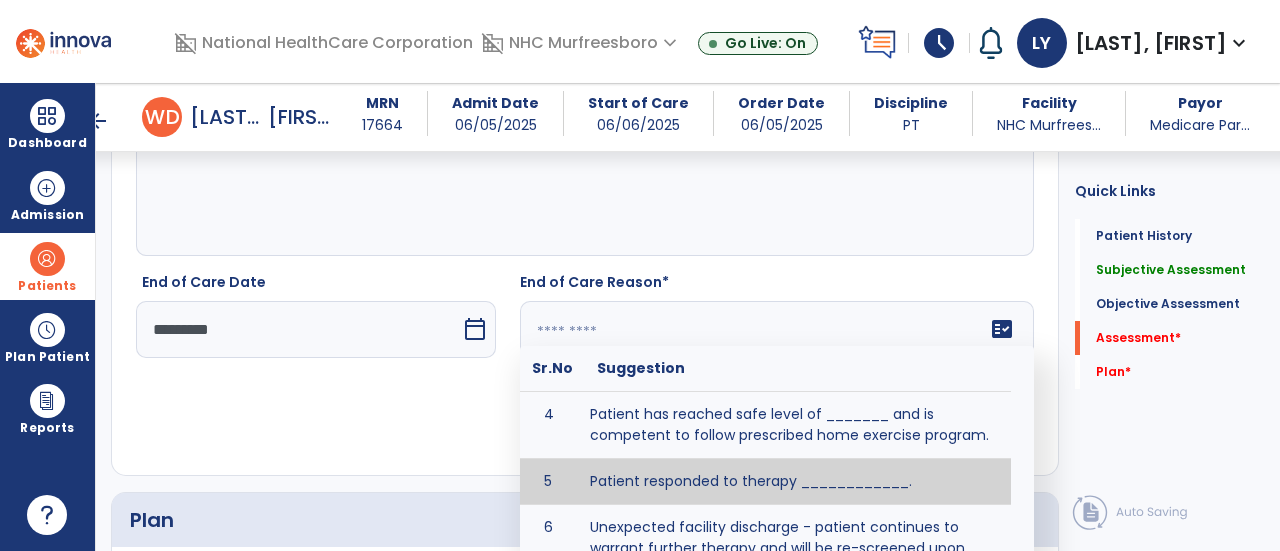 scroll, scrollTop: 100, scrollLeft: 0, axis: vertical 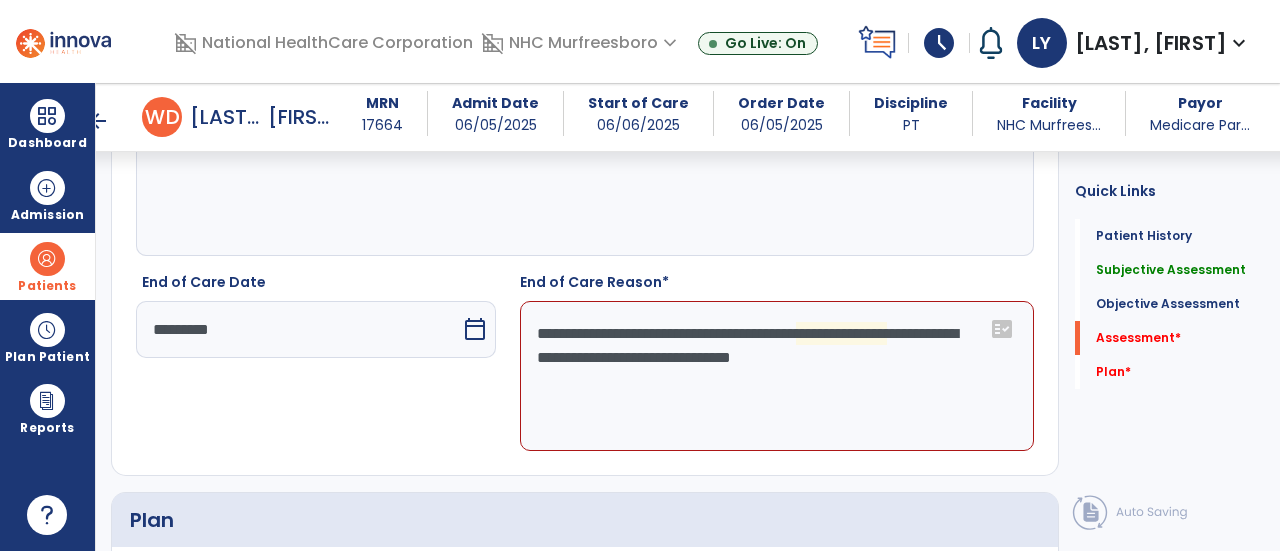 click on "**********" 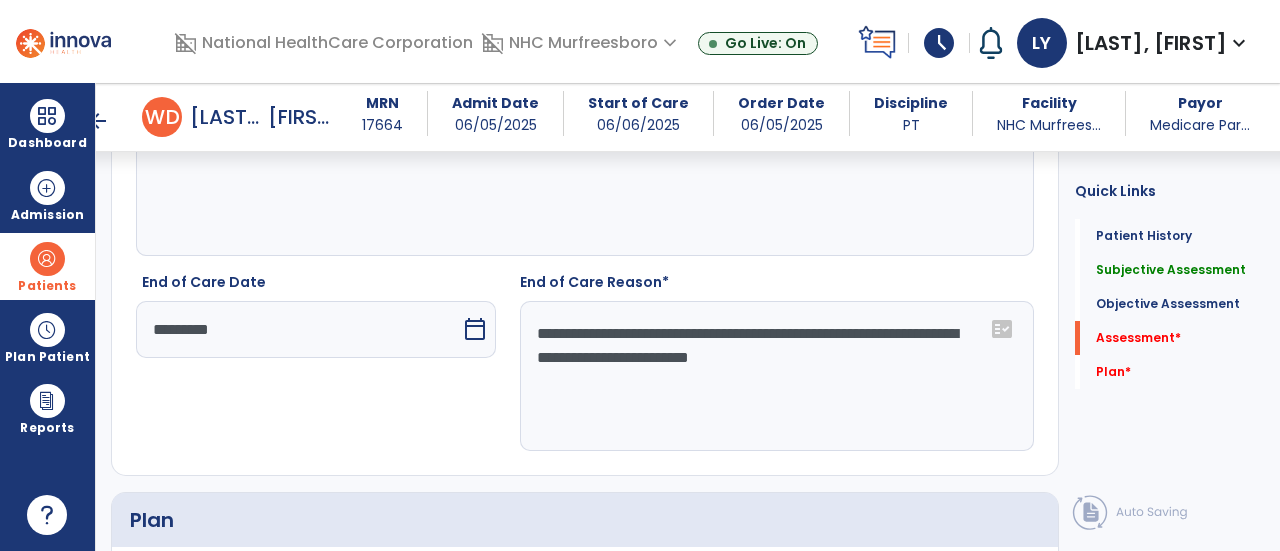 drag, startPoint x: 802, startPoint y: 323, endPoint x: 980, endPoint y: 347, distance: 179.61069 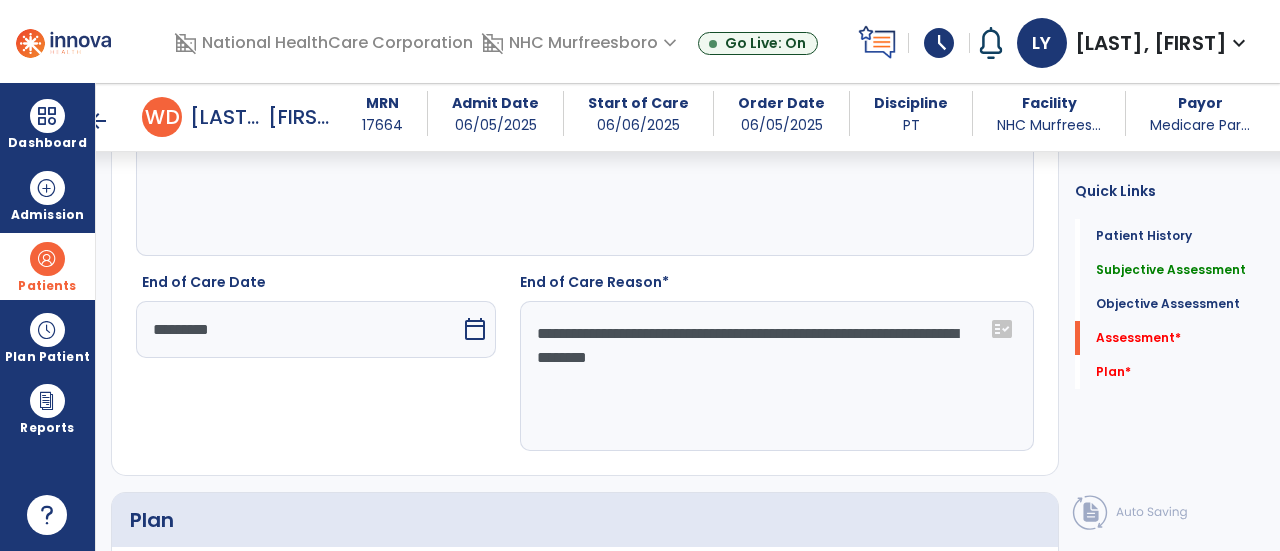 type on "**********" 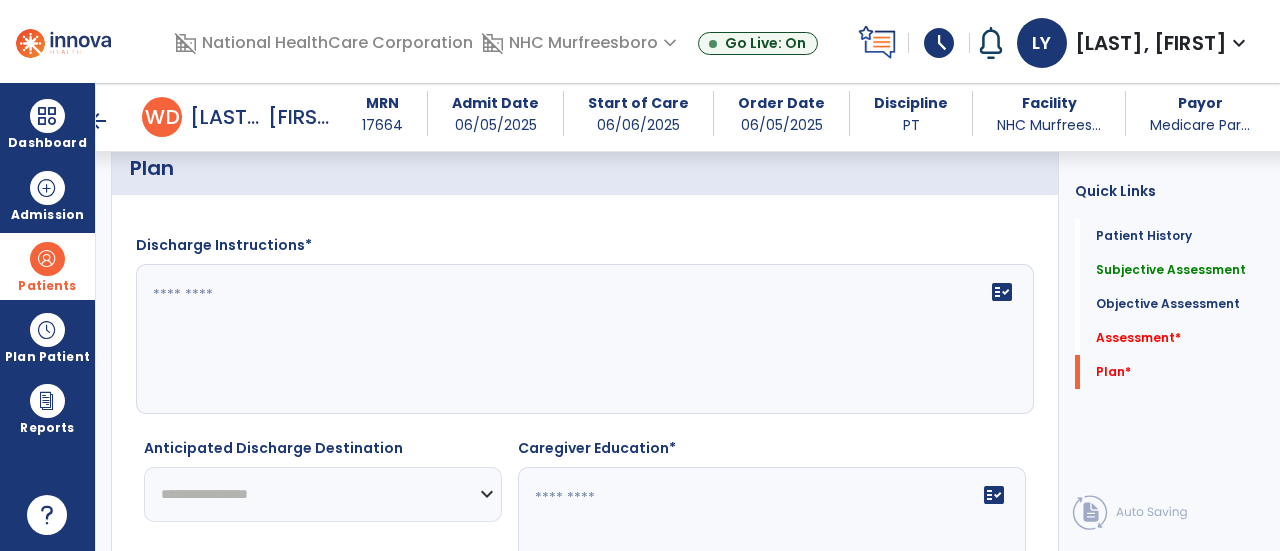 scroll, scrollTop: 2764, scrollLeft: 0, axis: vertical 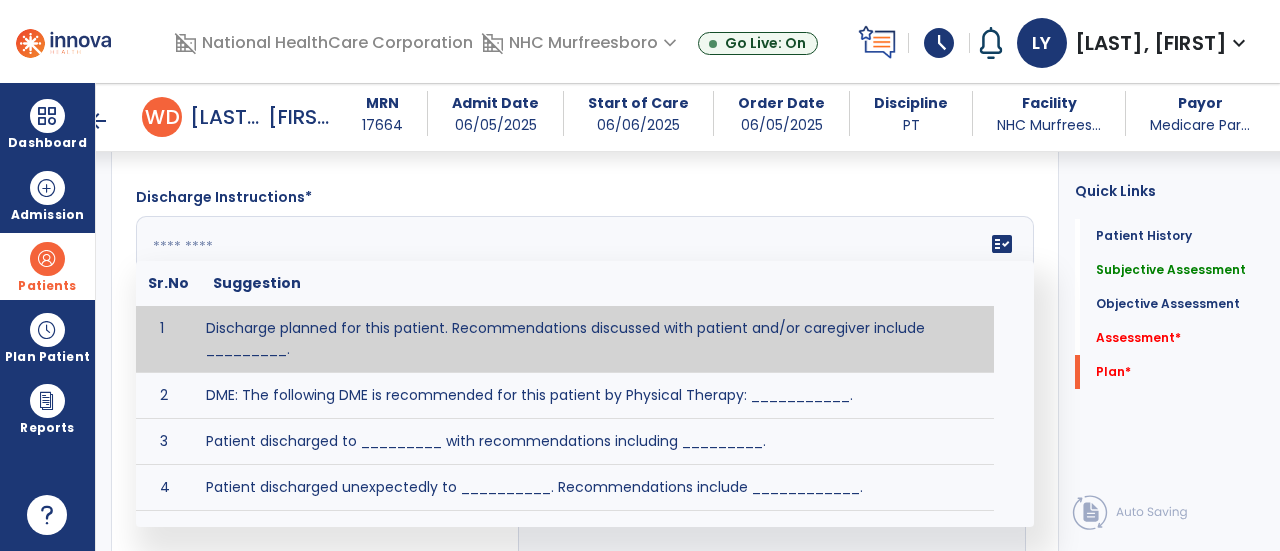 click 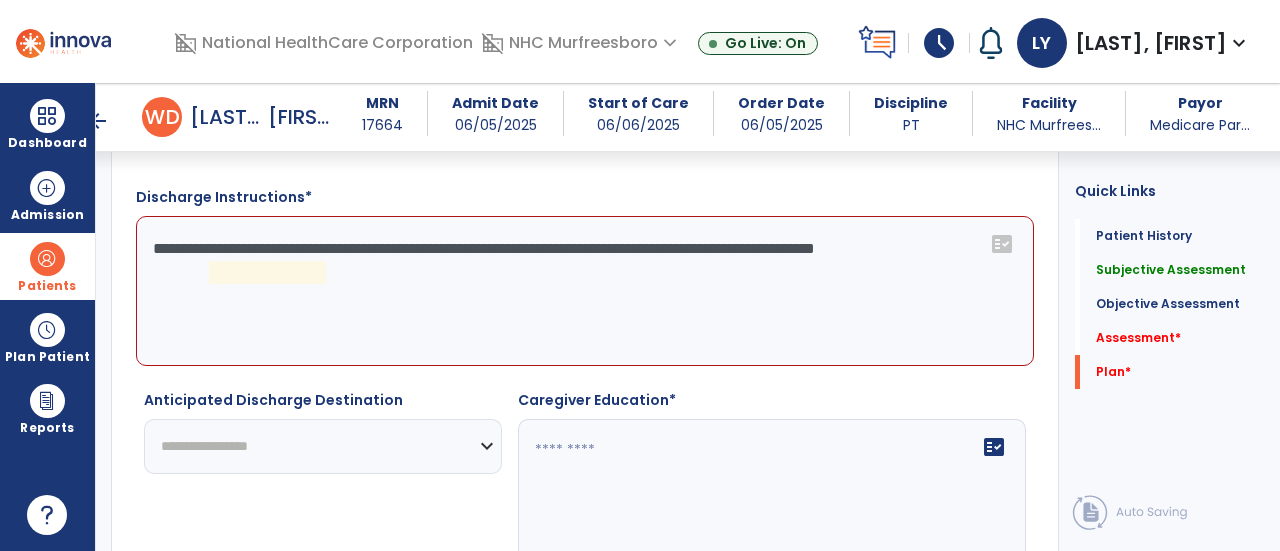 click on "**********" 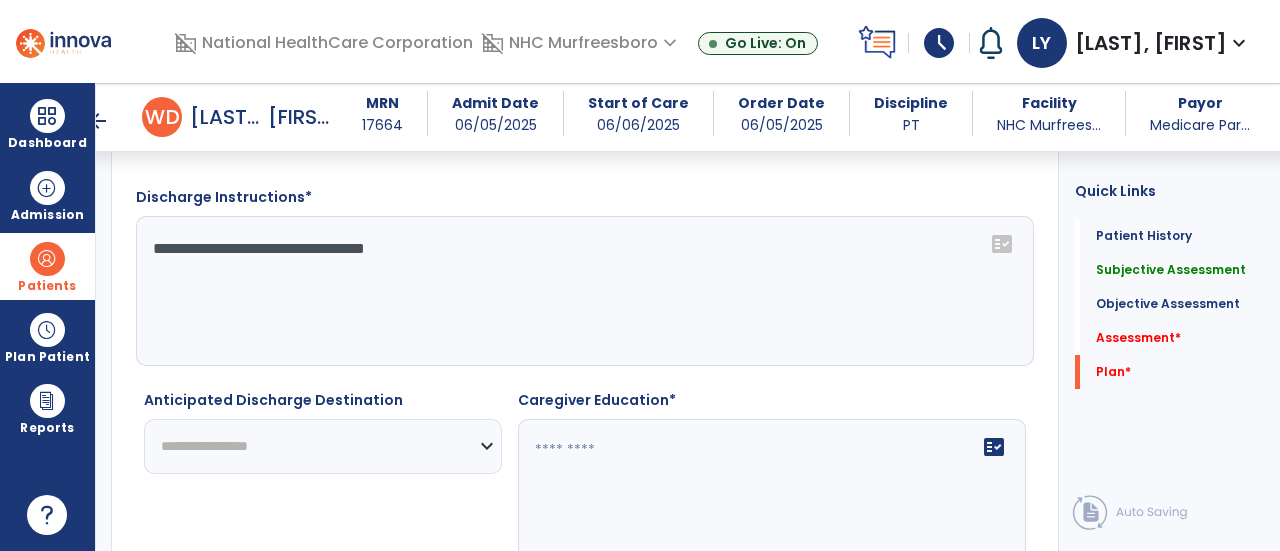 type on "**********" 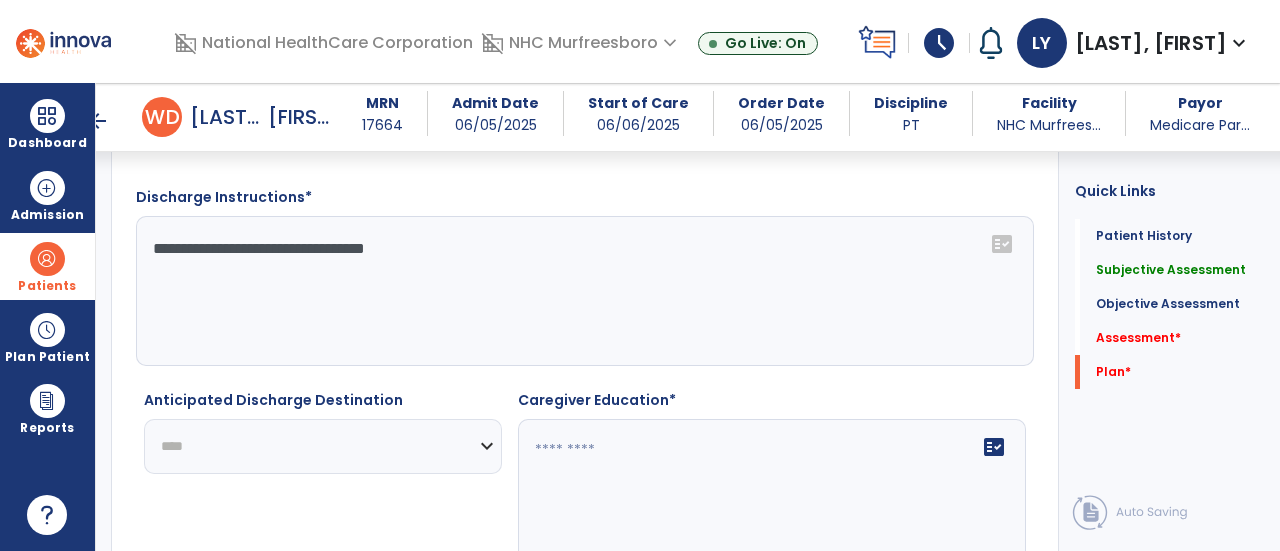 click on "**********" 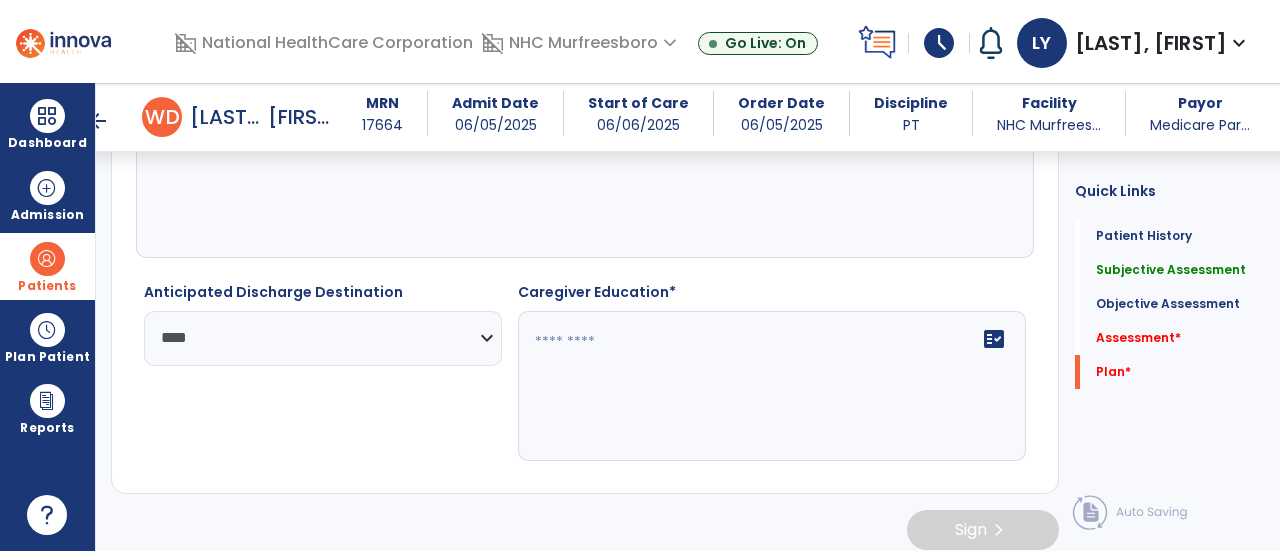 scroll, scrollTop: 2873, scrollLeft: 0, axis: vertical 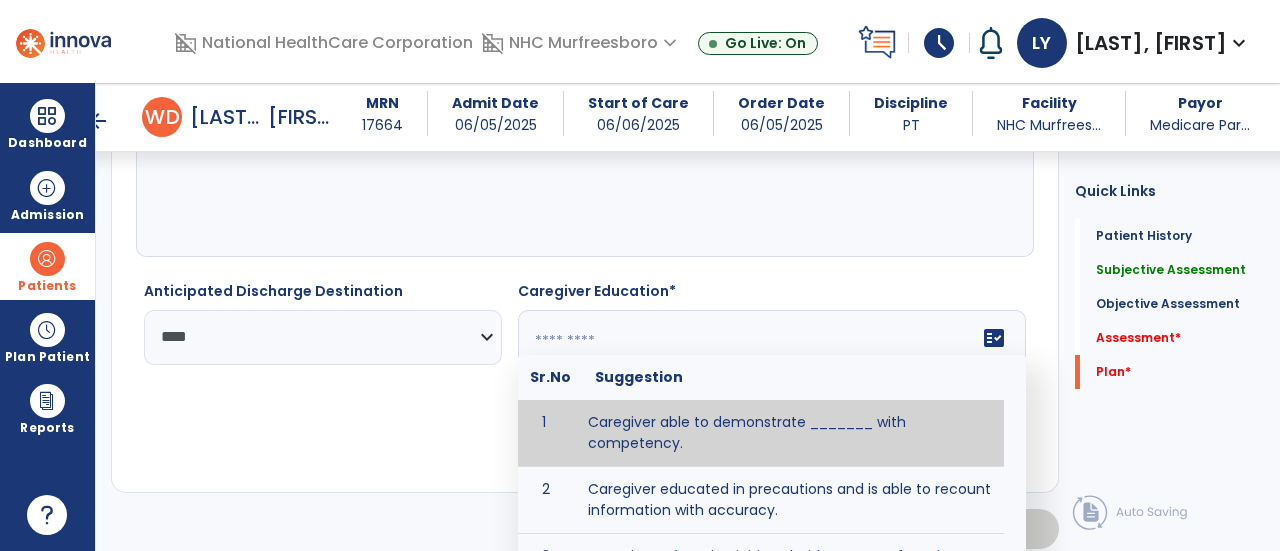 click on "fact_check  Sr.No Suggestion 1 Caregiver able to demonstrate _______ with competency. 2 Caregiver educated in precautions and is able to recount information with accuracy. 3 Caregiver education initiated with _______ focusing on the following tasks/activities __________. 4 Home exercise program initiated with caregiver focusing on __________. 5 Patient educated in precautions and is able to recount information with [VALUE]% accuracy." 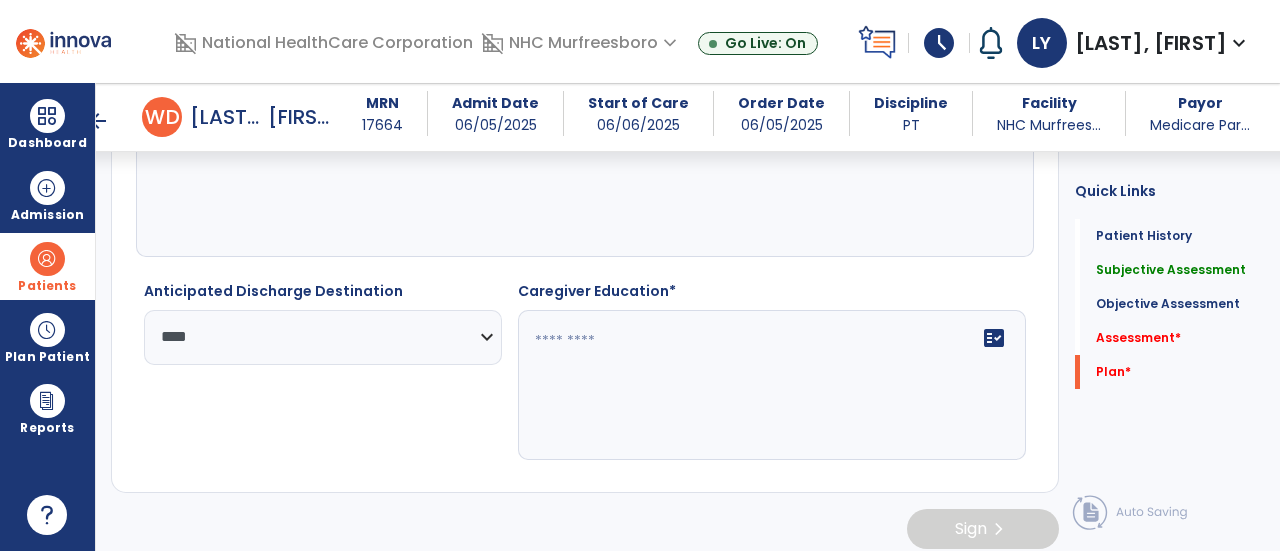 click on "fact_check" 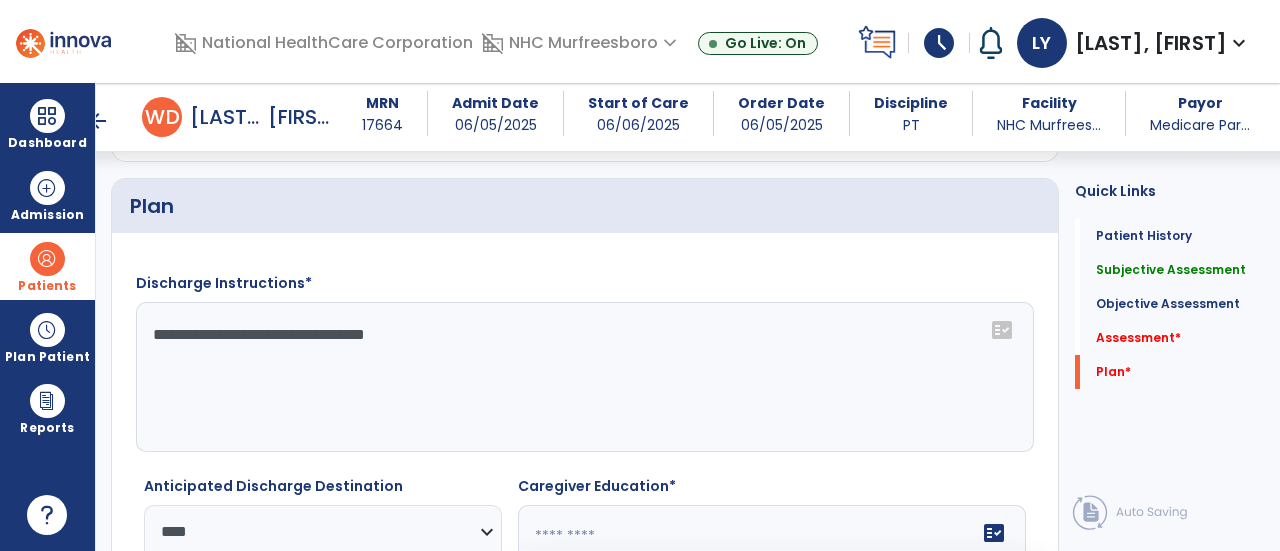 scroll, scrollTop: 2673, scrollLeft: 0, axis: vertical 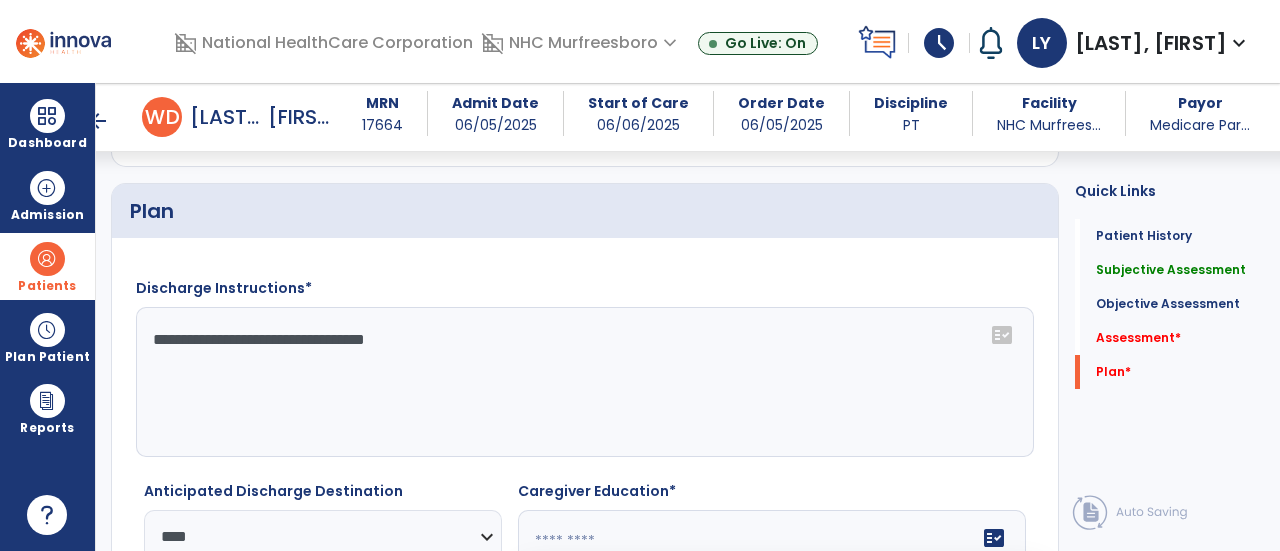 click on "**********" 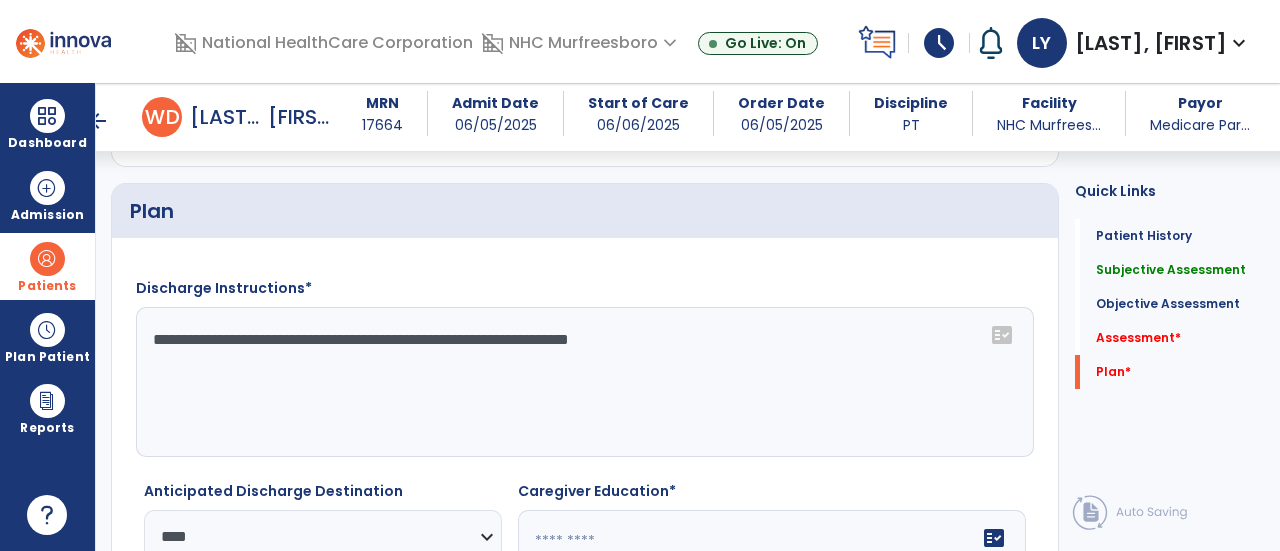 scroll, scrollTop: 2873, scrollLeft: 0, axis: vertical 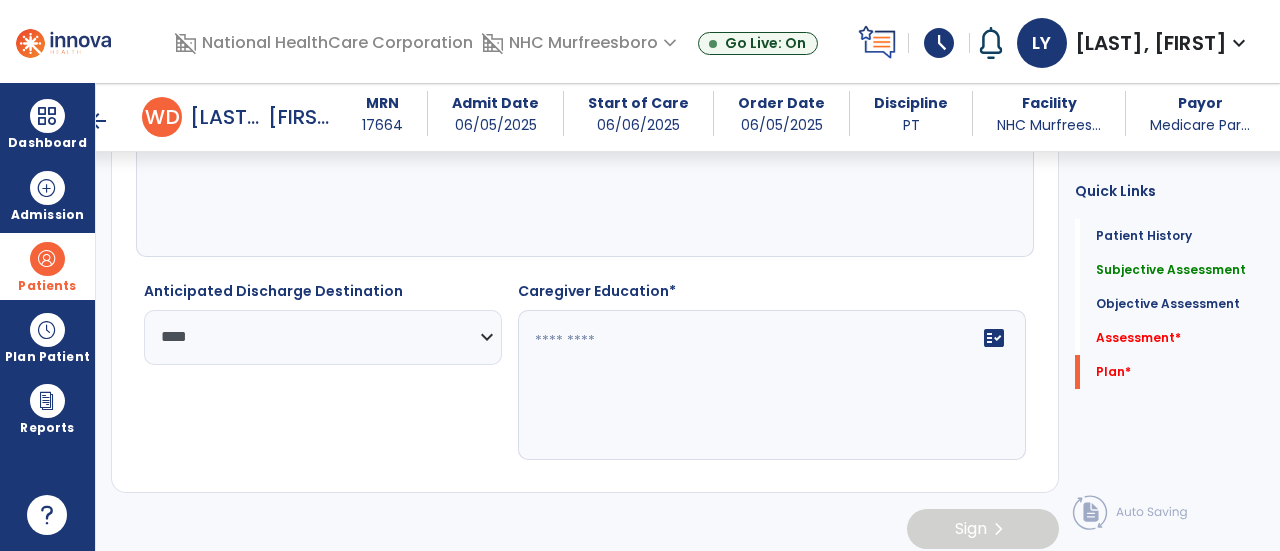 type on "**********" 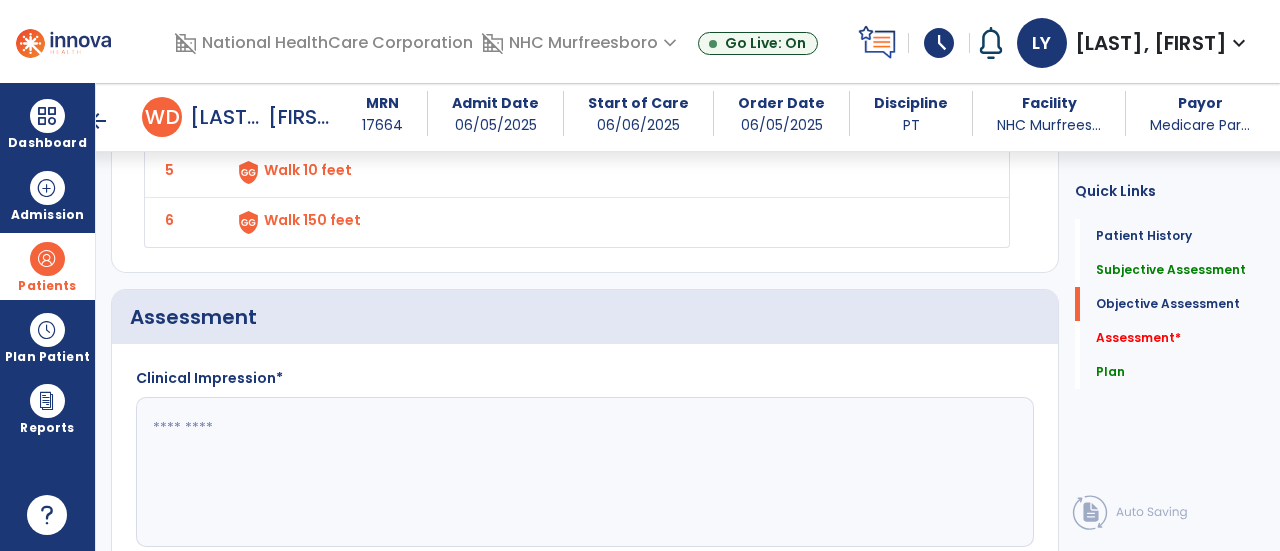 type on "**********" 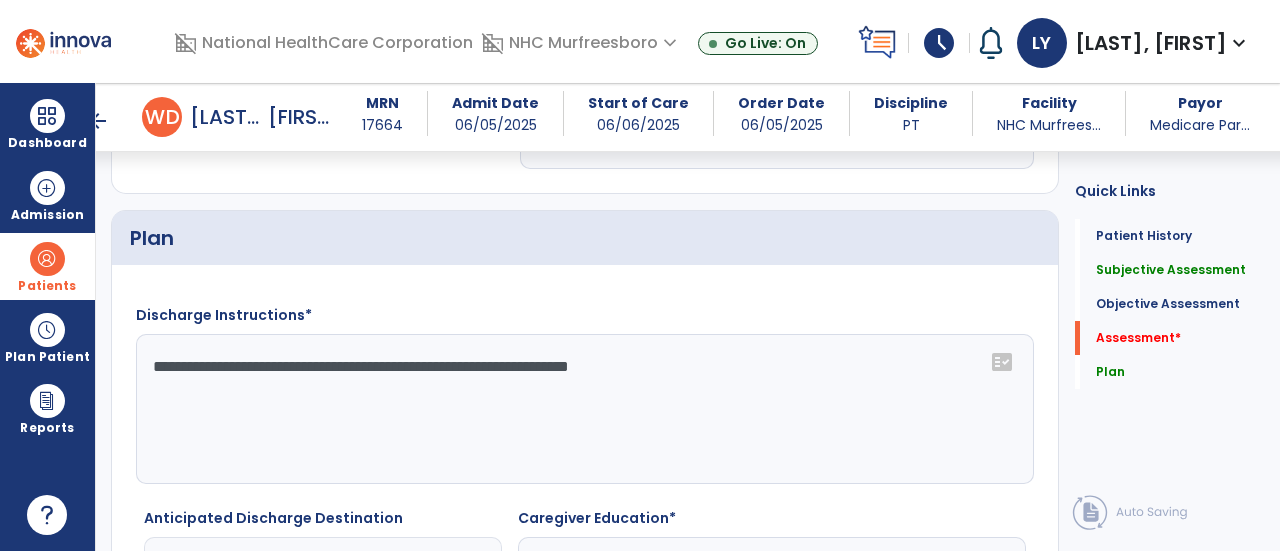 scroll, scrollTop: 2473, scrollLeft: 0, axis: vertical 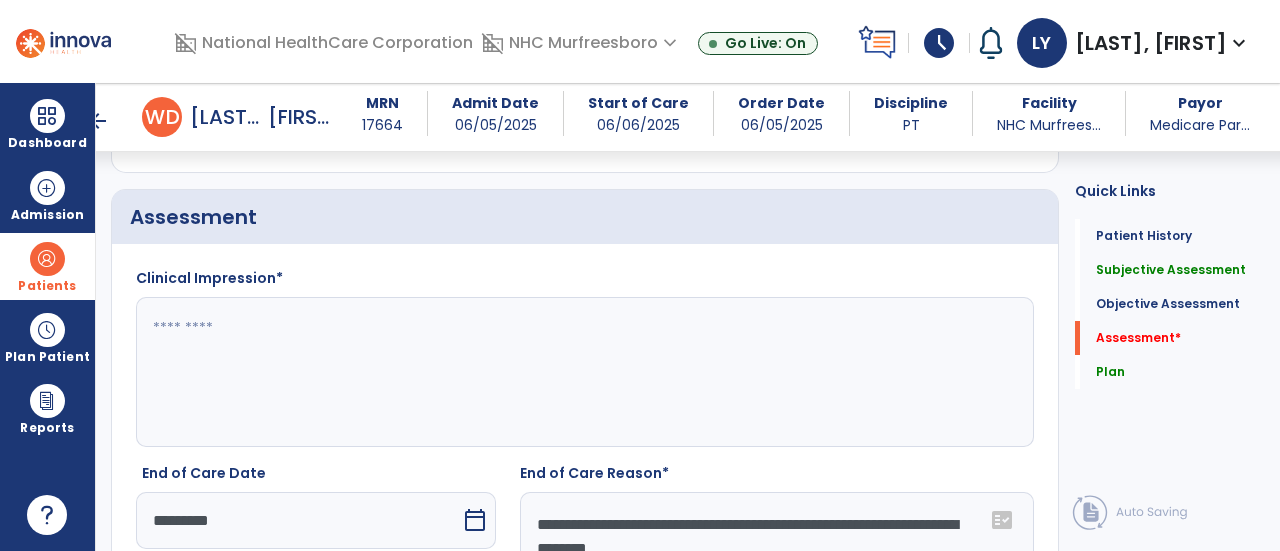 paste on "**********" 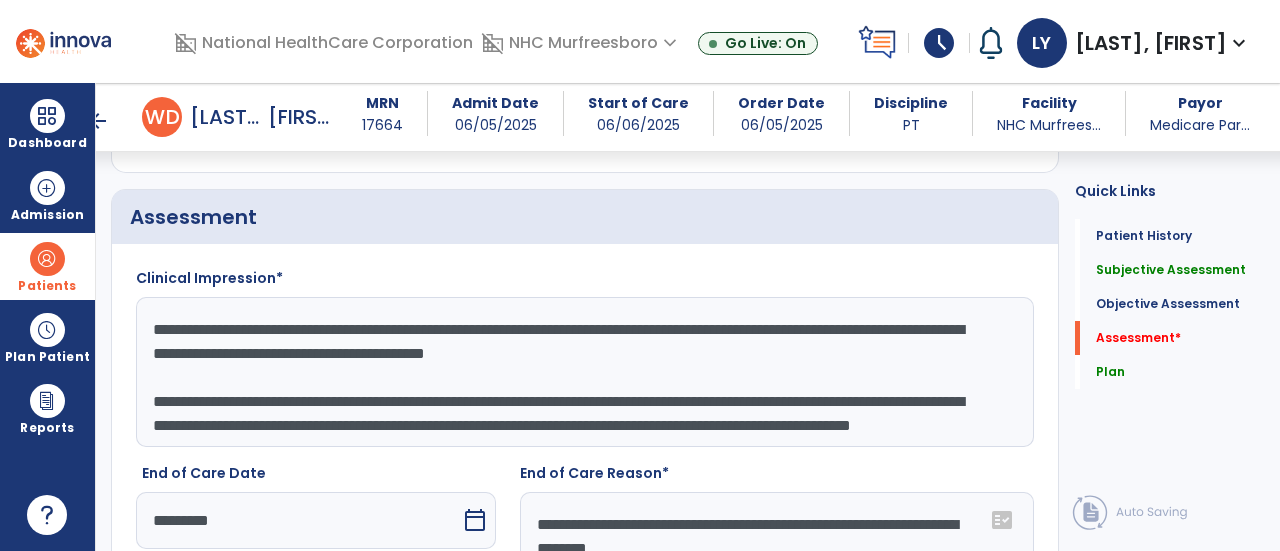 scroll, scrollTop: 86, scrollLeft: 0, axis: vertical 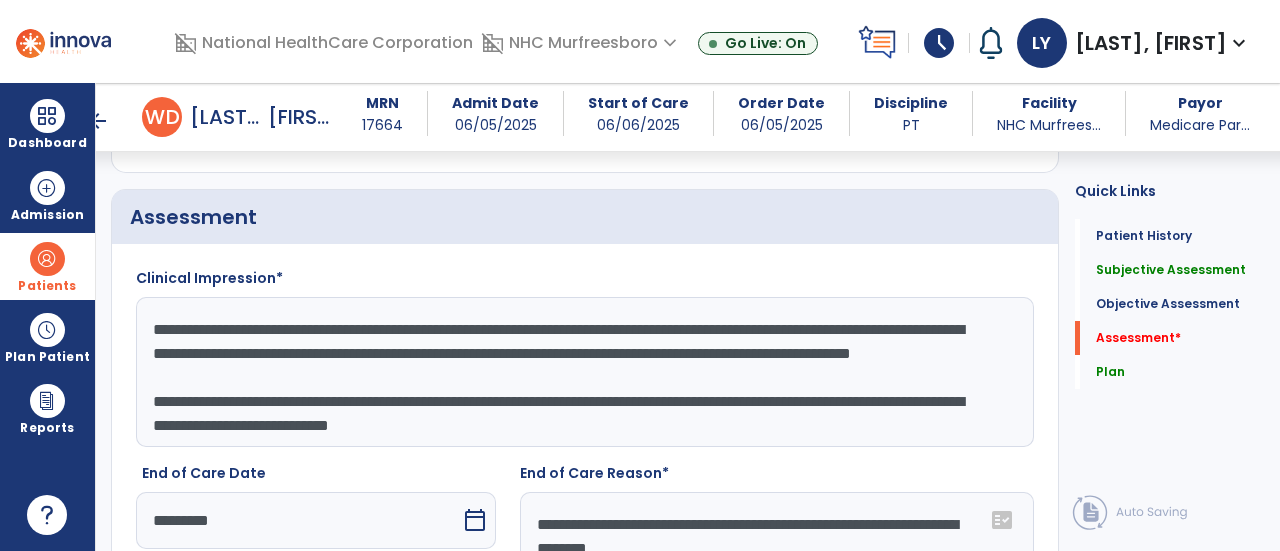 click on "**********" 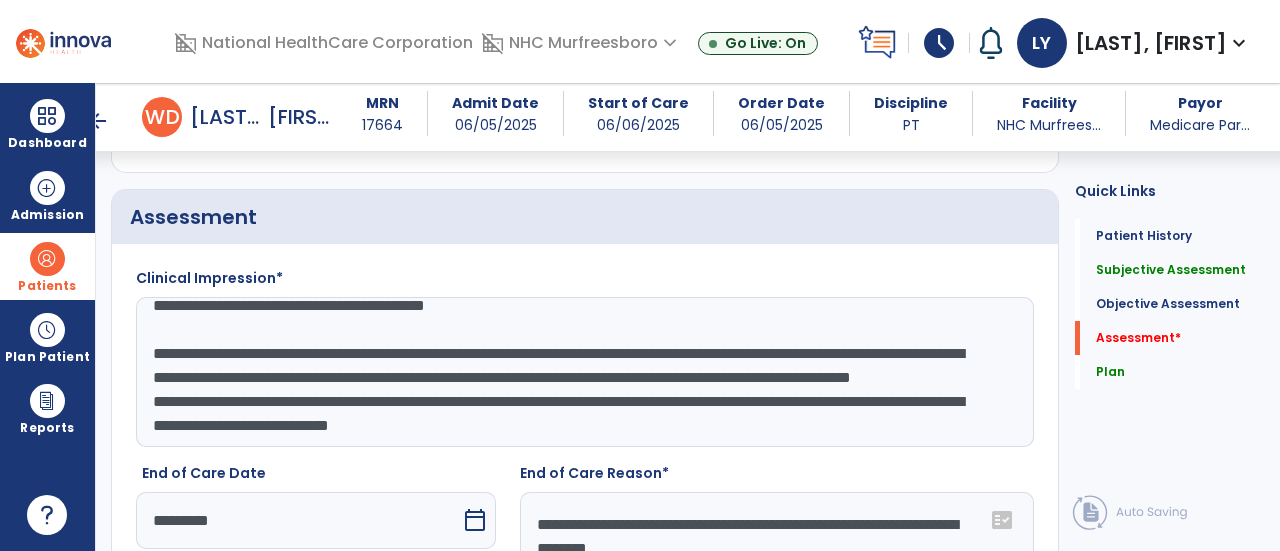 scroll, scrollTop: 72, scrollLeft: 0, axis: vertical 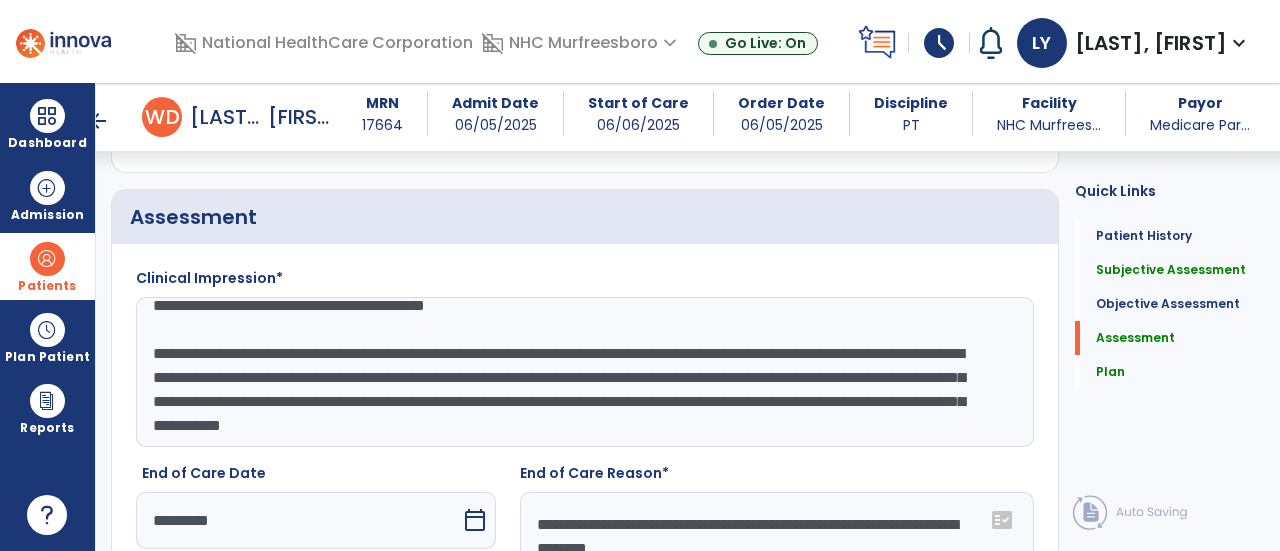click on "**********" 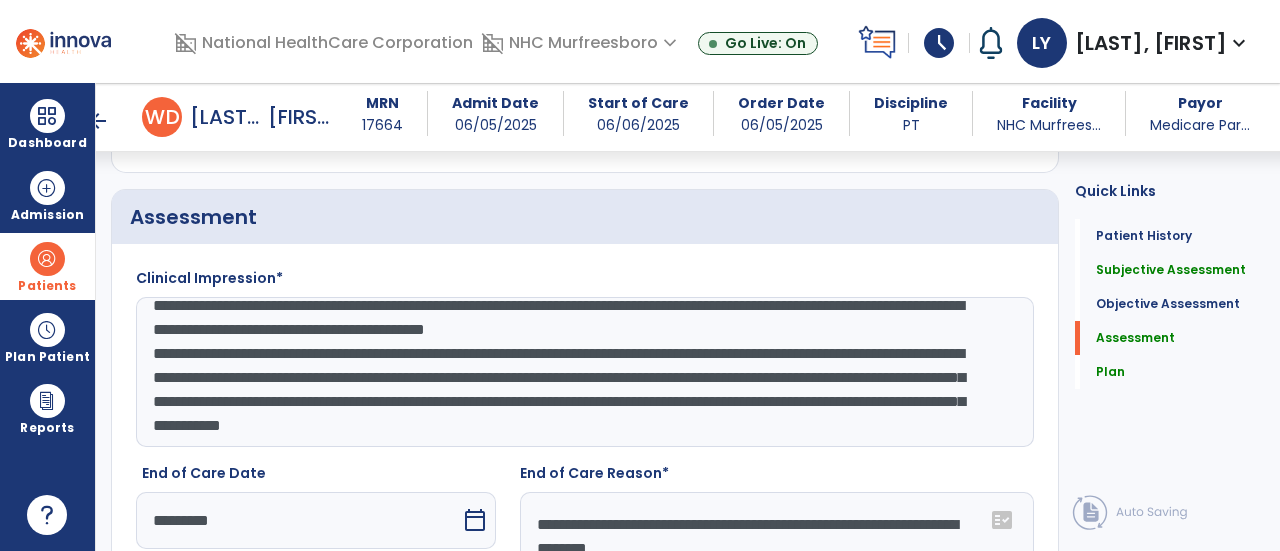 scroll, scrollTop: 24, scrollLeft: 0, axis: vertical 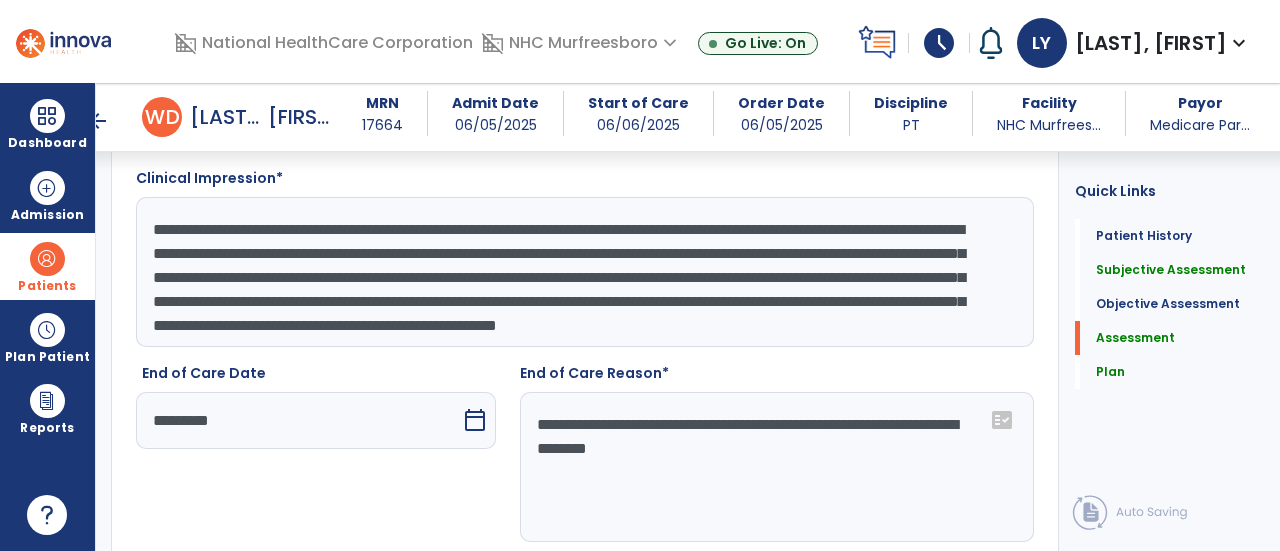 drag, startPoint x: 474, startPoint y: 270, endPoint x: 663, endPoint y: 258, distance: 189.38057 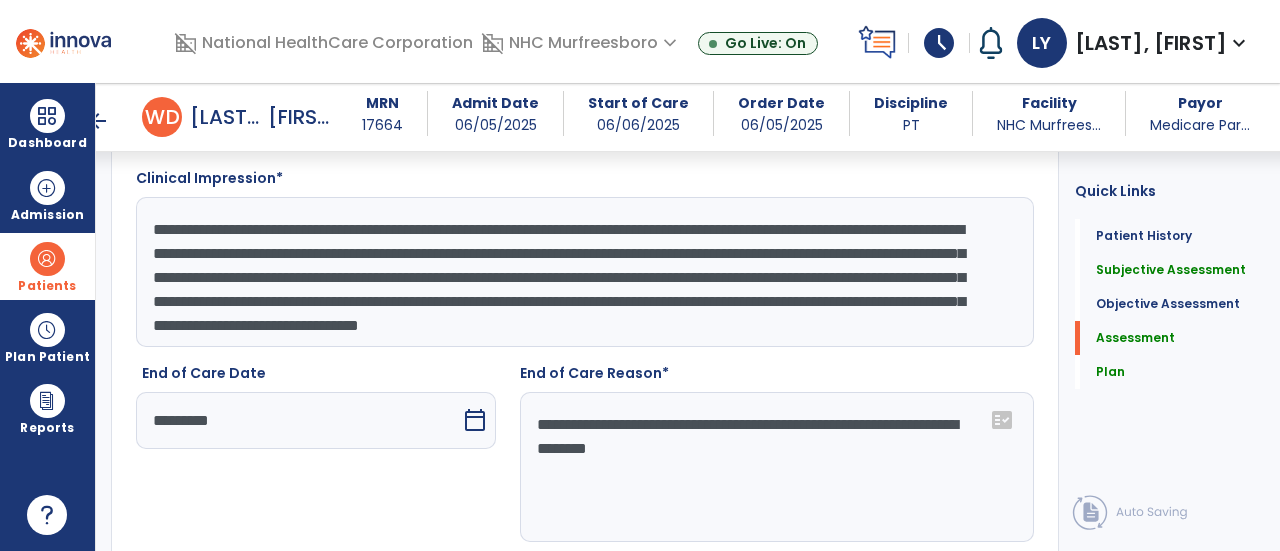 drag, startPoint x: 677, startPoint y: 221, endPoint x: 546, endPoint y: 217, distance: 131.06105 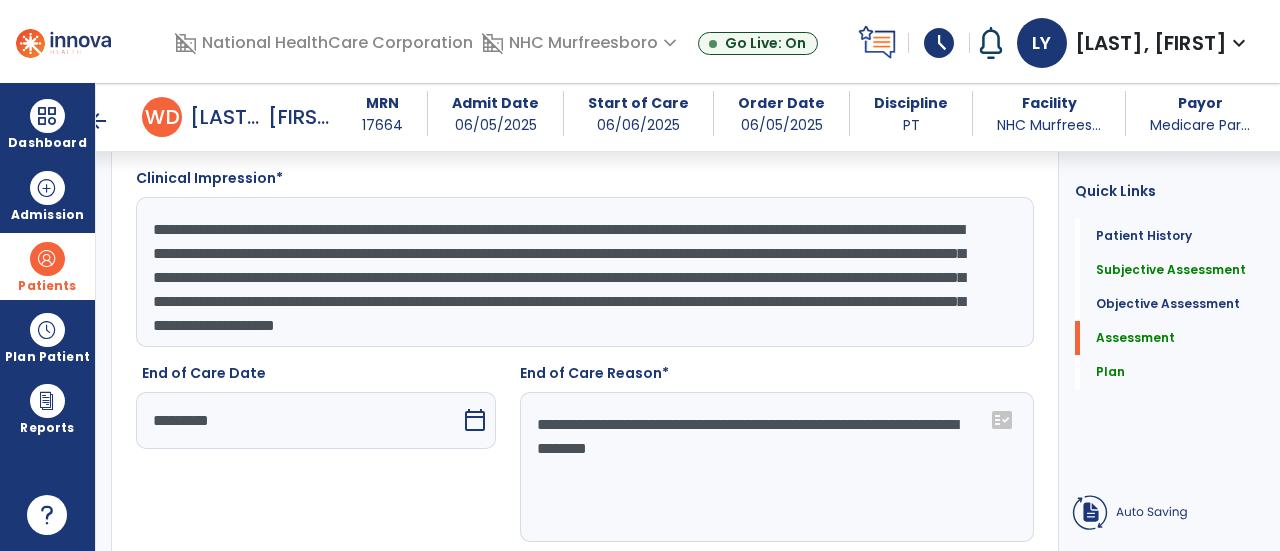 click on "**********" 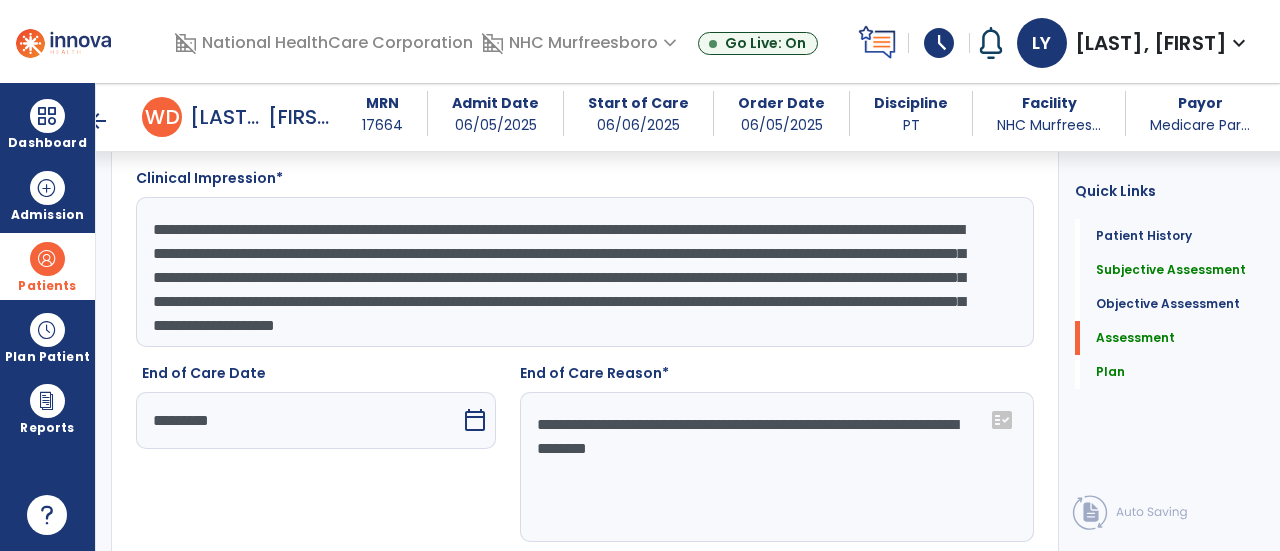 scroll, scrollTop: 24, scrollLeft: 0, axis: vertical 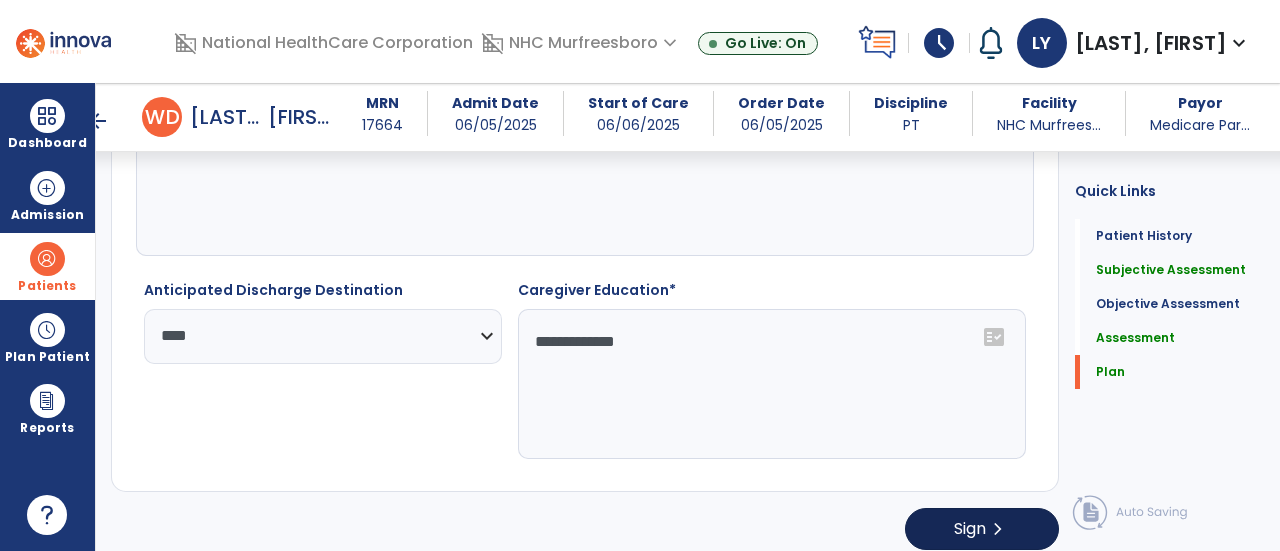 type on "**********" 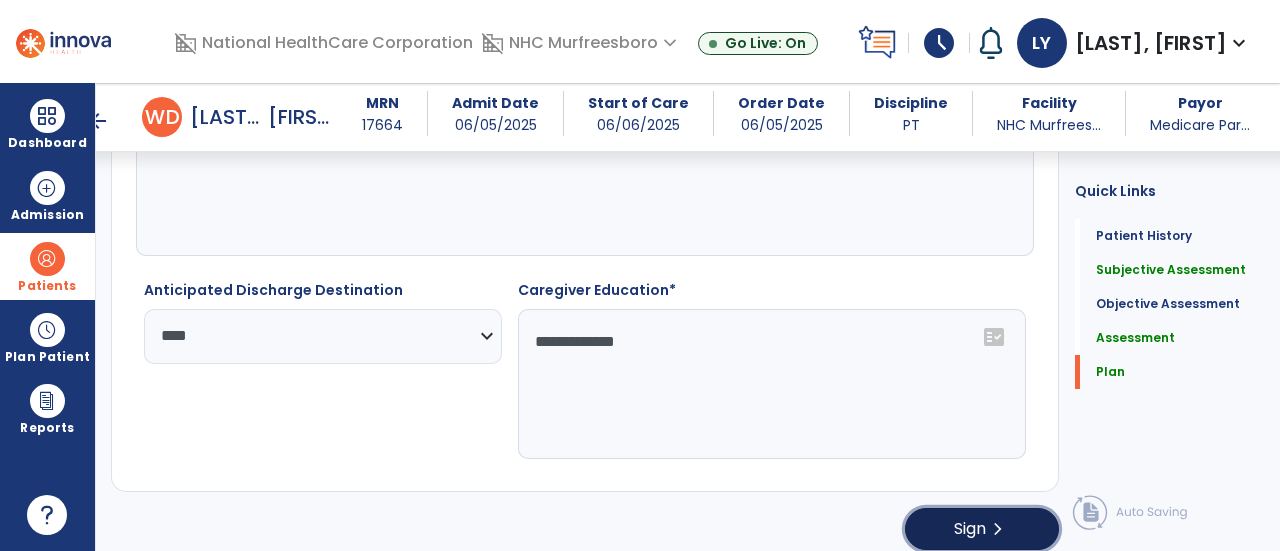 click on "Sign" 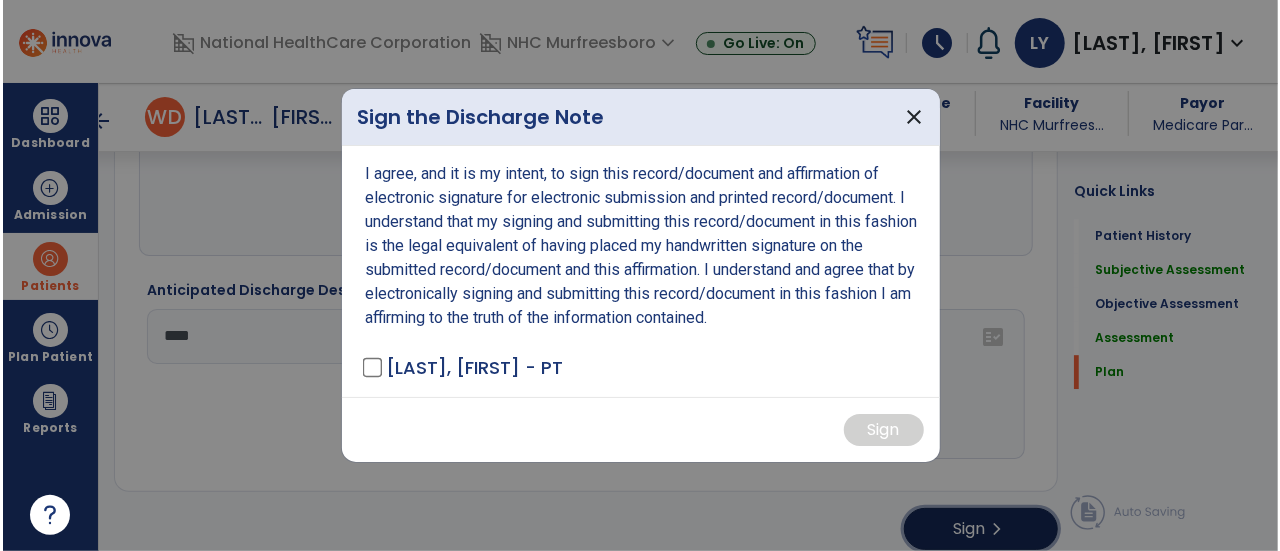 scroll, scrollTop: 2874, scrollLeft: 0, axis: vertical 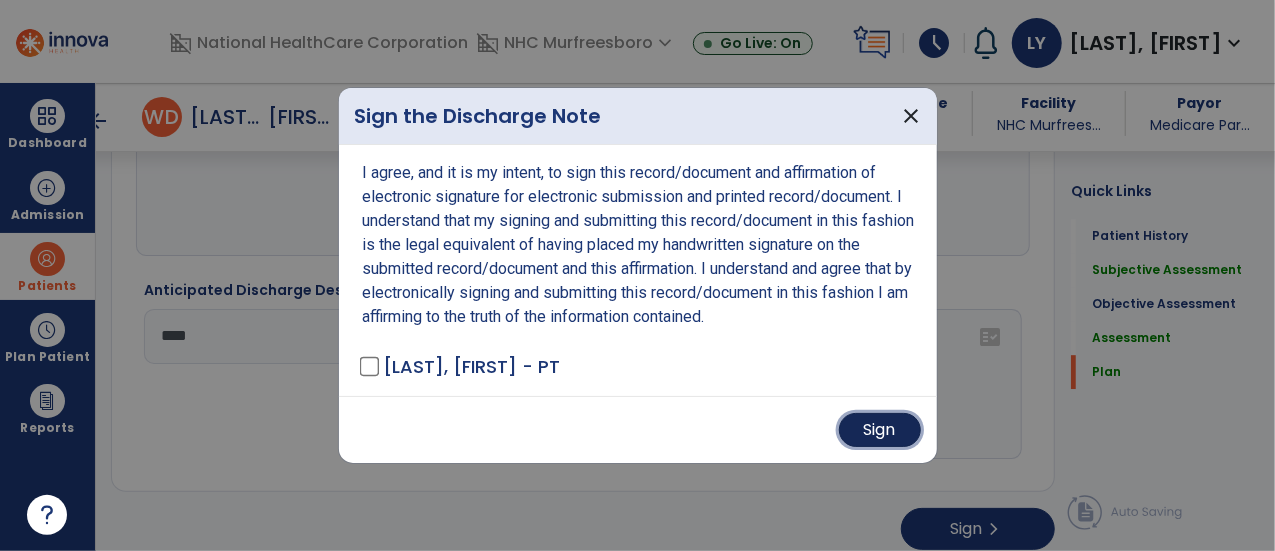 click on "Sign" at bounding box center [880, 430] 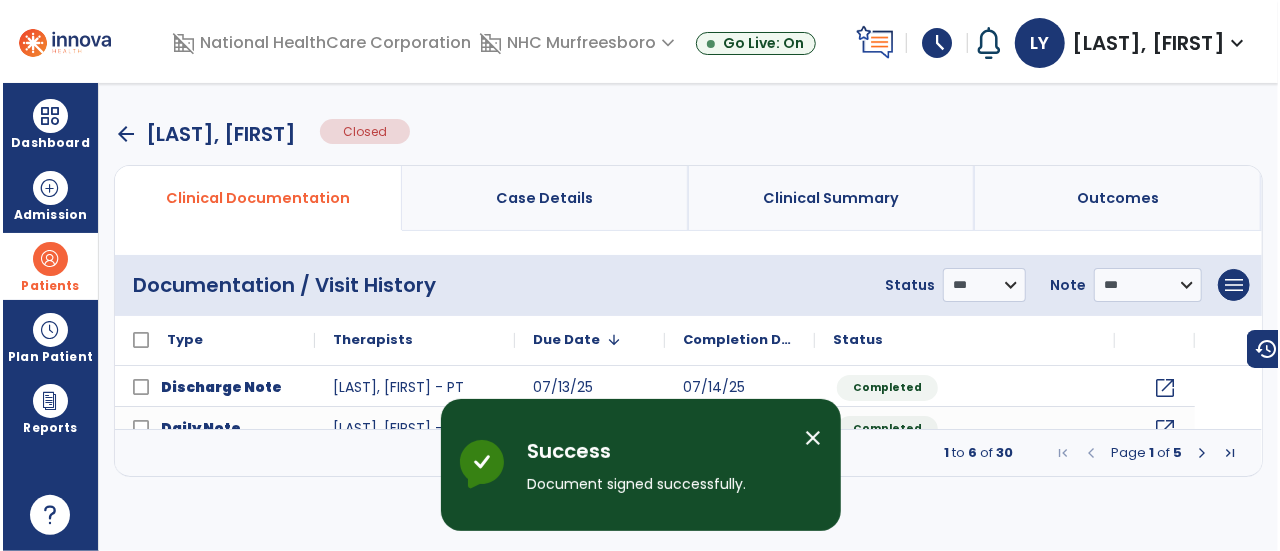 scroll, scrollTop: 0, scrollLeft: 0, axis: both 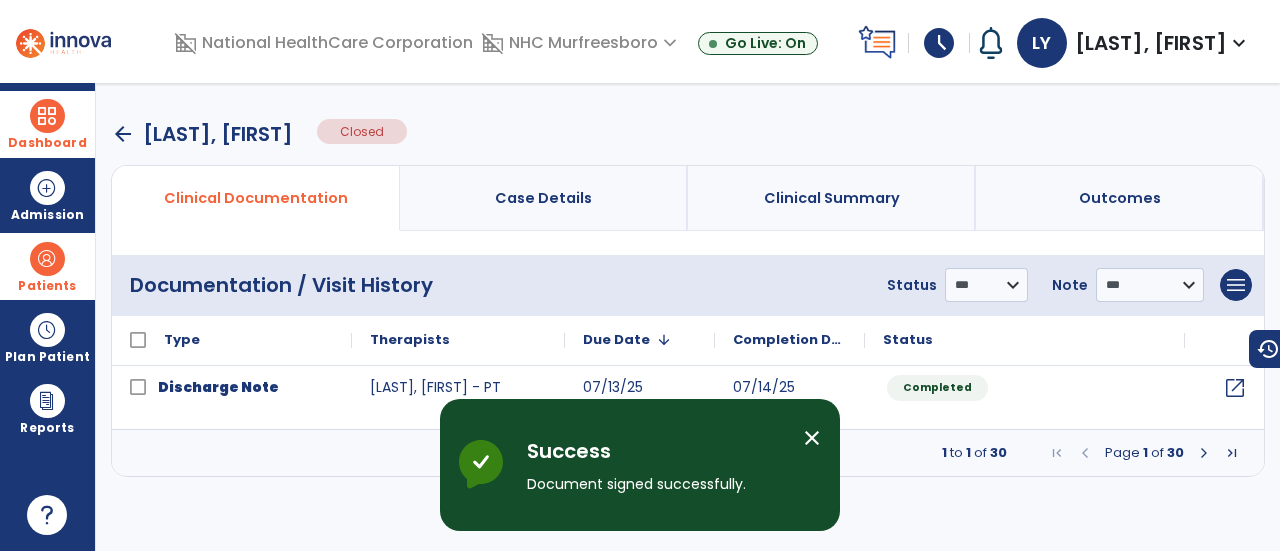 click at bounding box center (47, 116) 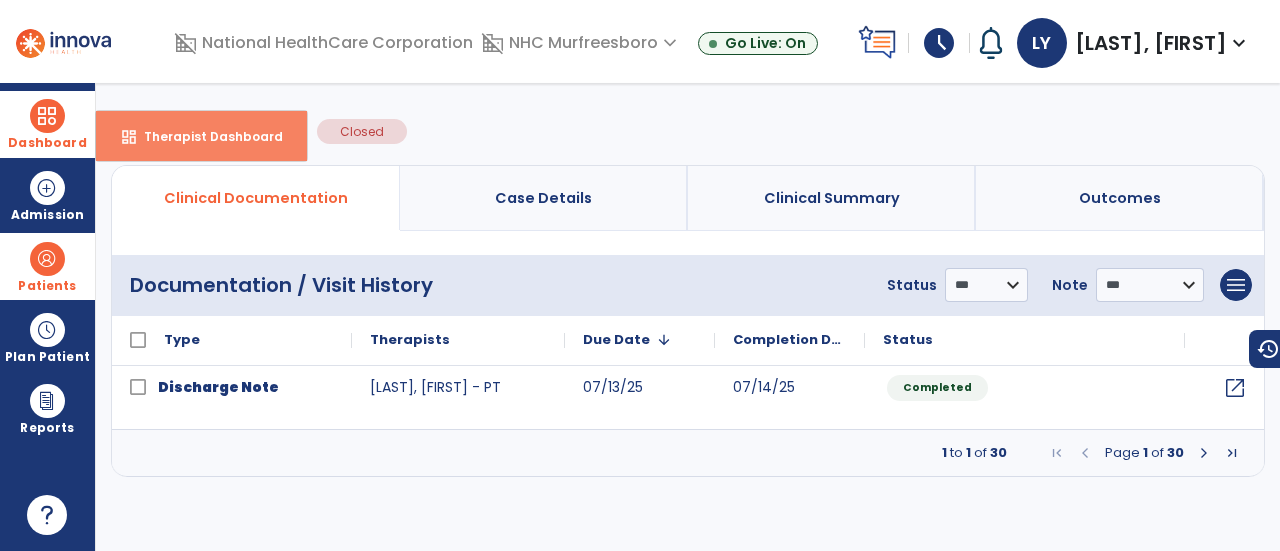 click on "dashboard  Therapist Dashboard" at bounding box center (201, 136) 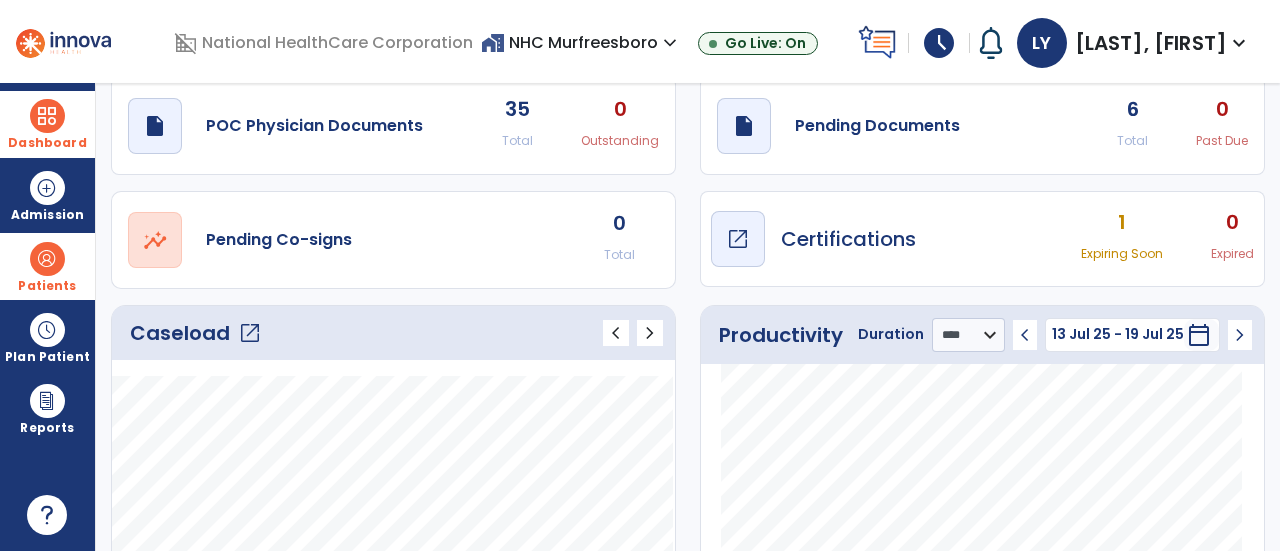 scroll, scrollTop: 0, scrollLeft: 0, axis: both 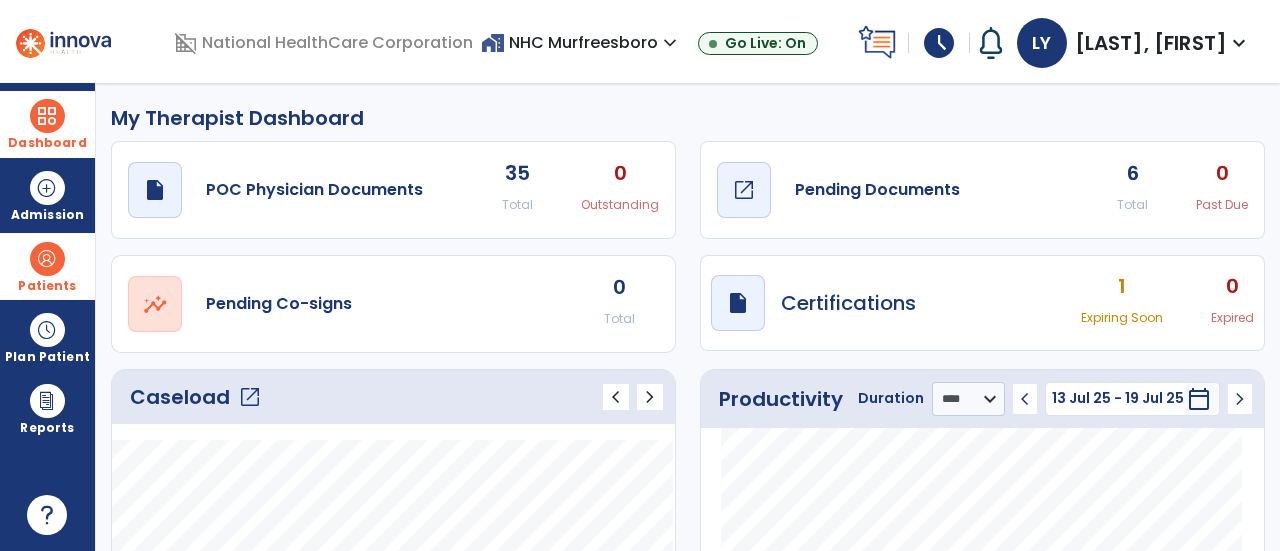 click on "Pending Documents" 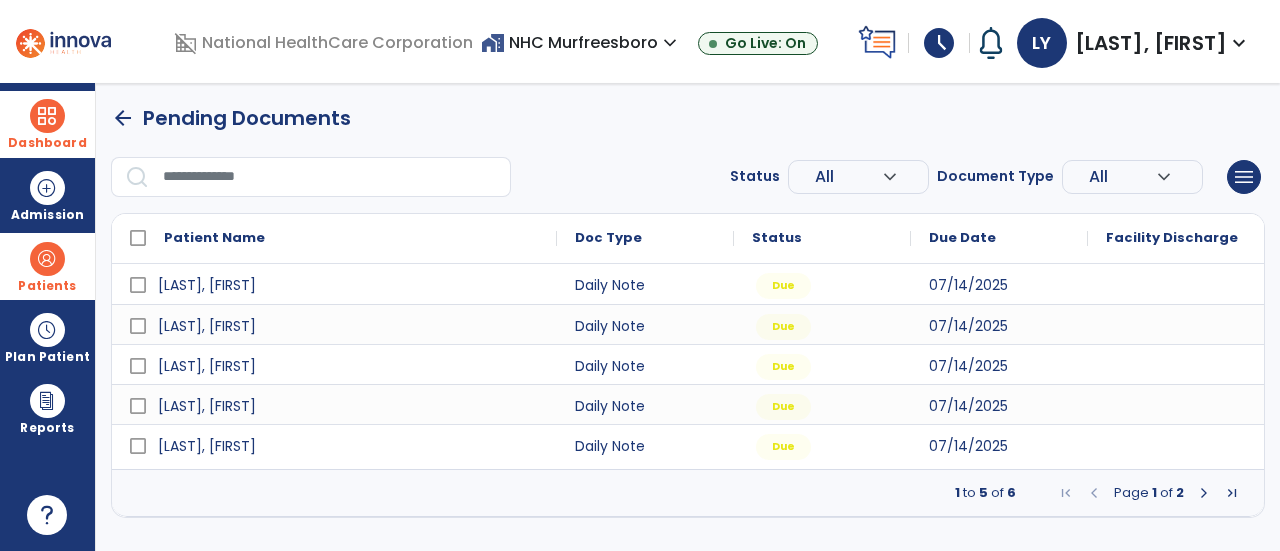 click at bounding box center [1204, 493] 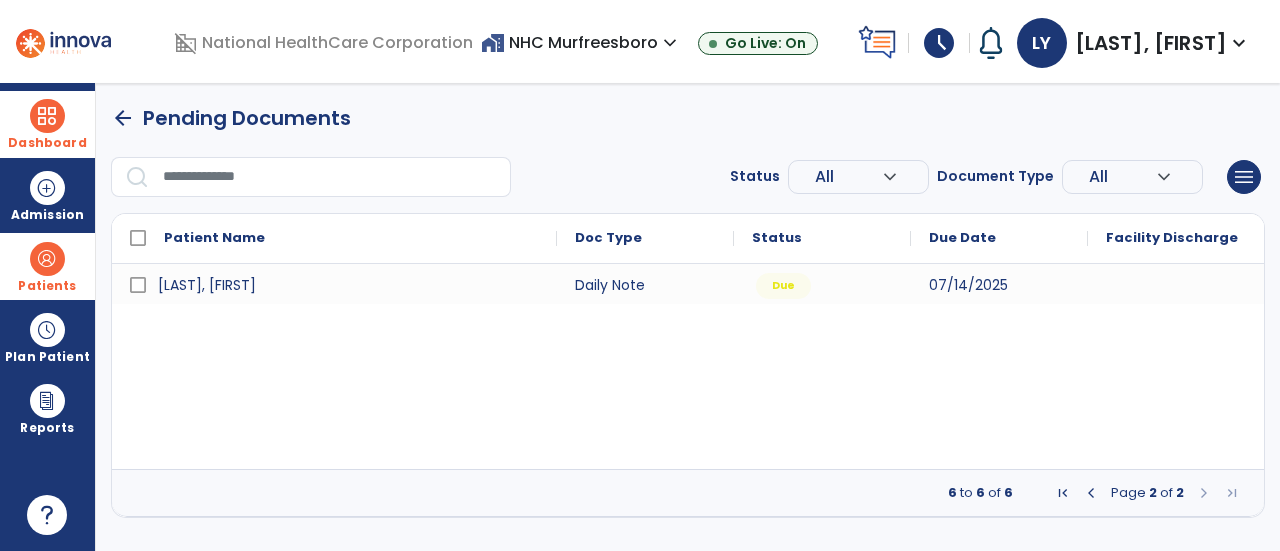 click at bounding box center [1091, 493] 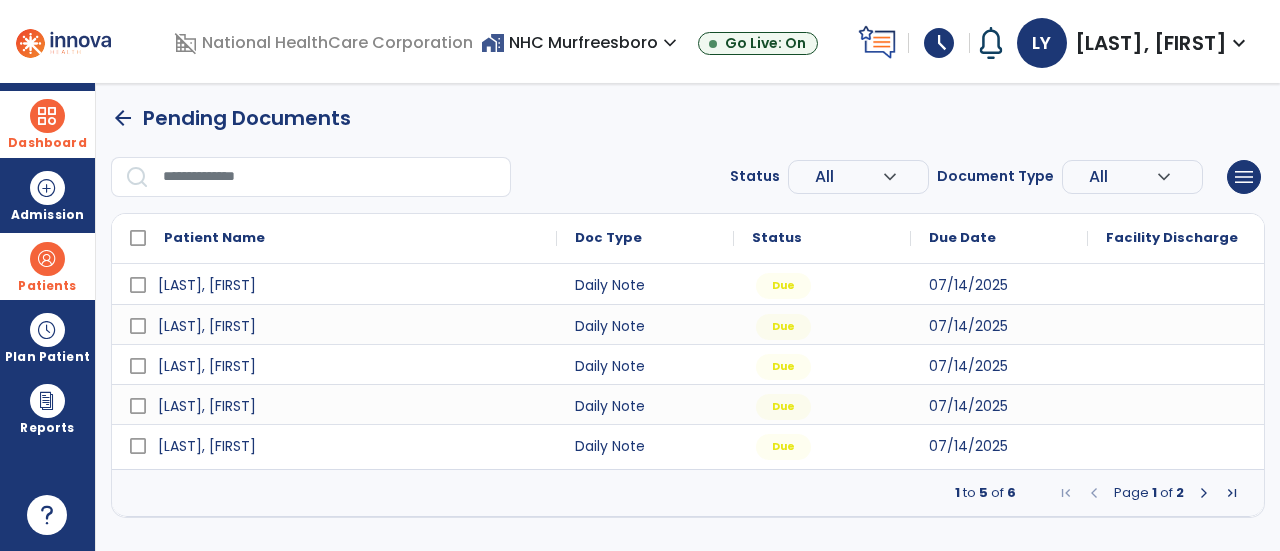 click on "arrow_back" at bounding box center (123, 118) 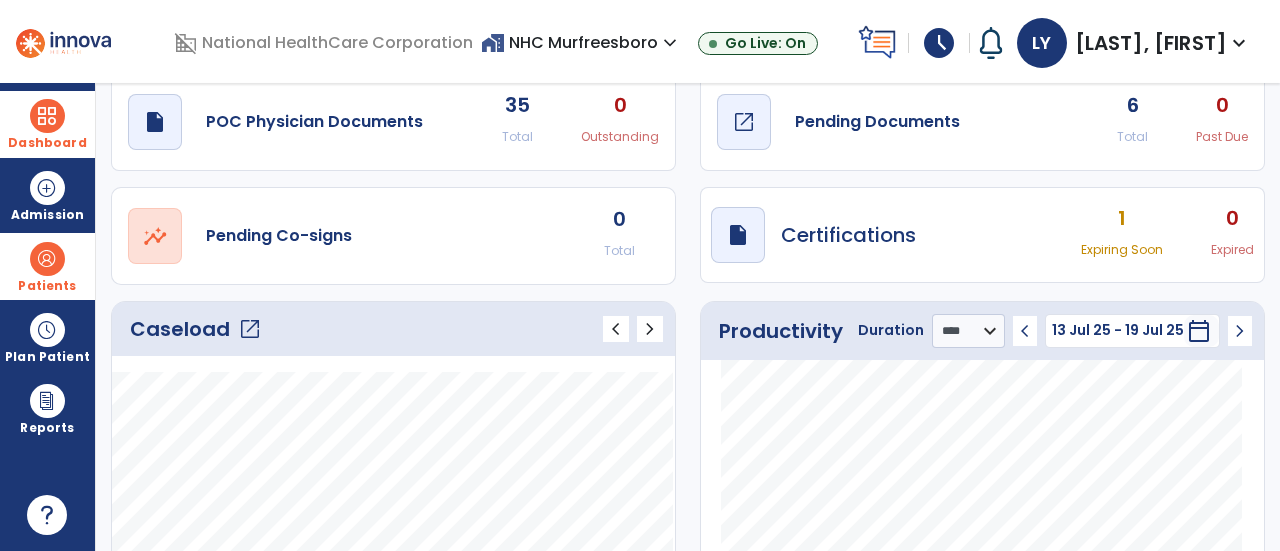 scroll, scrollTop: 0, scrollLeft: 0, axis: both 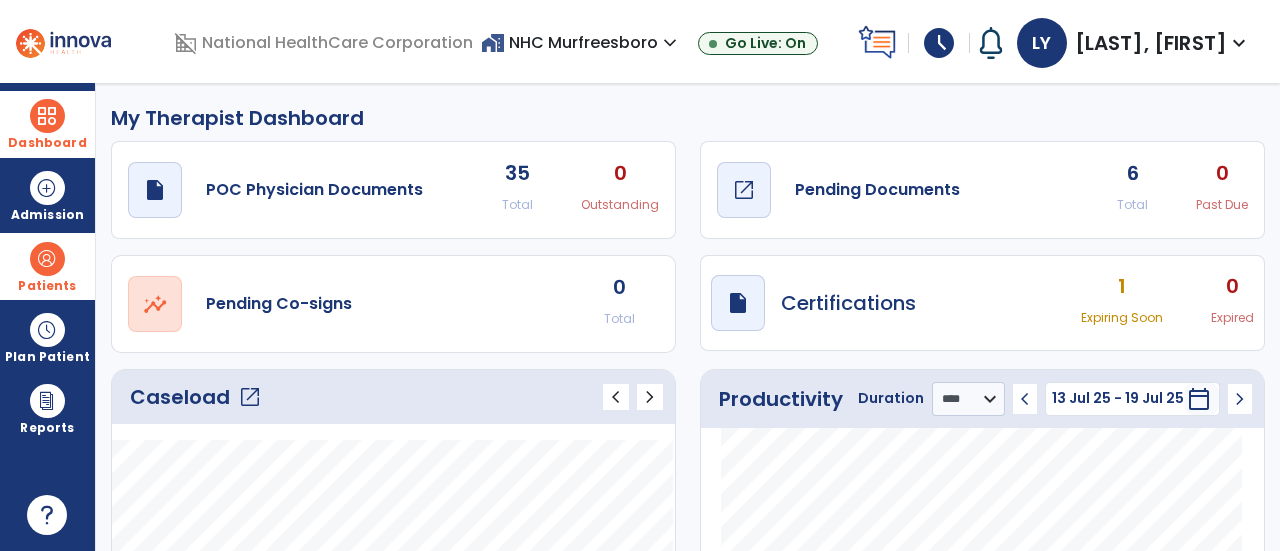 click on "Pending Documents" 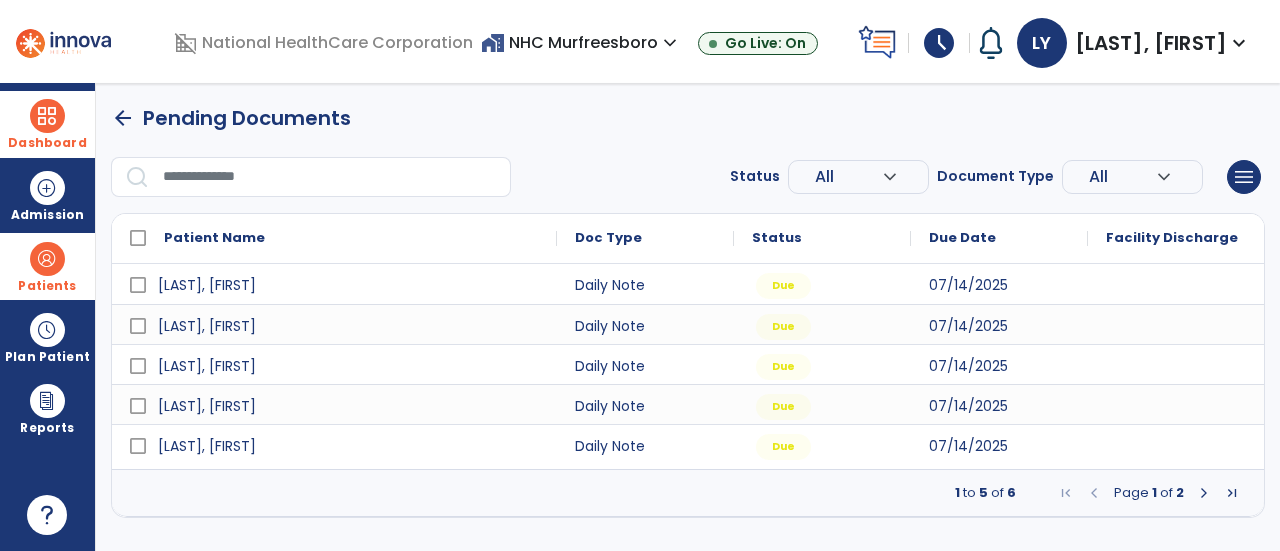 click at bounding box center (1204, 493) 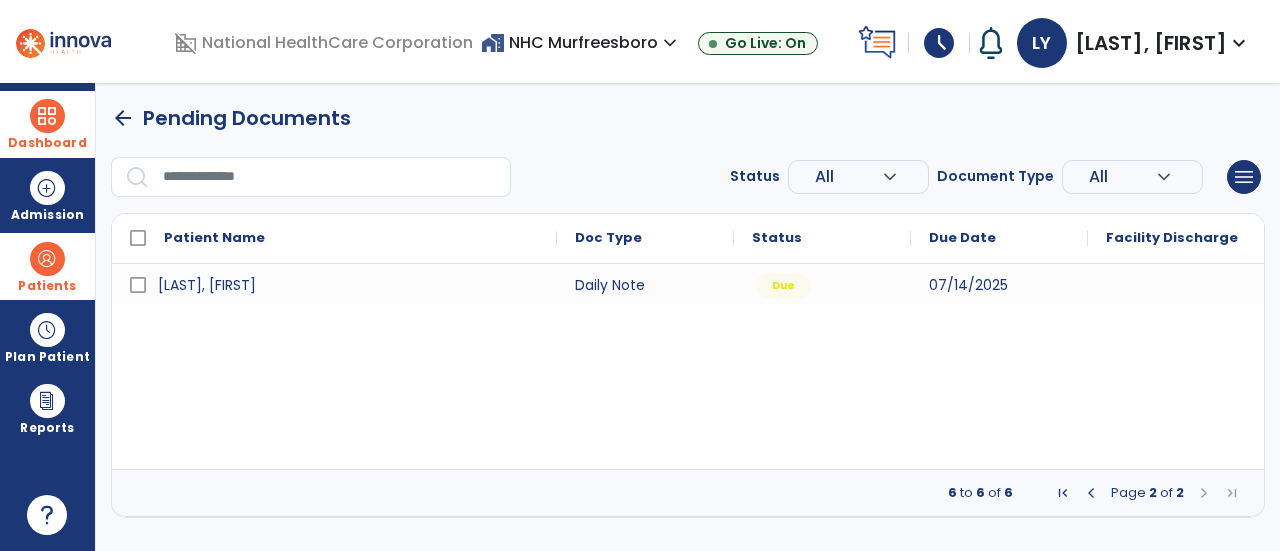 click at bounding box center (1091, 493) 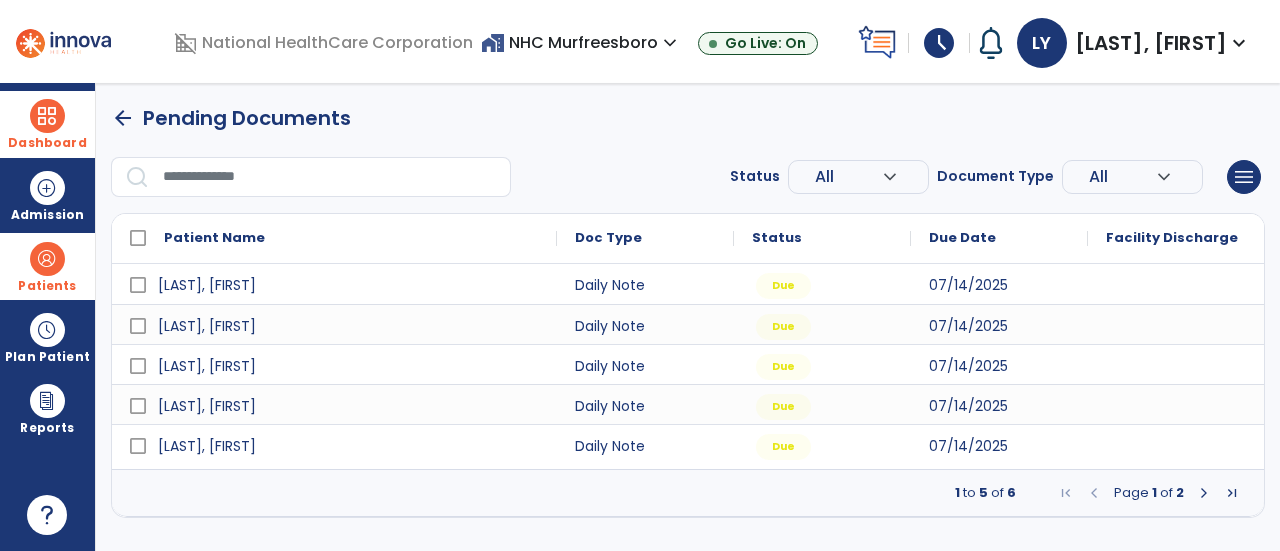 click on "arrow_back" at bounding box center (123, 118) 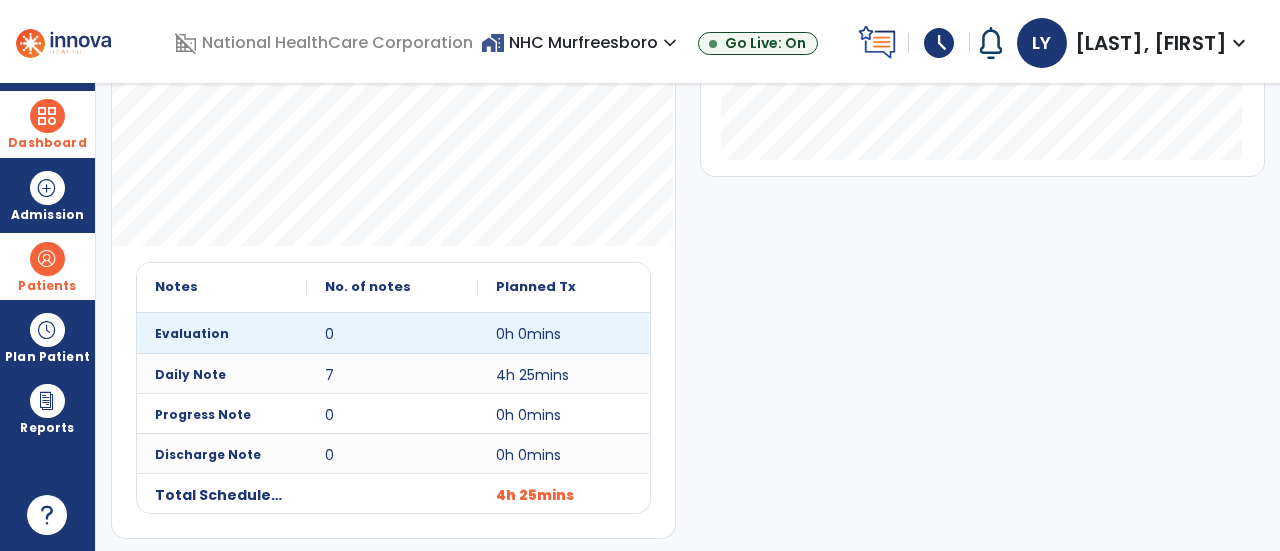 scroll, scrollTop: 0, scrollLeft: 0, axis: both 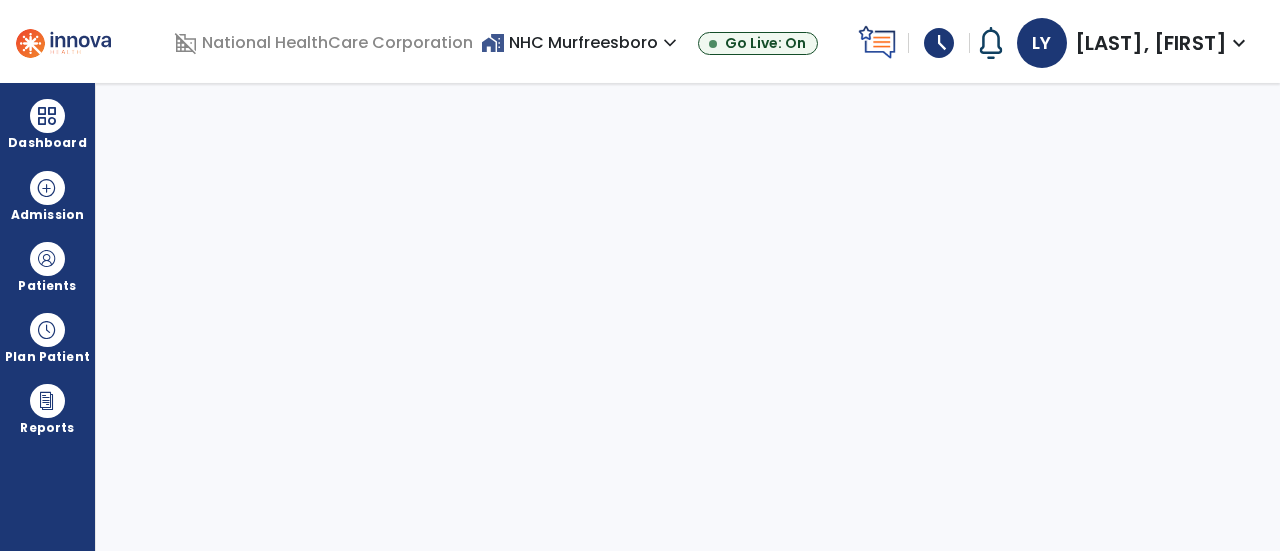 select on "****" 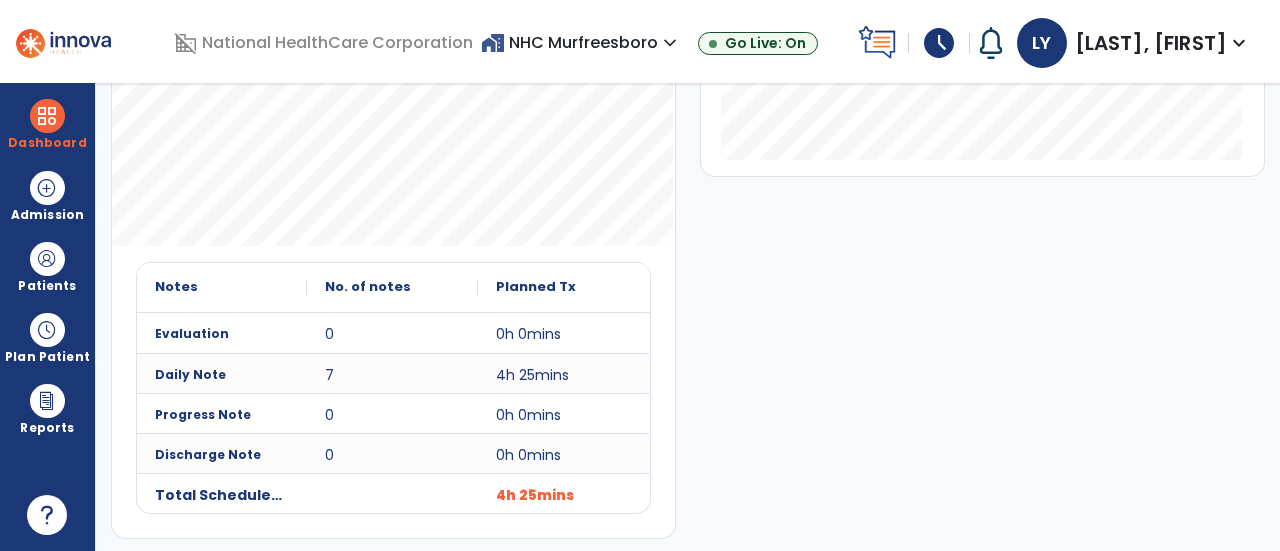 scroll, scrollTop: 0, scrollLeft: 0, axis: both 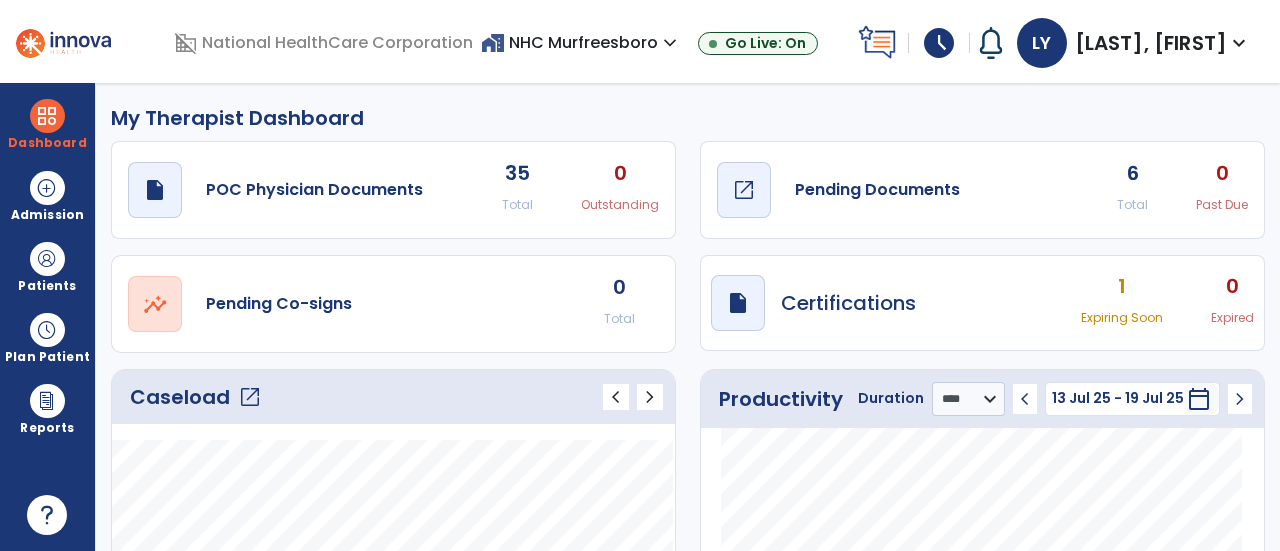 click on "Pending Documents" 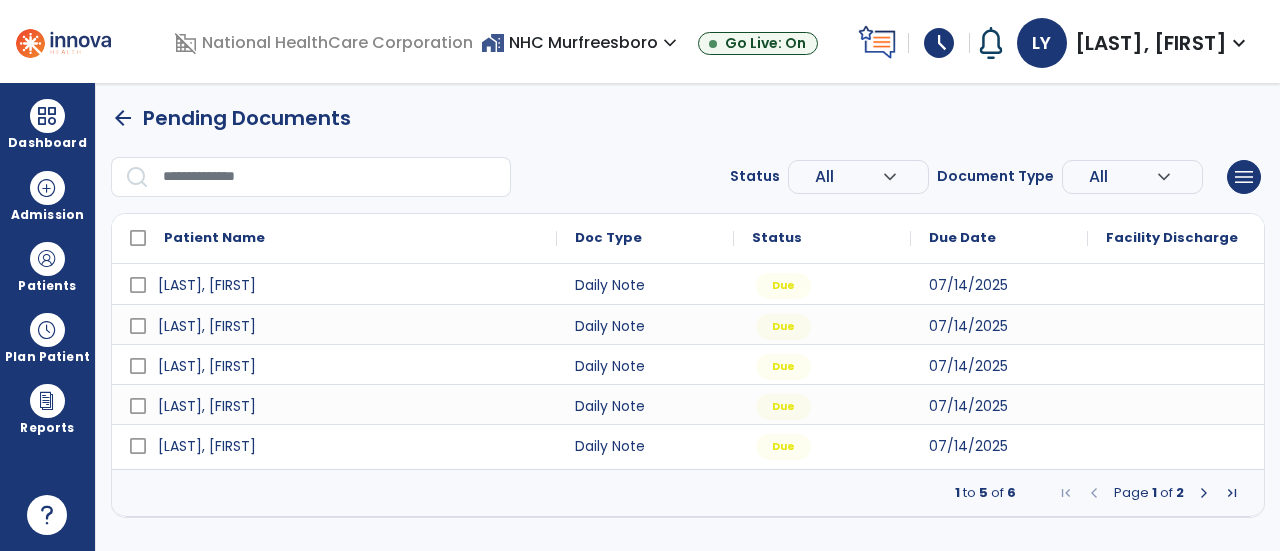 click at bounding box center (1204, 493) 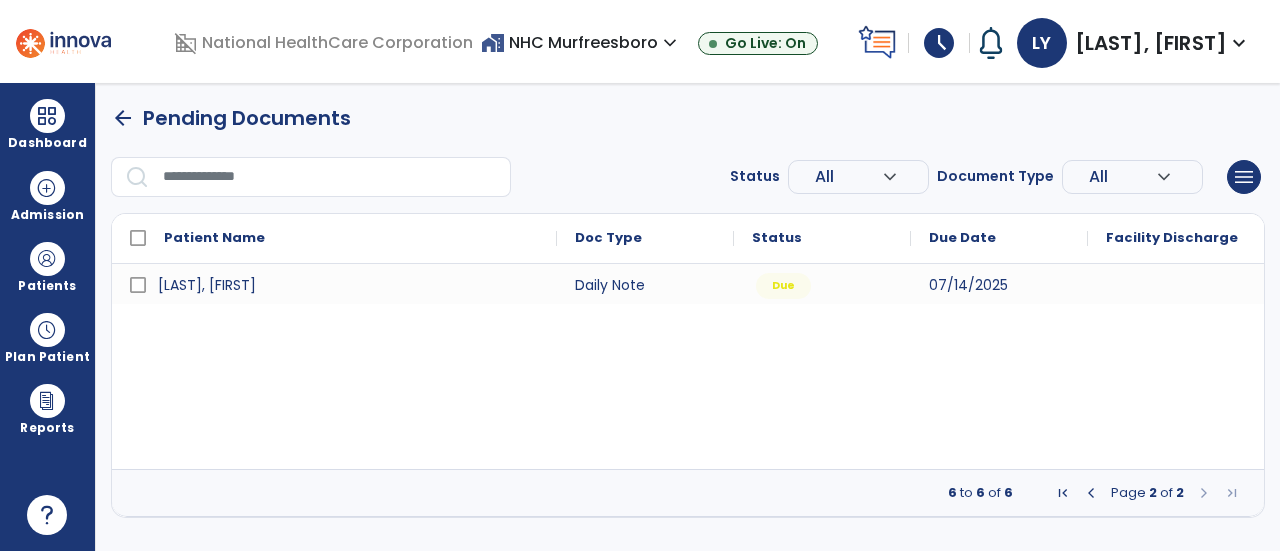 click at bounding box center [1091, 493] 